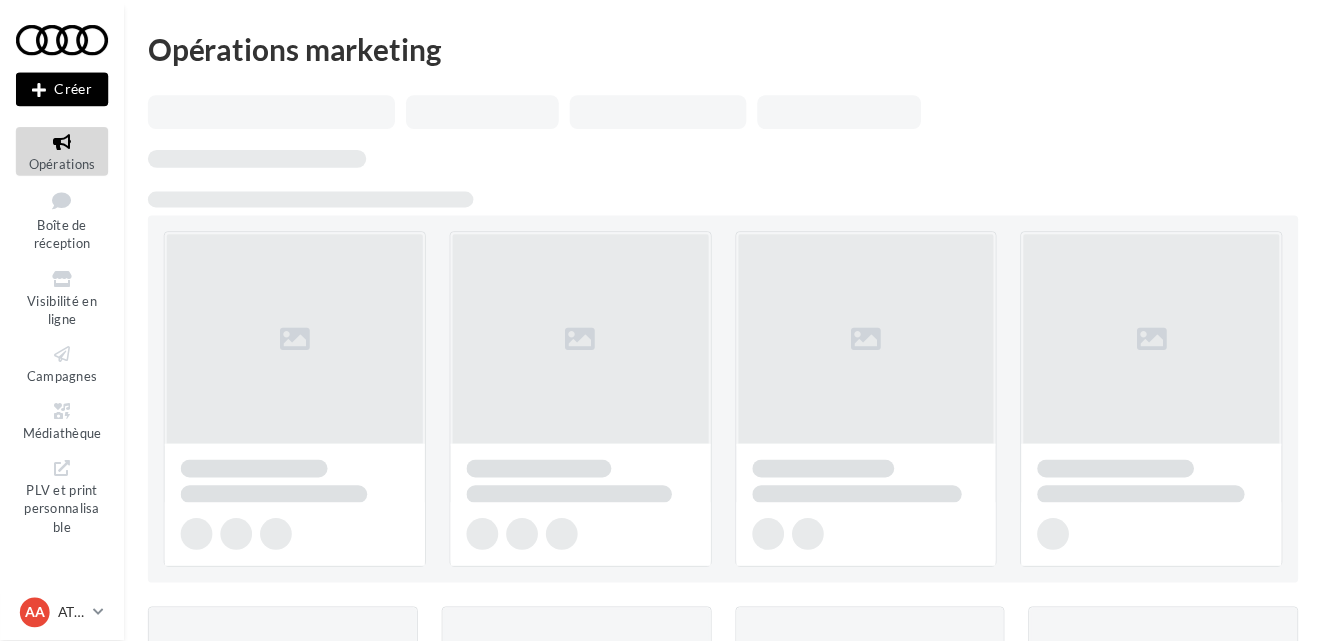 scroll, scrollTop: 0, scrollLeft: 0, axis: both 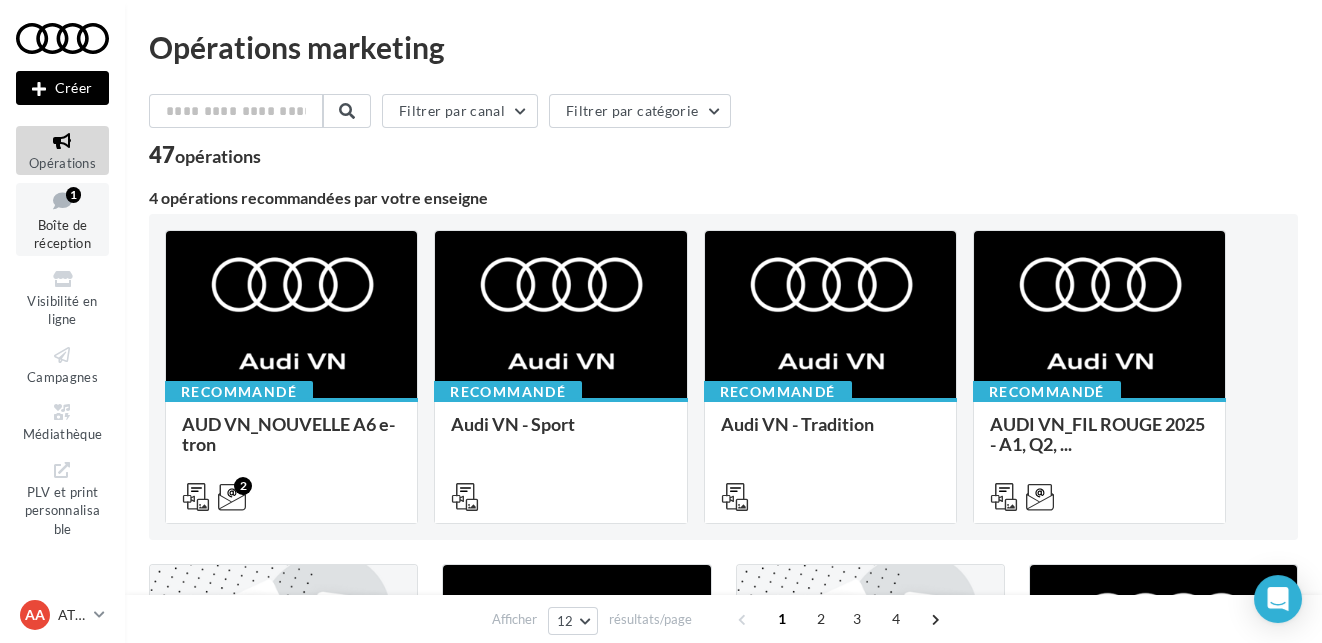 click on "Boîte de réception
1" at bounding box center (62, 219) 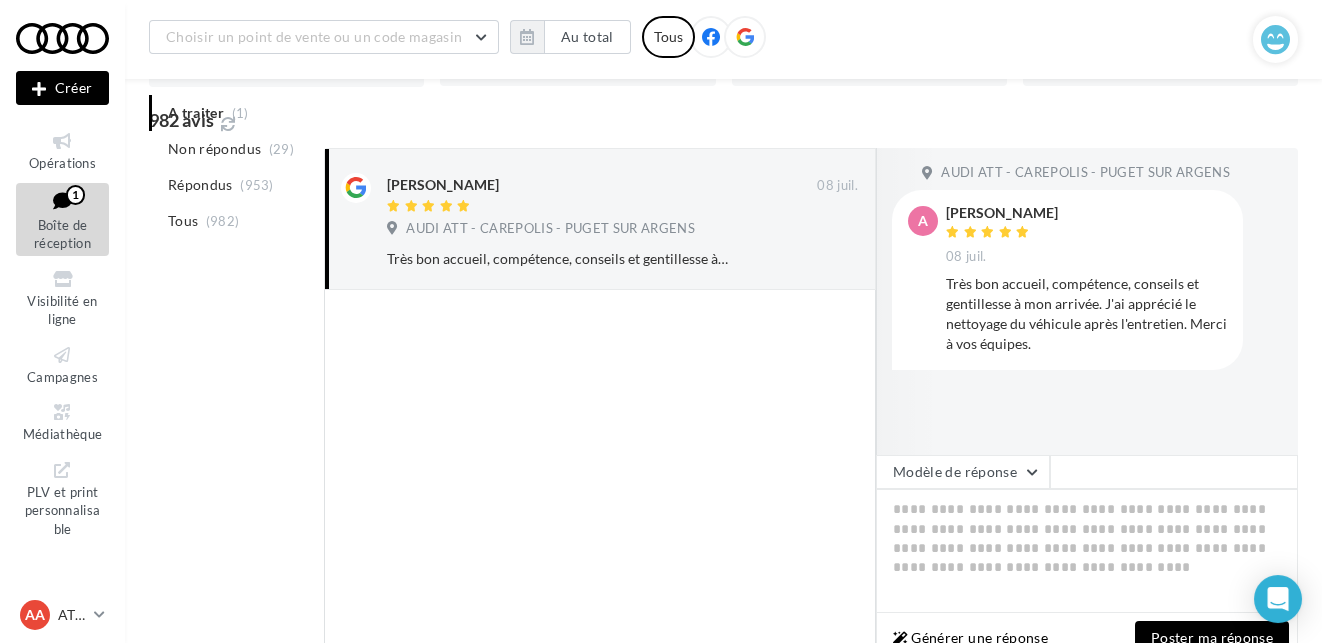 scroll, scrollTop: 300, scrollLeft: 0, axis: vertical 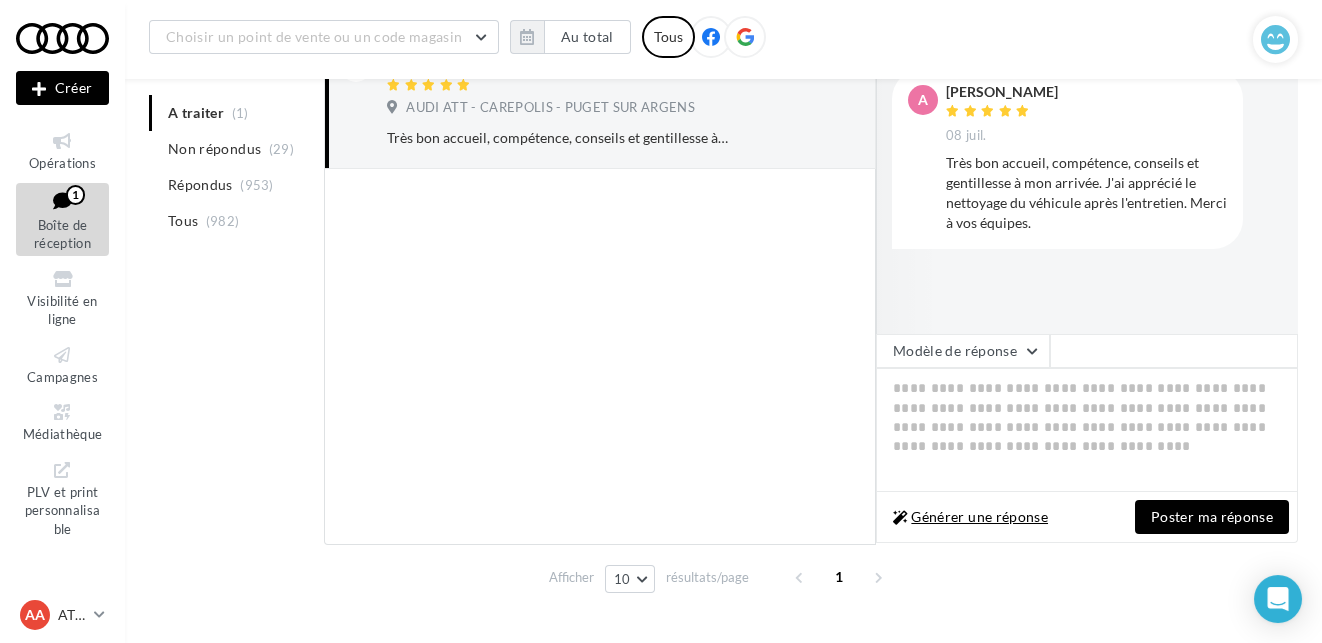 click on "Générer une réponse" at bounding box center (970, 517) 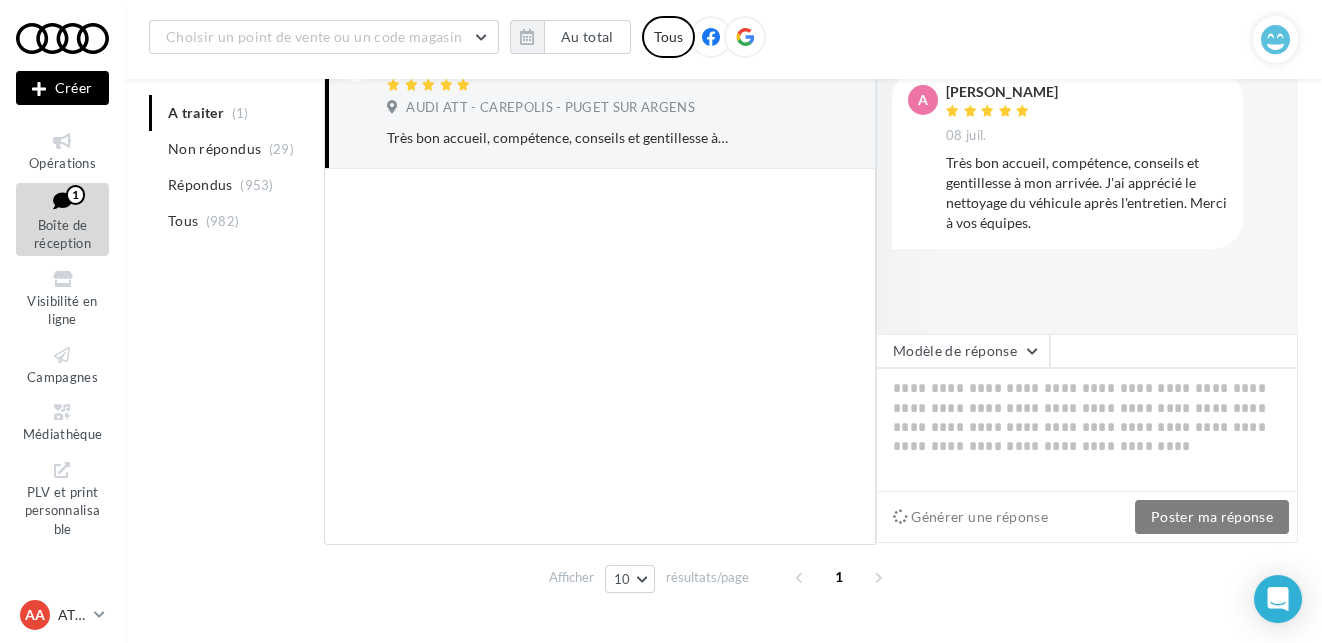 type on "**********" 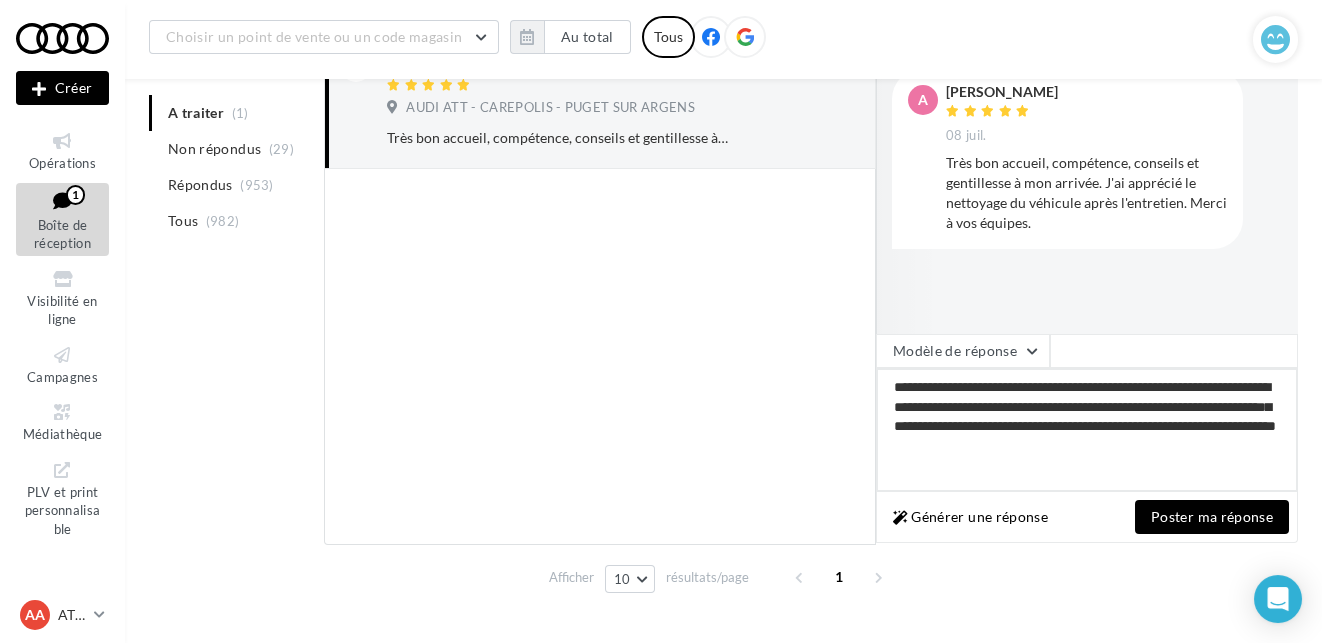 click on "**********" at bounding box center [1087, 430] 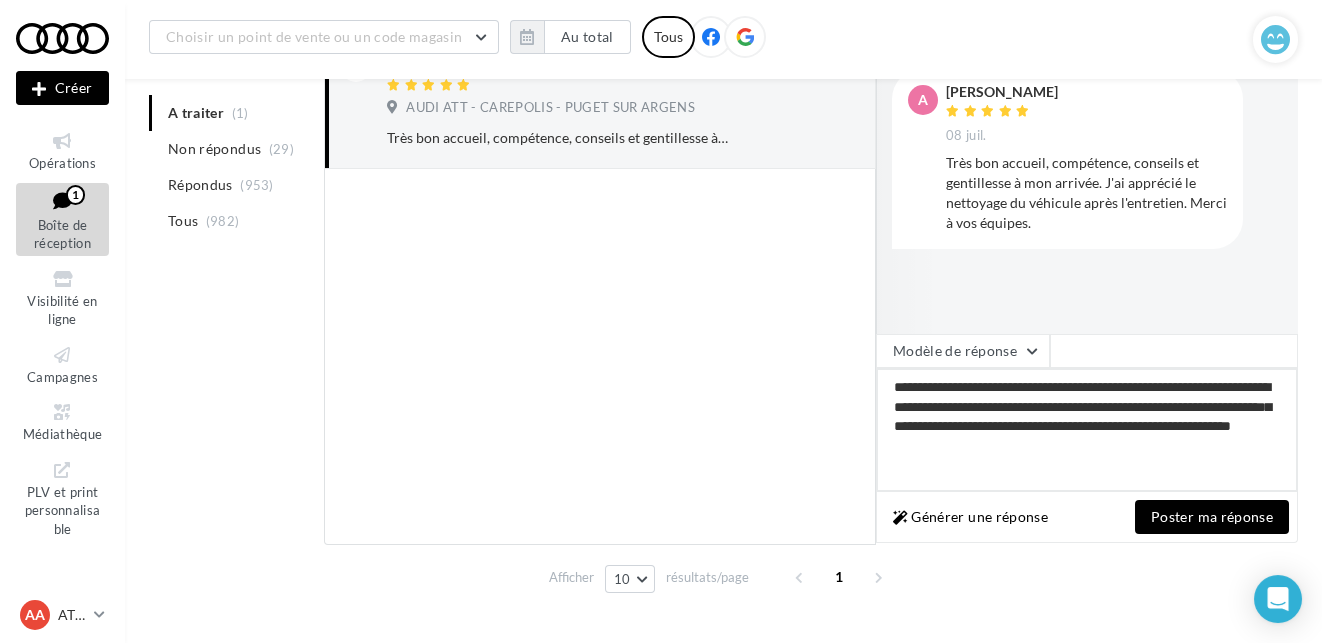 click on "**********" at bounding box center (1087, 430) 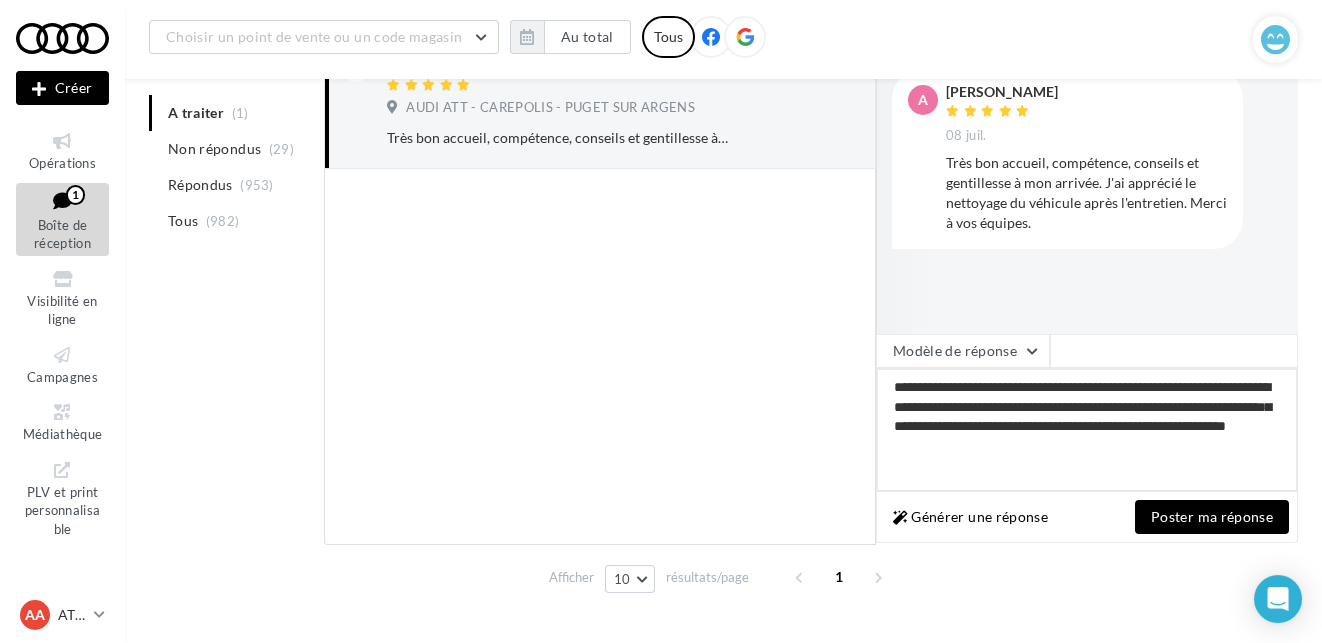 type on "**********" 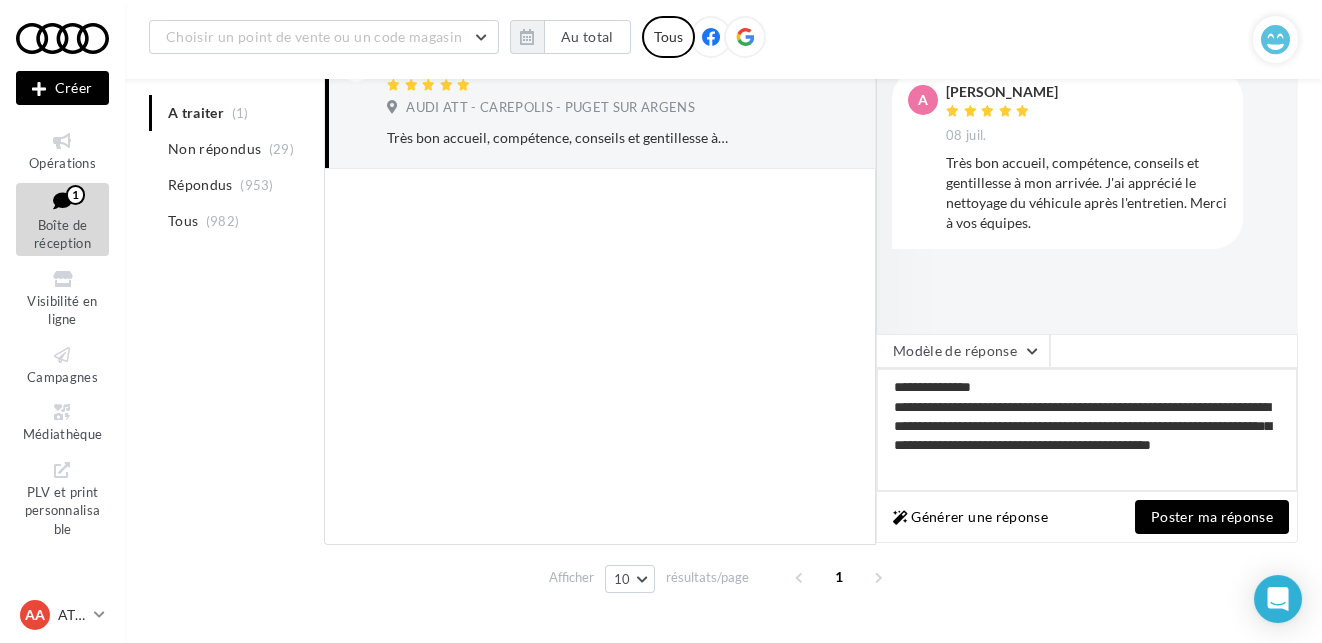 drag, startPoint x: 895, startPoint y: 388, endPoint x: 1024, endPoint y: 471, distance: 153.39491 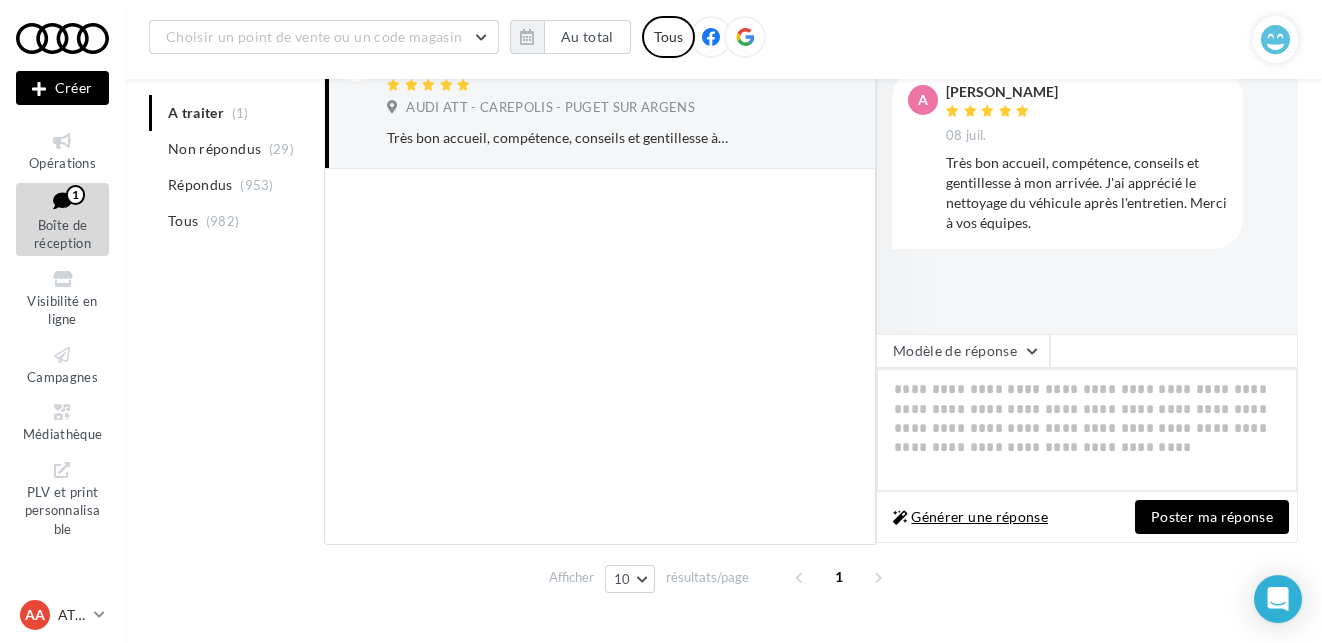 type 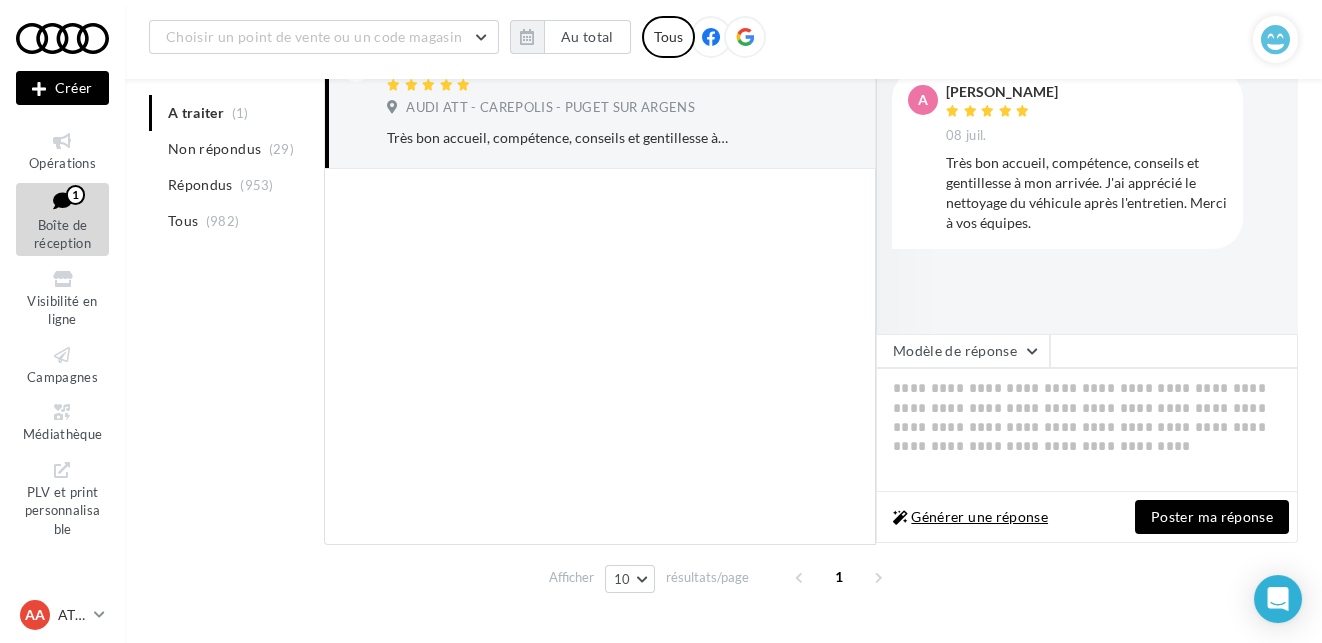 click on "Générer une réponse" at bounding box center (970, 517) 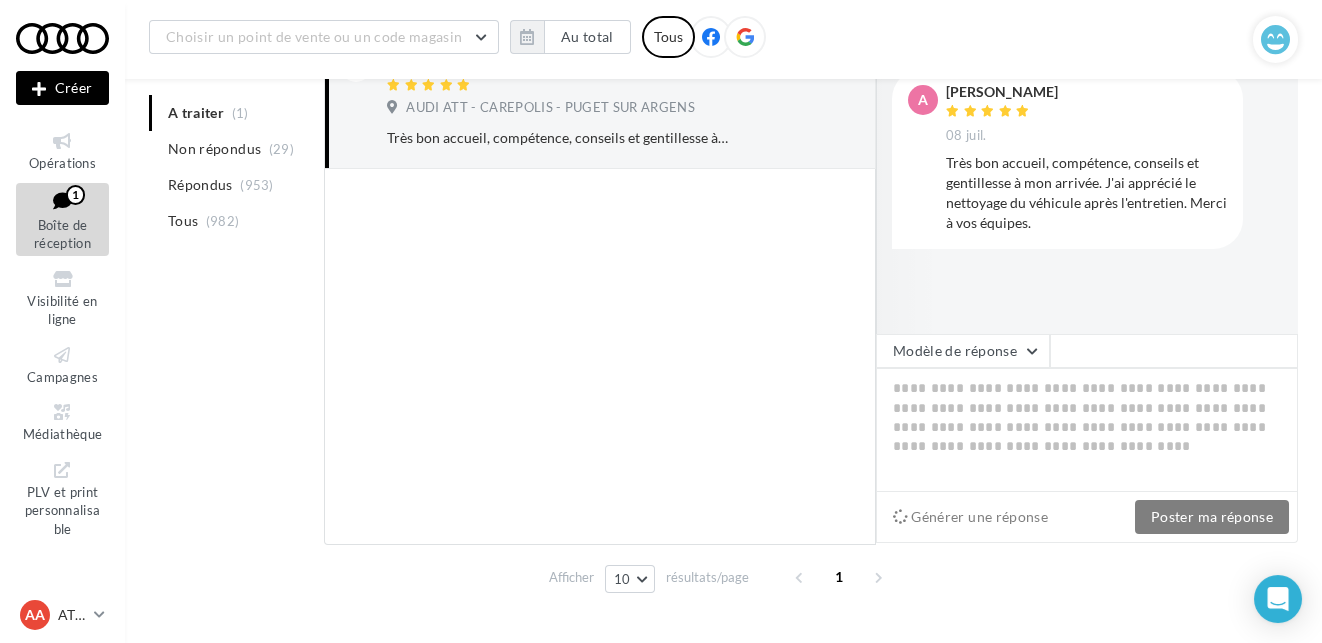 type on "**********" 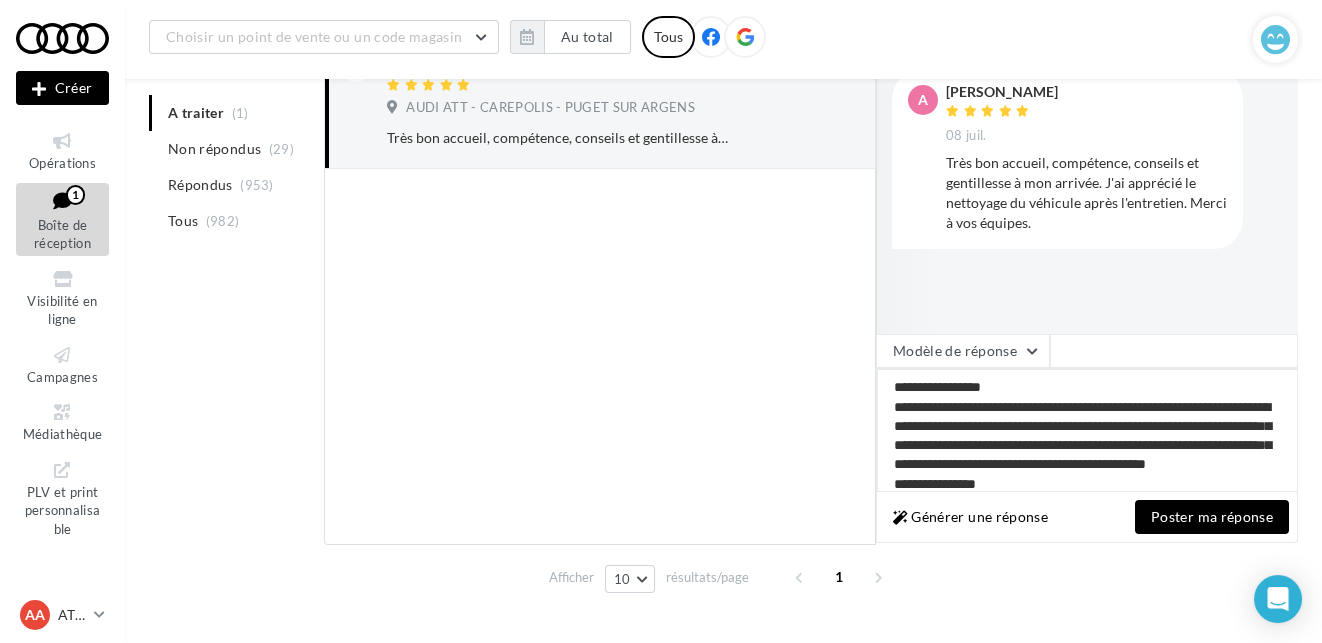 scroll, scrollTop: 49, scrollLeft: 0, axis: vertical 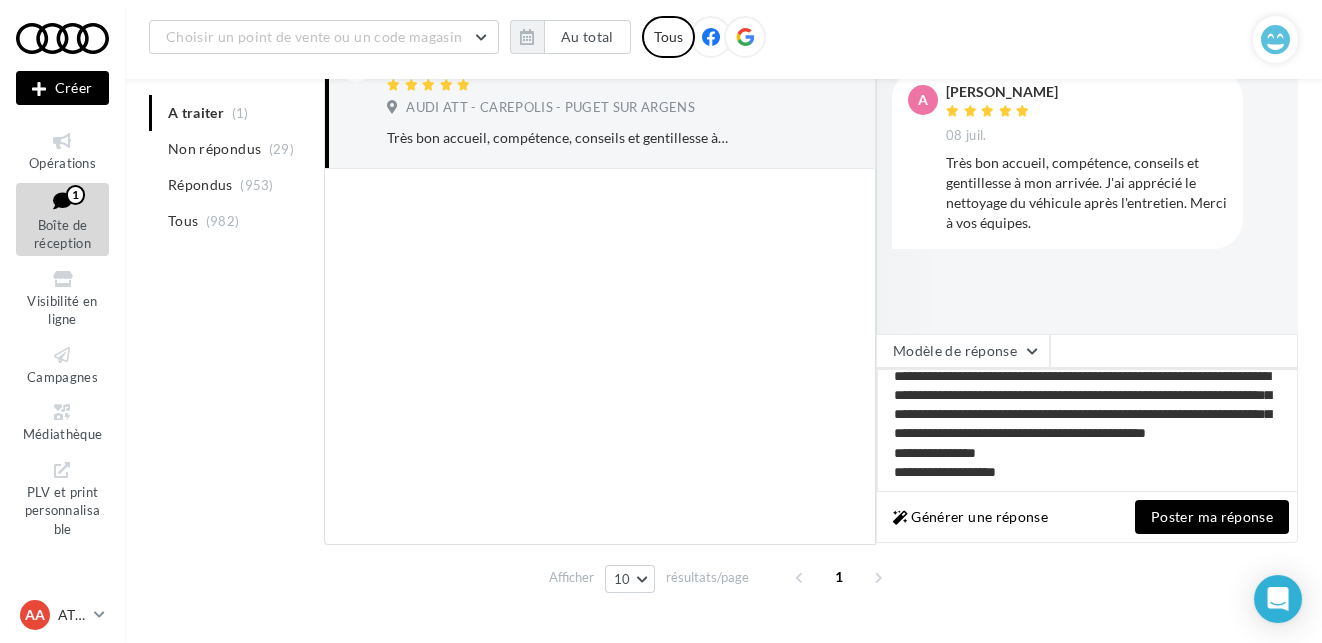 drag, startPoint x: 893, startPoint y: 381, endPoint x: 1151, endPoint y: 472, distance: 273.57816 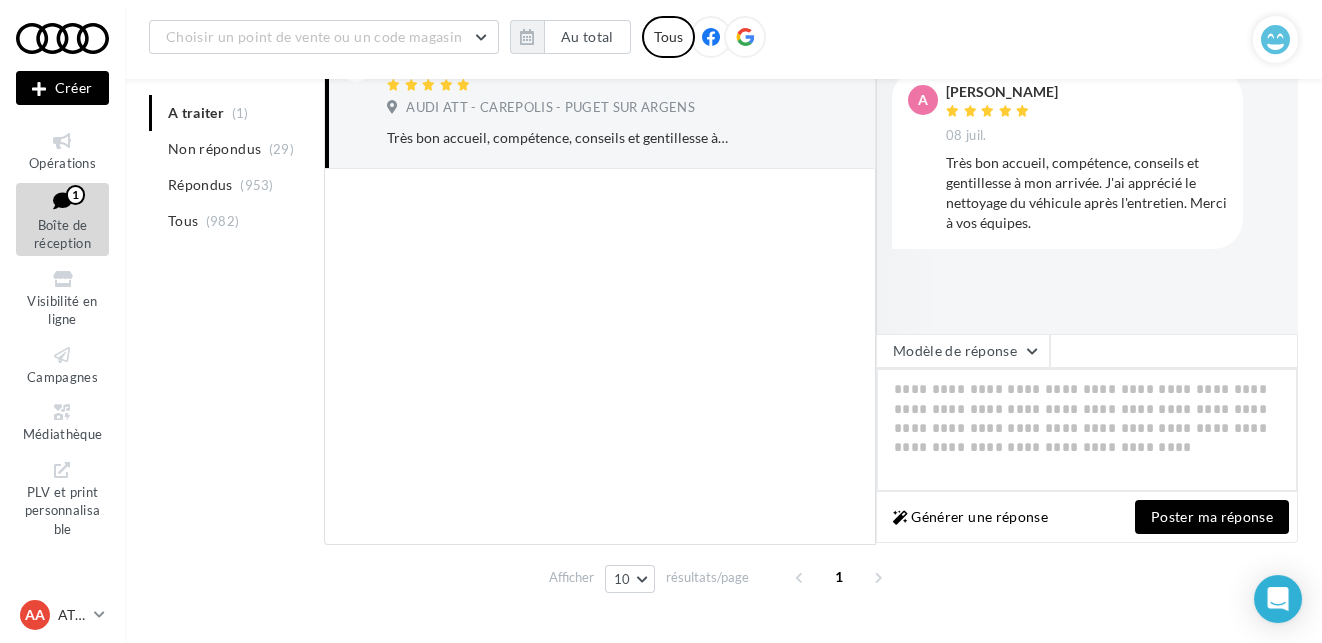 scroll, scrollTop: 0, scrollLeft: 0, axis: both 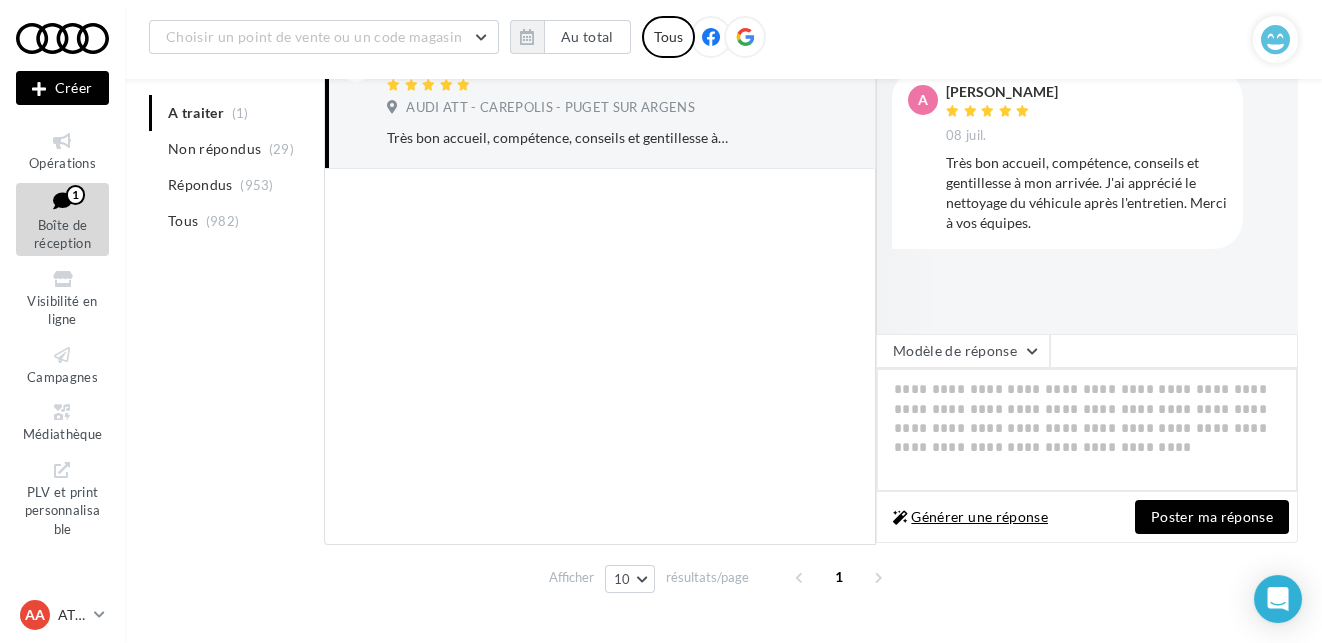 type 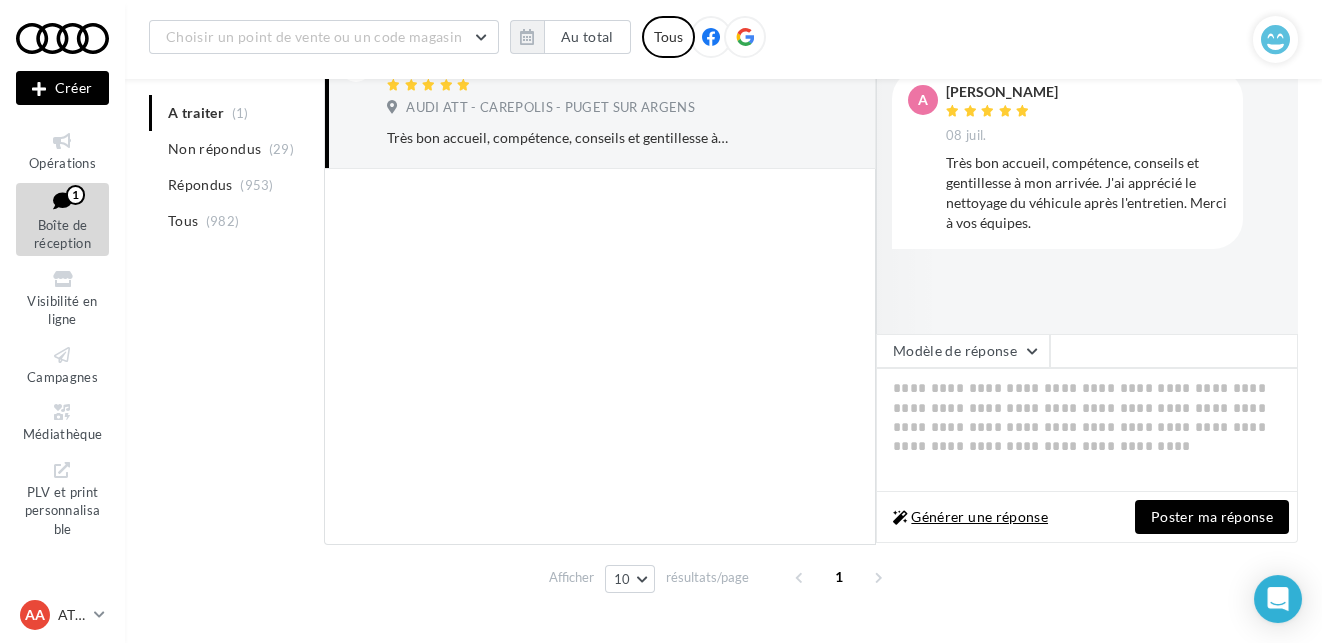 click on "Générer une réponse" at bounding box center [970, 517] 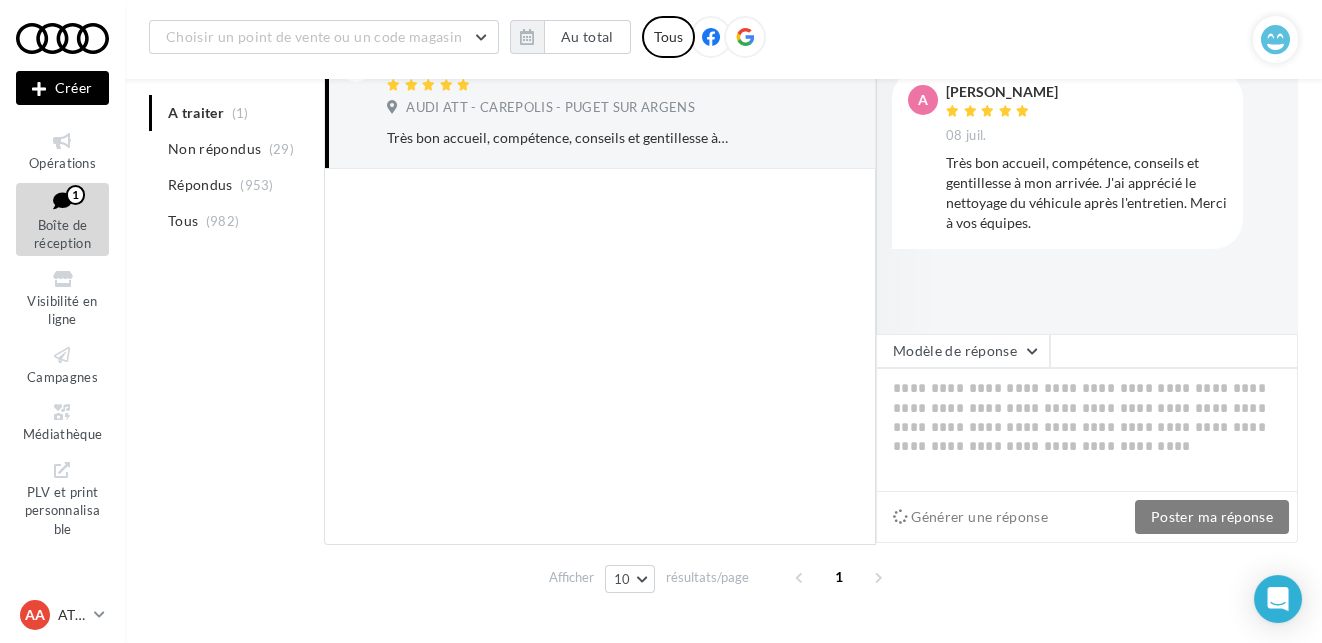 type on "**********" 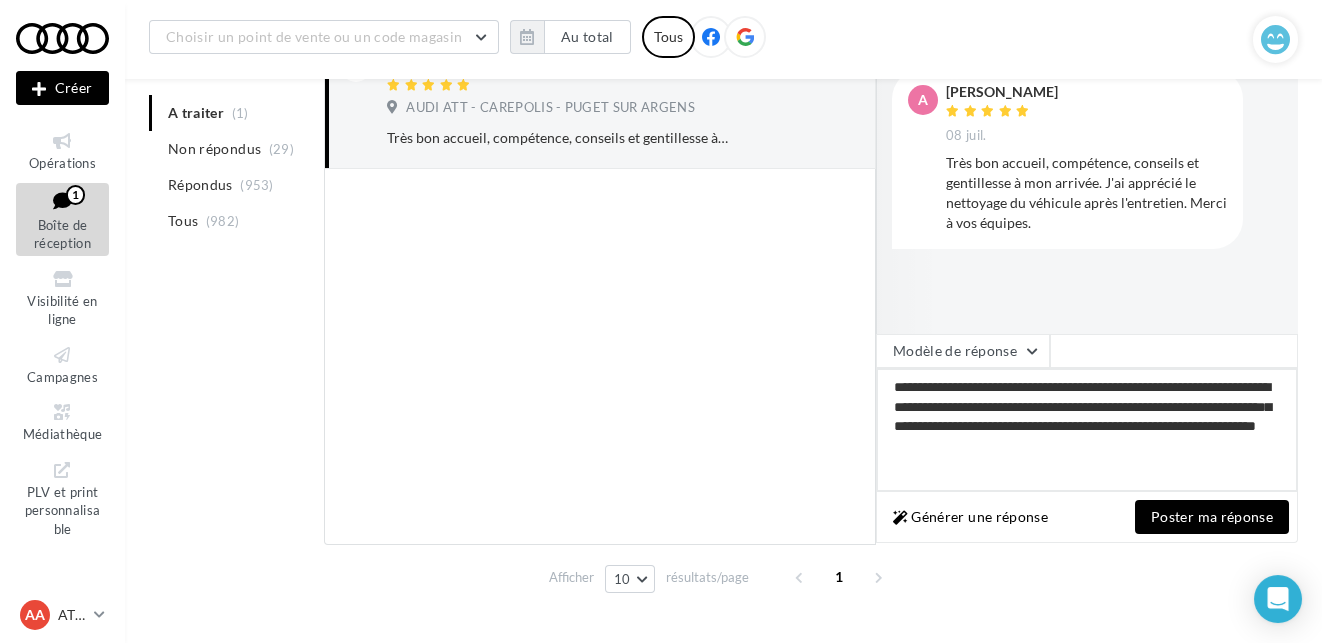 drag, startPoint x: 891, startPoint y: 384, endPoint x: 1245, endPoint y: 456, distance: 361.24783 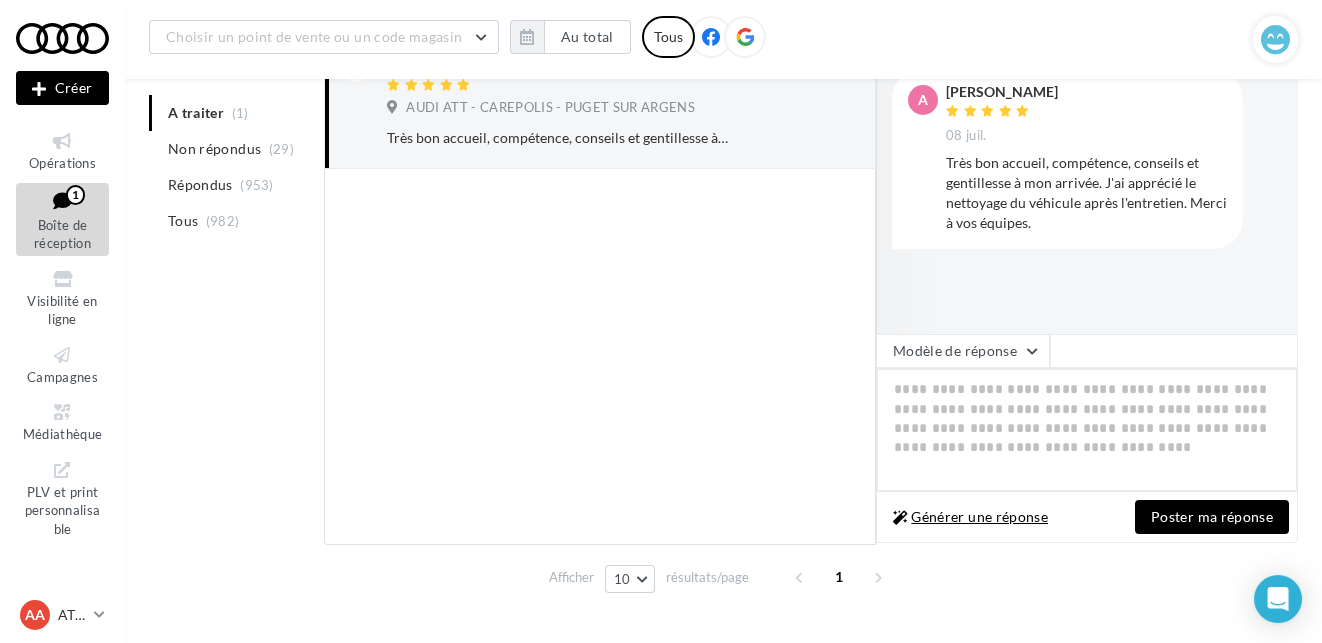 type 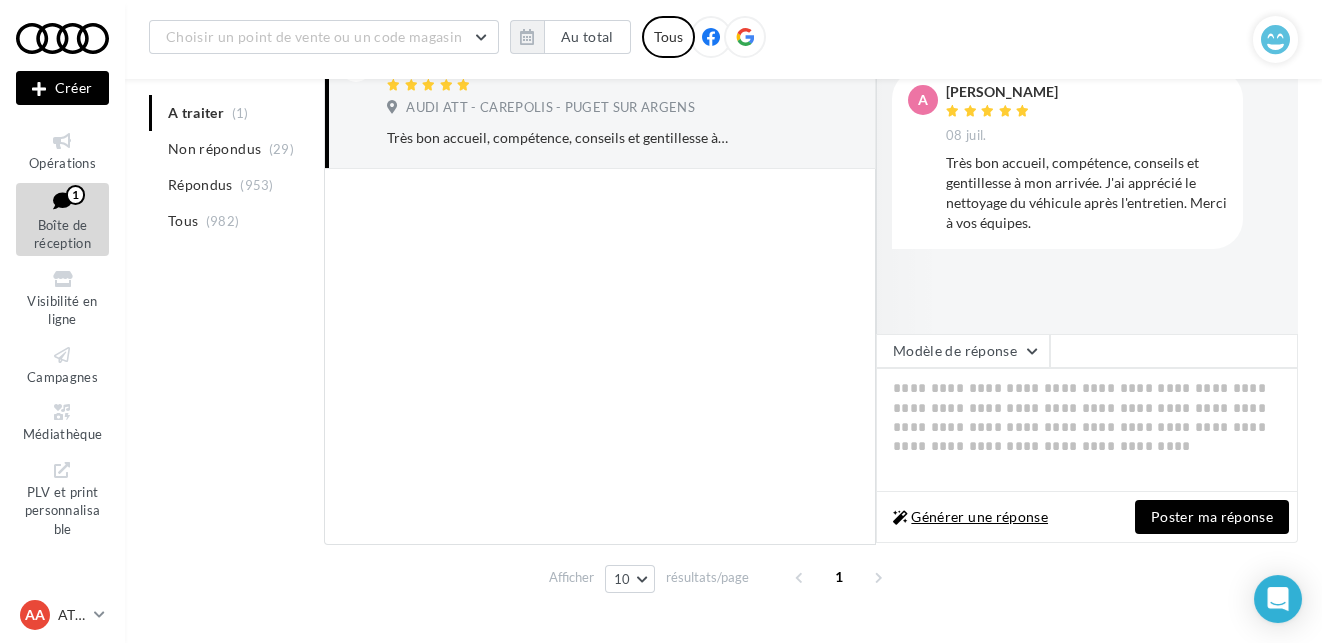click on "Générer une réponse" at bounding box center [970, 517] 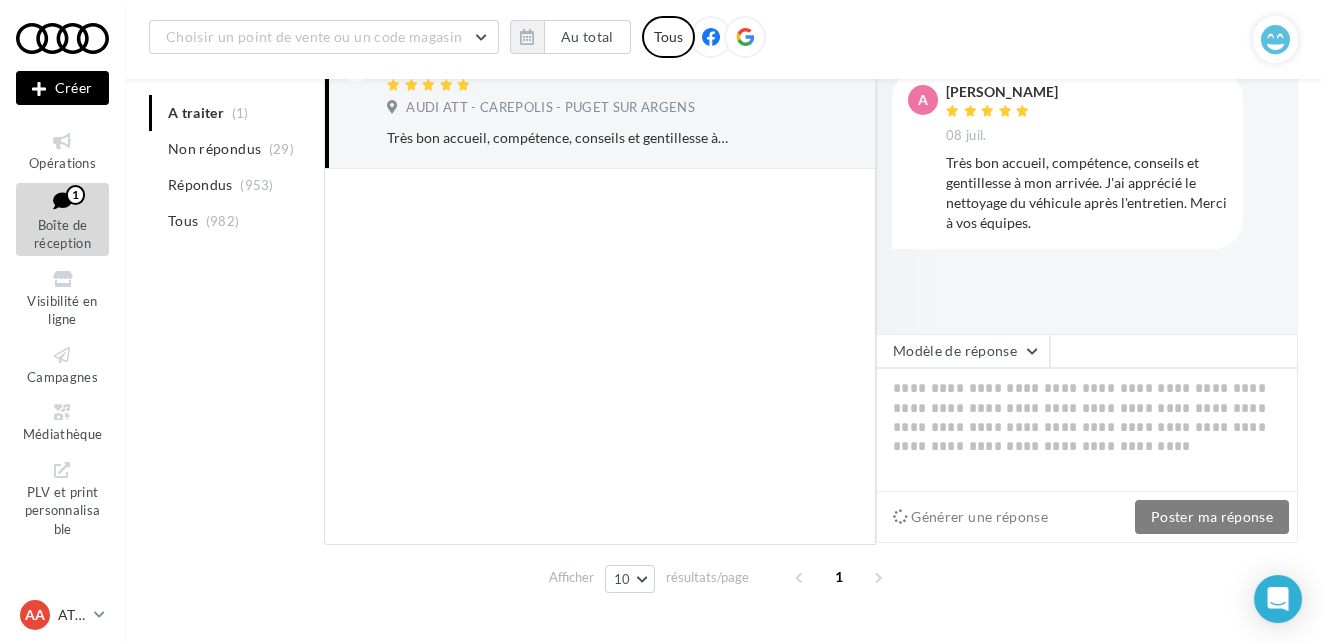 type on "**********" 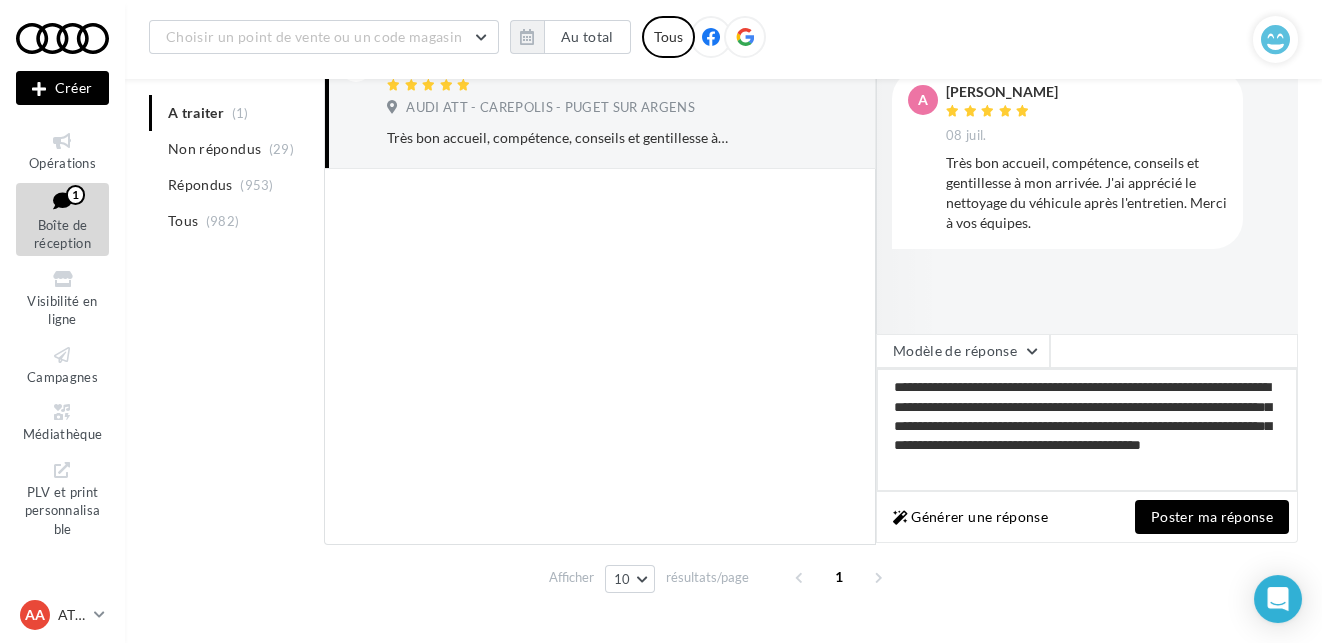 drag, startPoint x: 898, startPoint y: 382, endPoint x: 1236, endPoint y: 467, distance: 348.52402 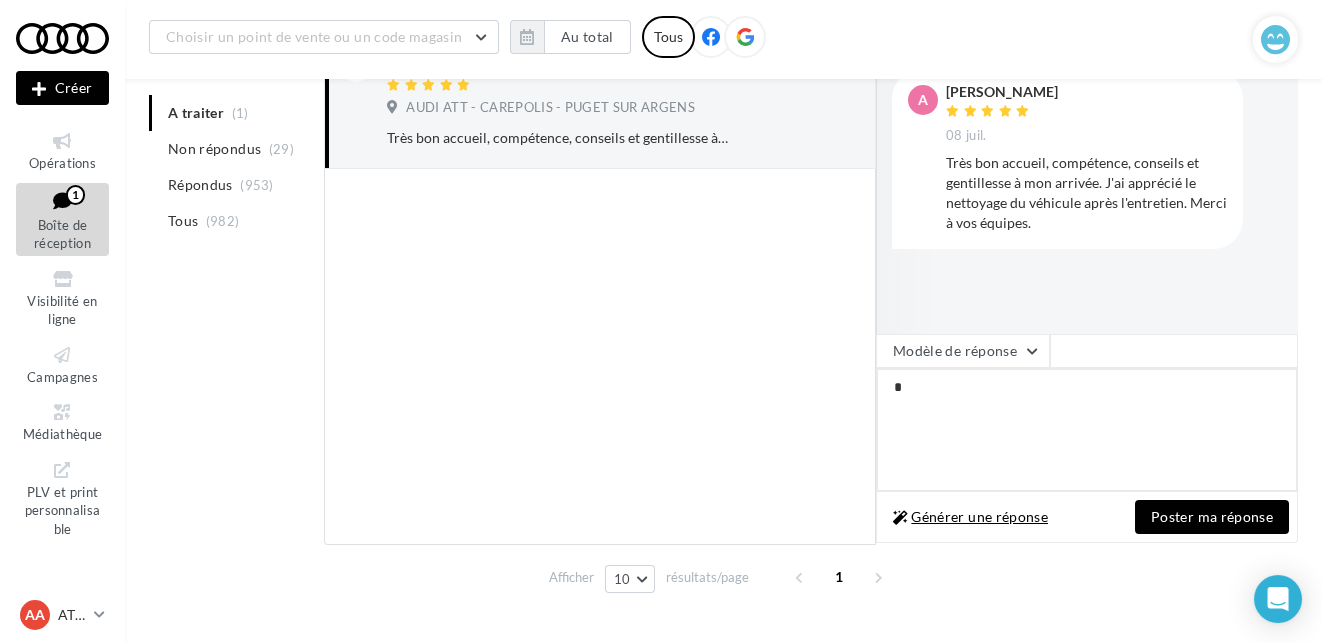 type 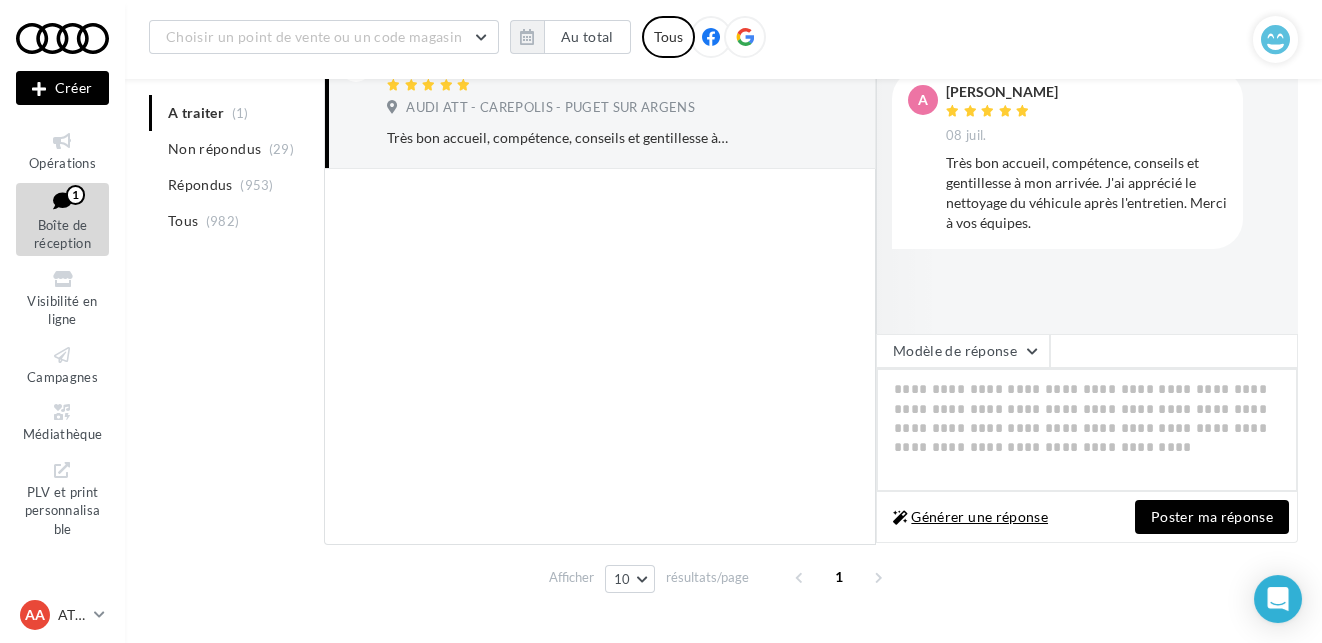 type 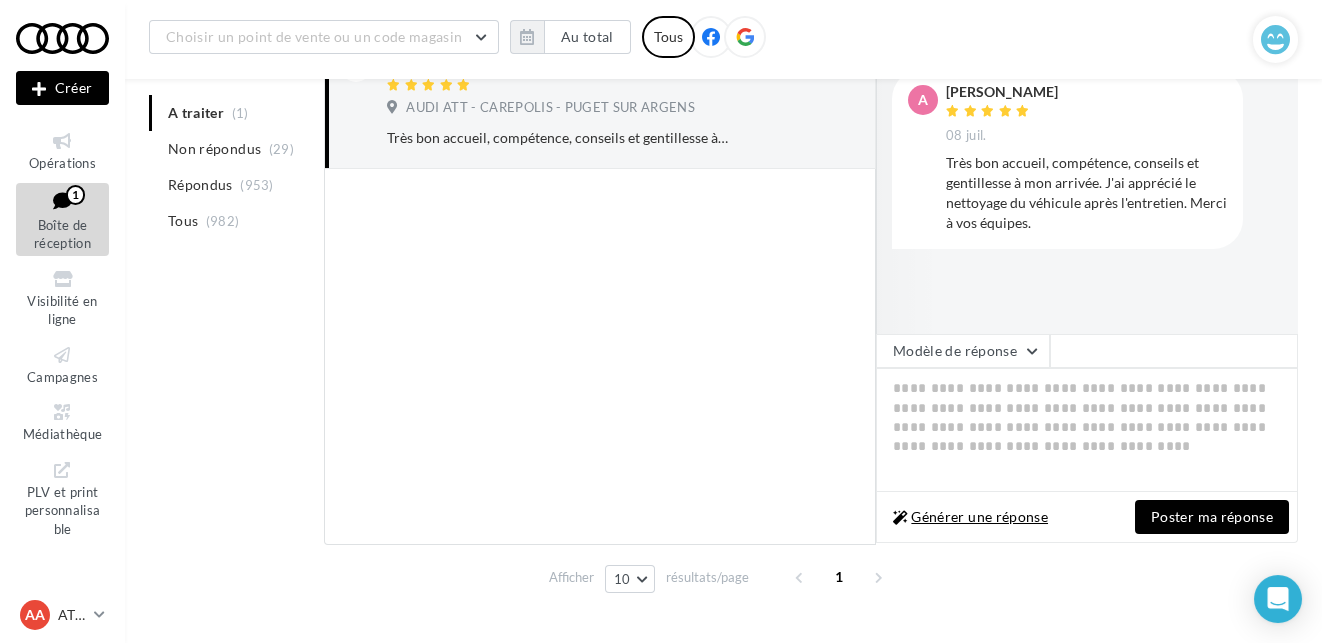 click on "Générer une réponse" at bounding box center (970, 517) 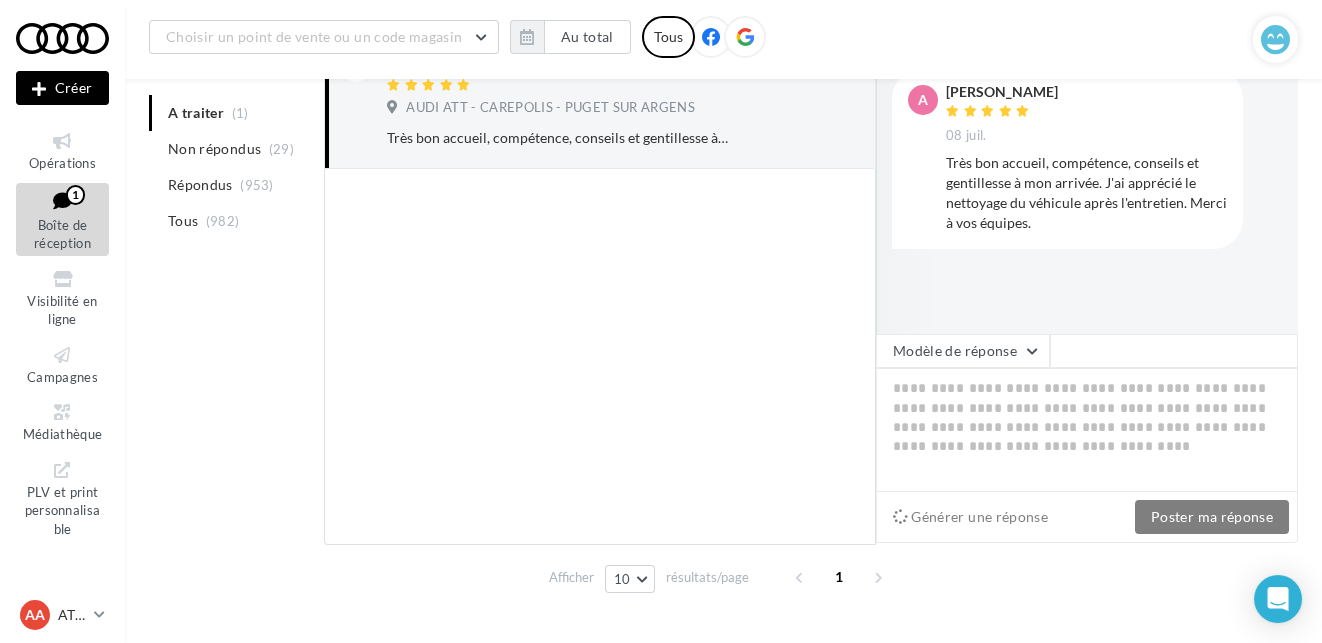 type on "**********" 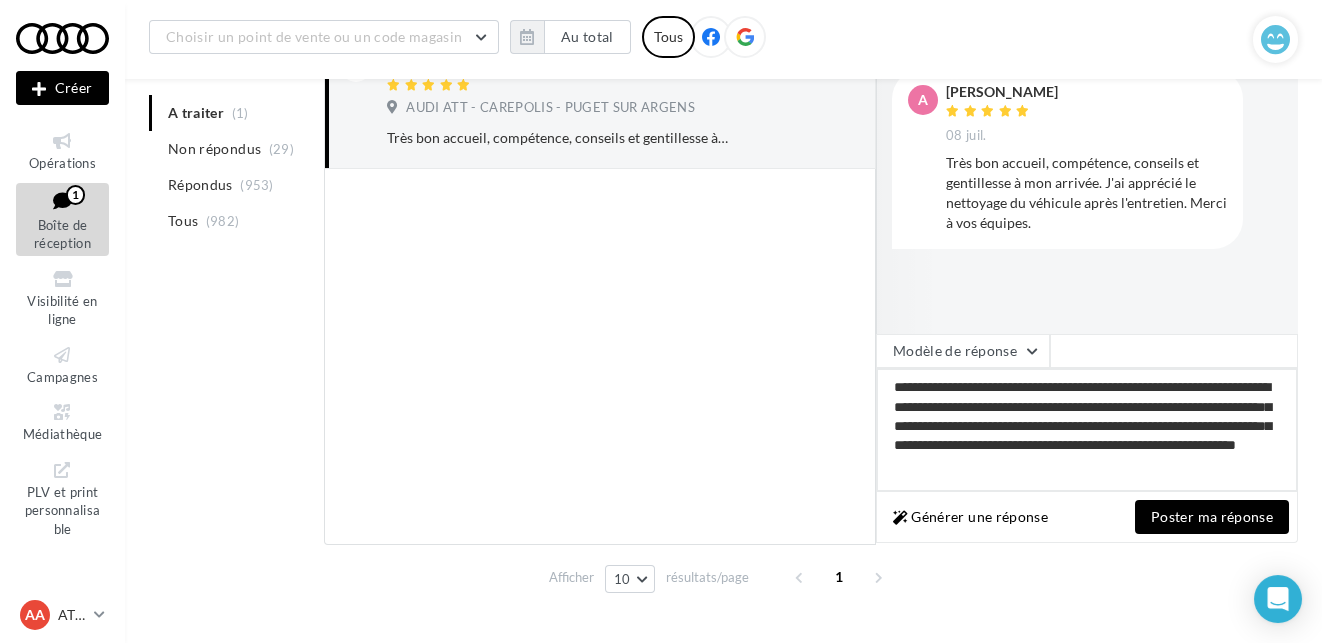 drag, startPoint x: 888, startPoint y: 384, endPoint x: 1242, endPoint y: 471, distance: 364.53394 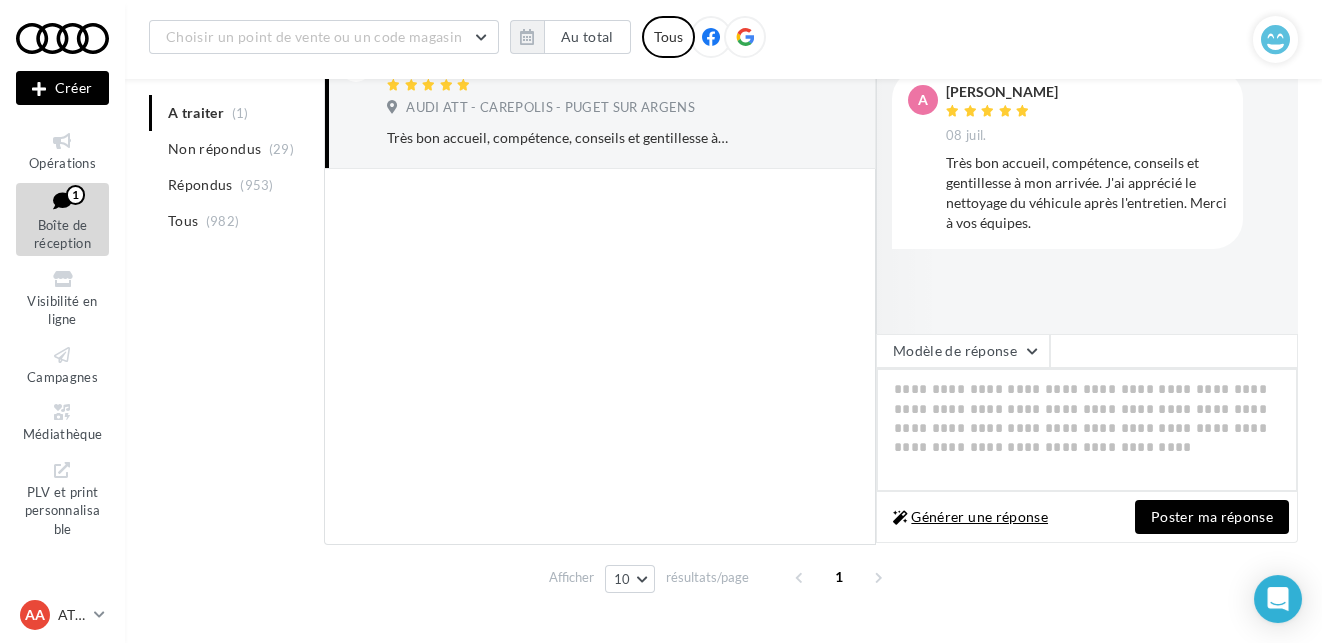type 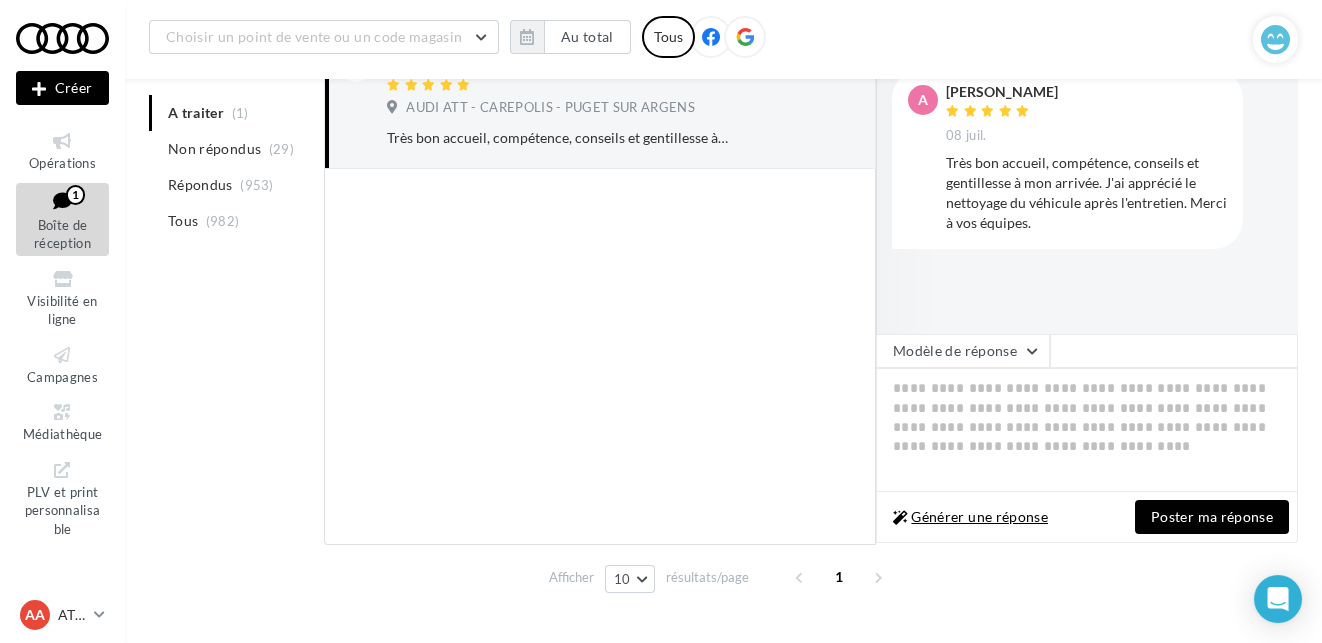click on "Générer une réponse" at bounding box center (970, 517) 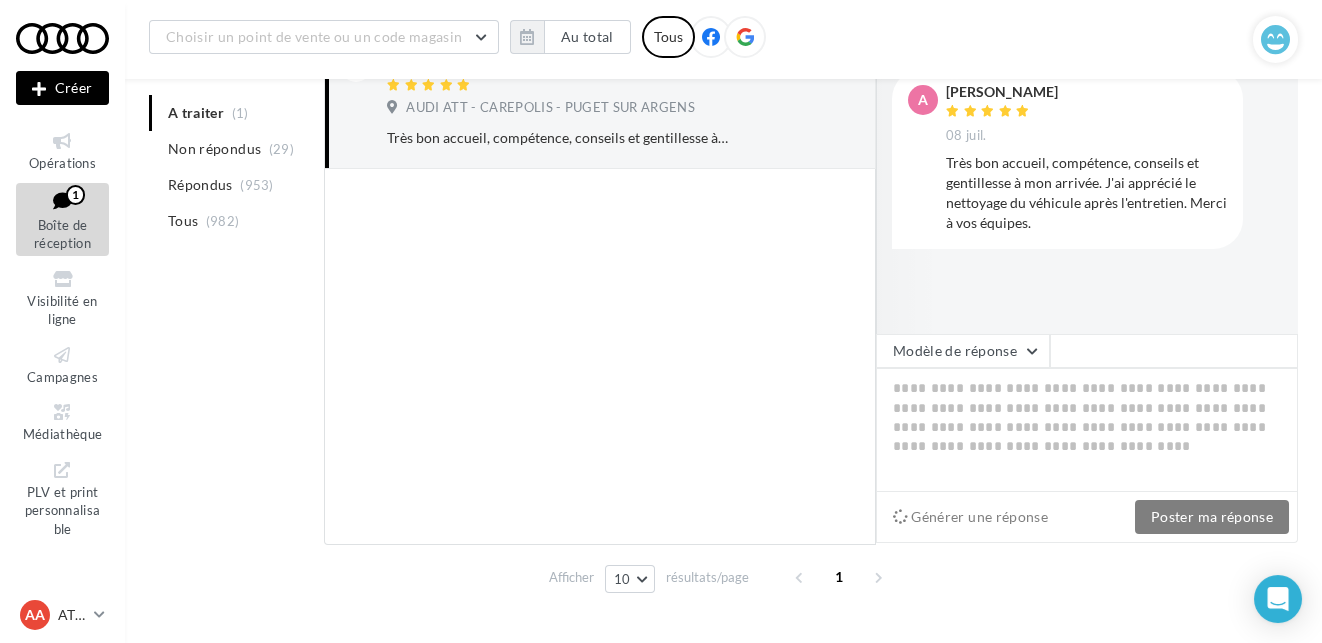 type on "**********" 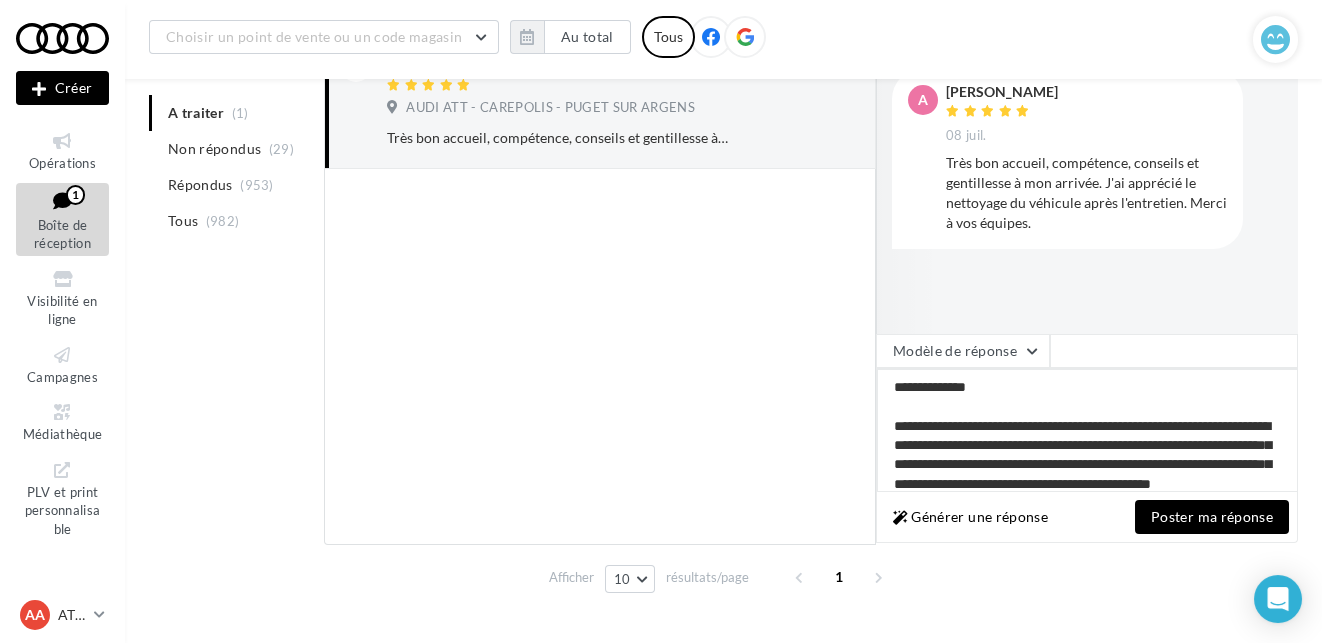 scroll, scrollTop: 125, scrollLeft: 0, axis: vertical 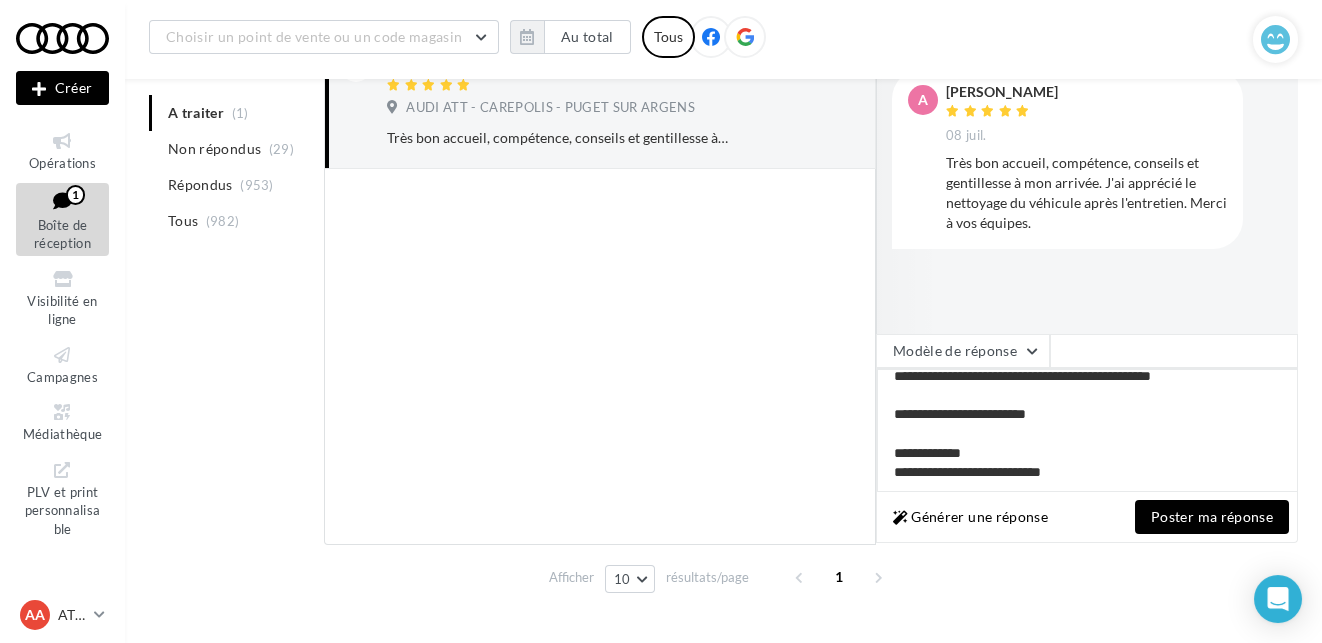 drag, startPoint x: 892, startPoint y: 380, endPoint x: 1276, endPoint y: 547, distance: 418.74216 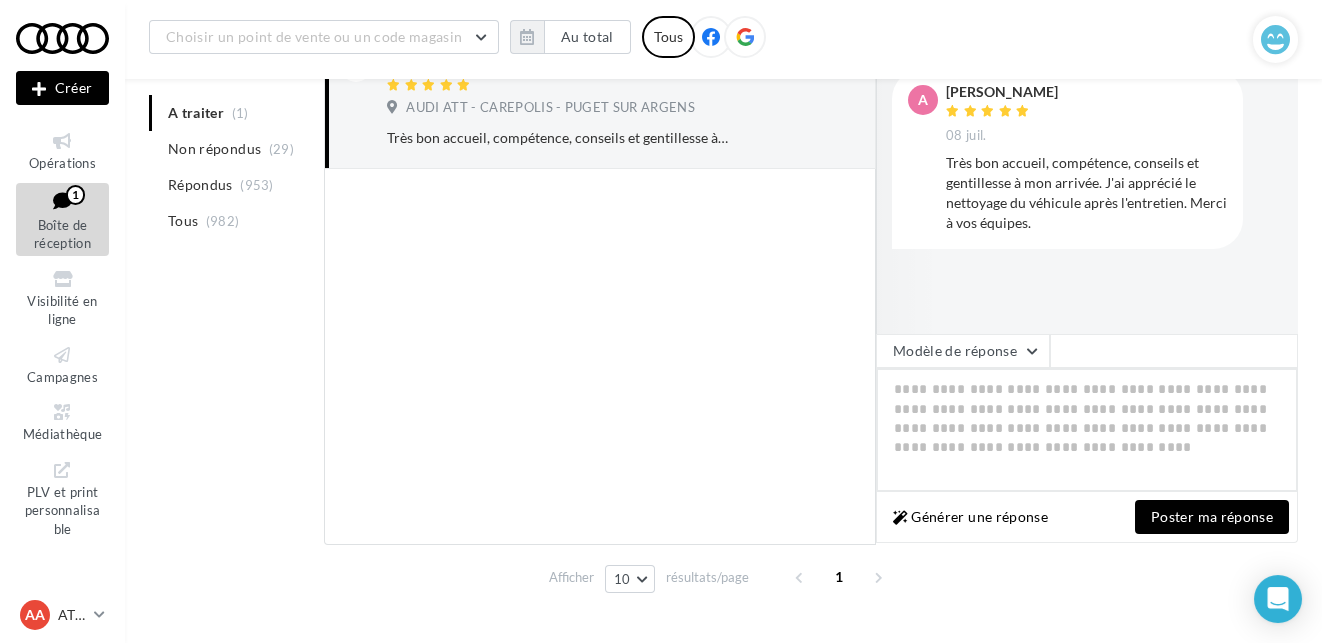 scroll, scrollTop: 0, scrollLeft: 0, axis: both 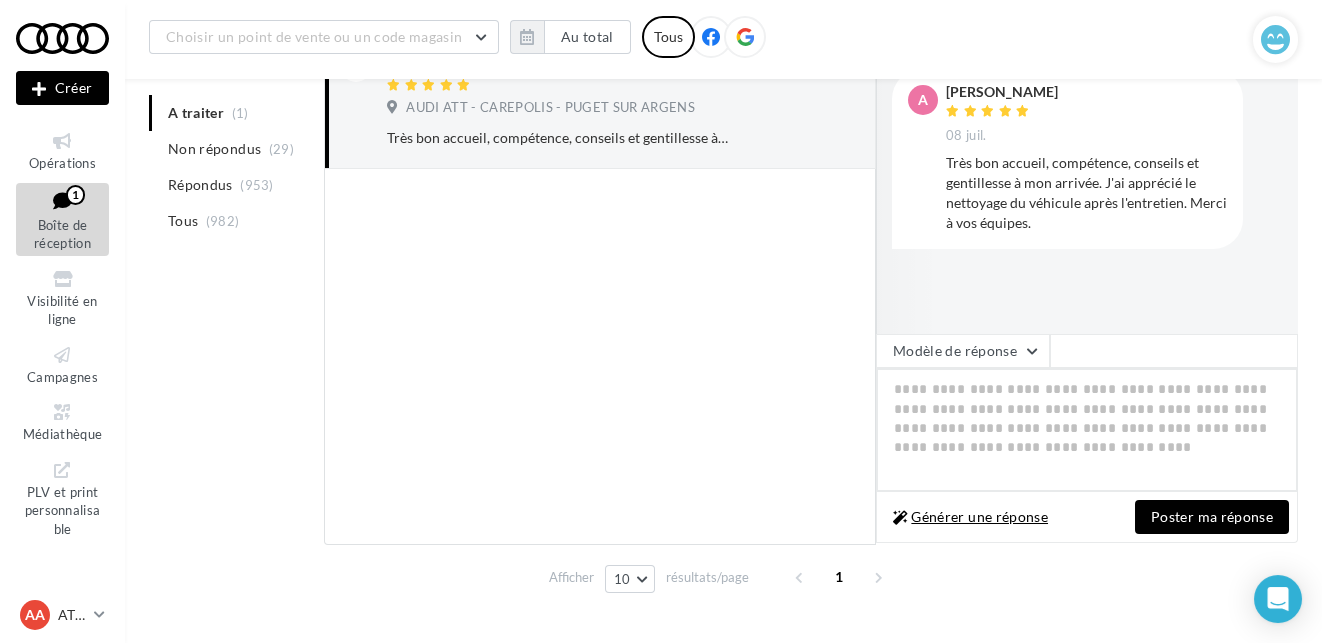 type 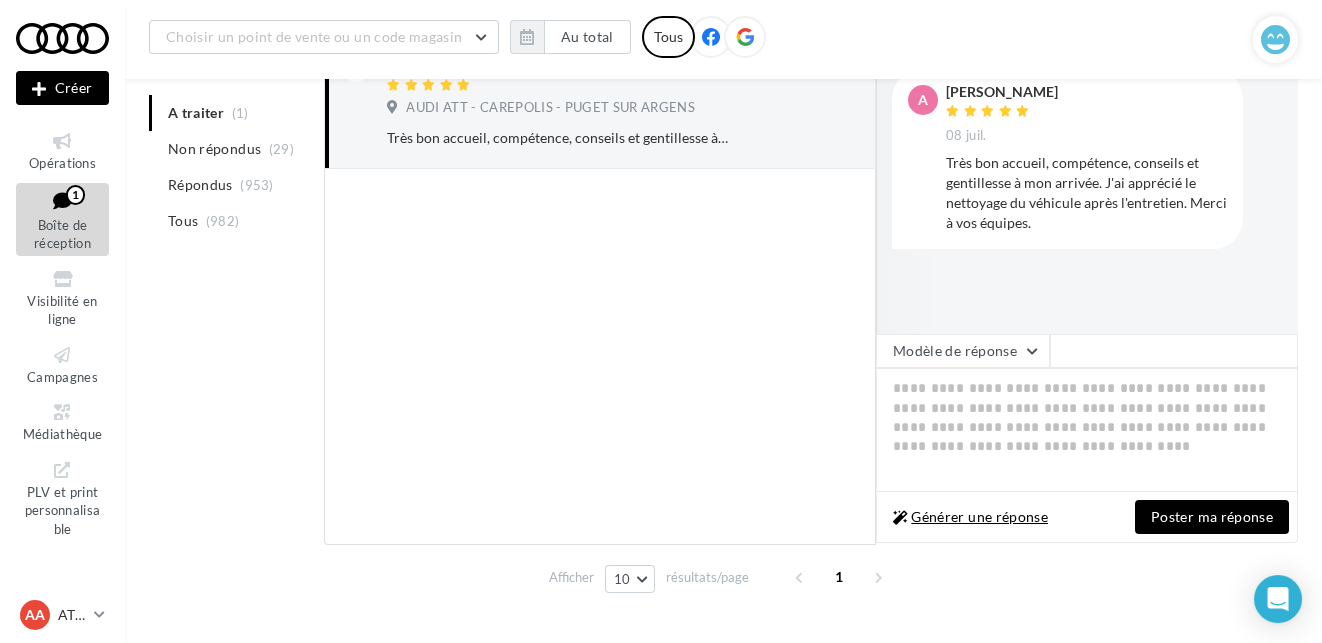 click on "Générer une réponse" at bounding box center [970, 517] 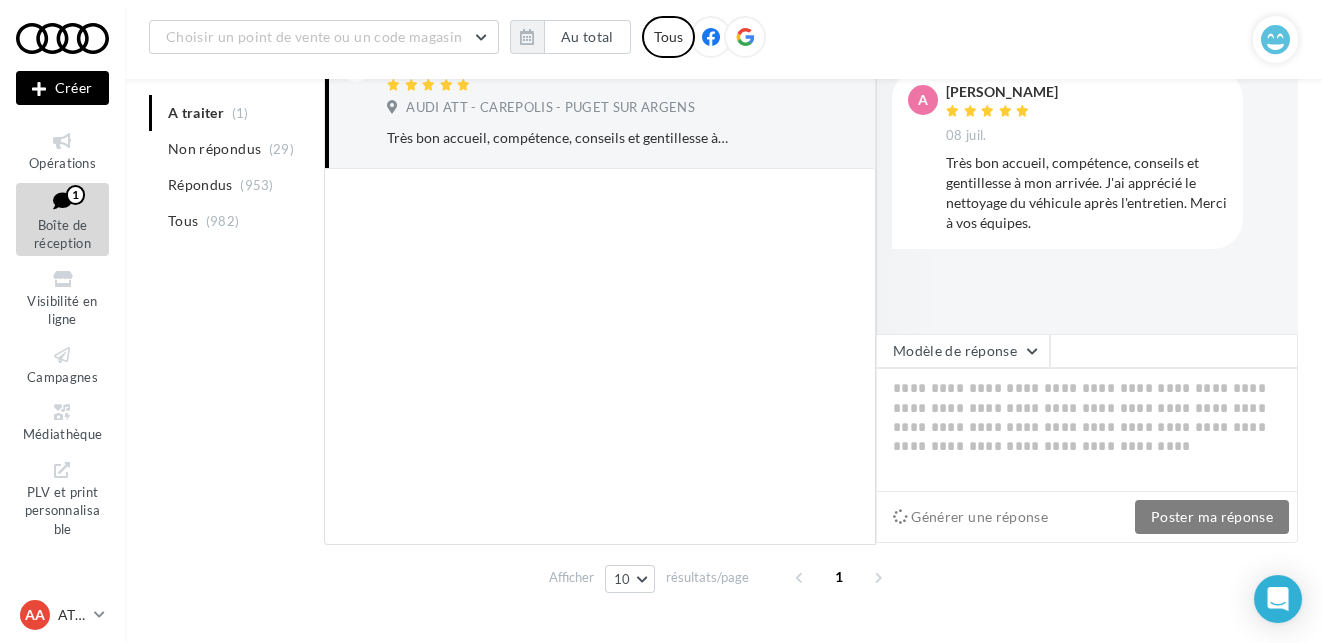 type on "**********" 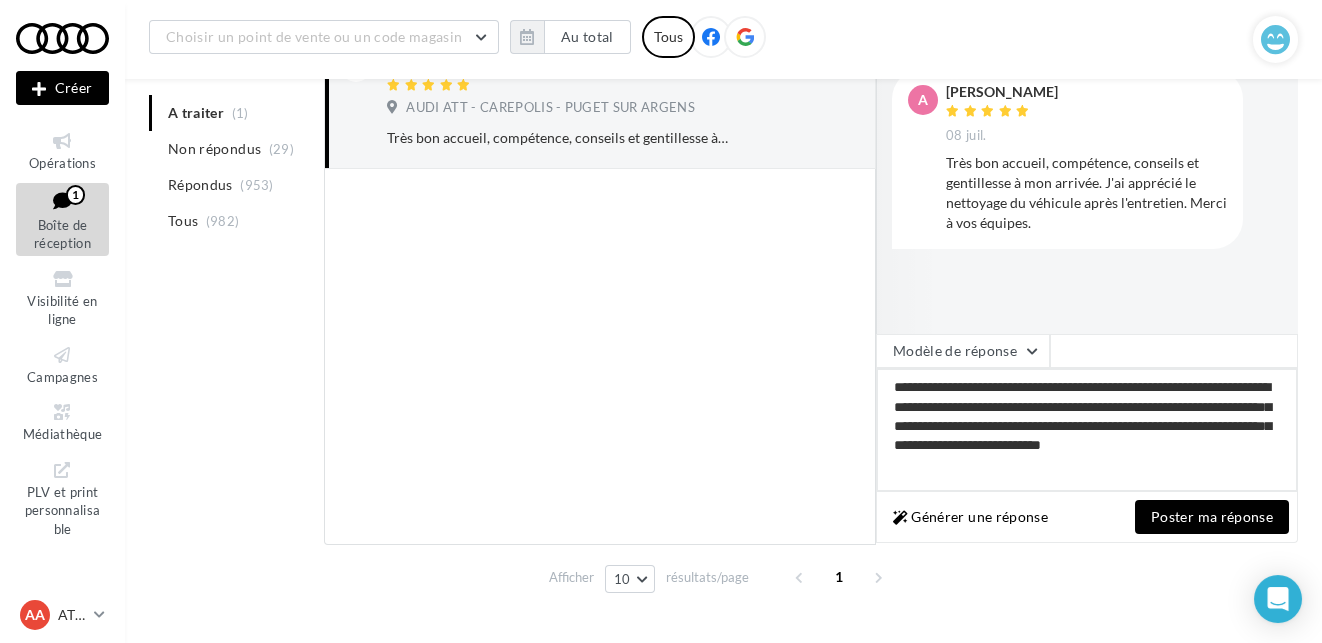 drag, startPoint x: 895, startPoint y: 386, endPoint x: 1120, endPoint y: 484, distance: 245.41597 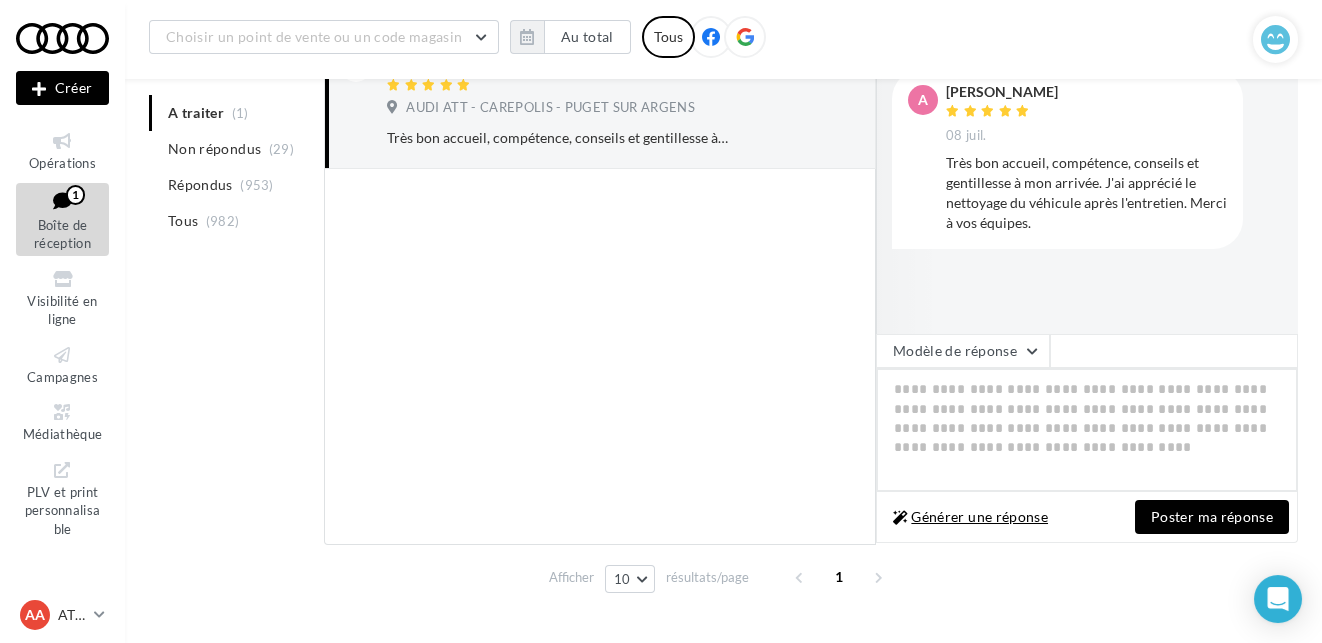 type 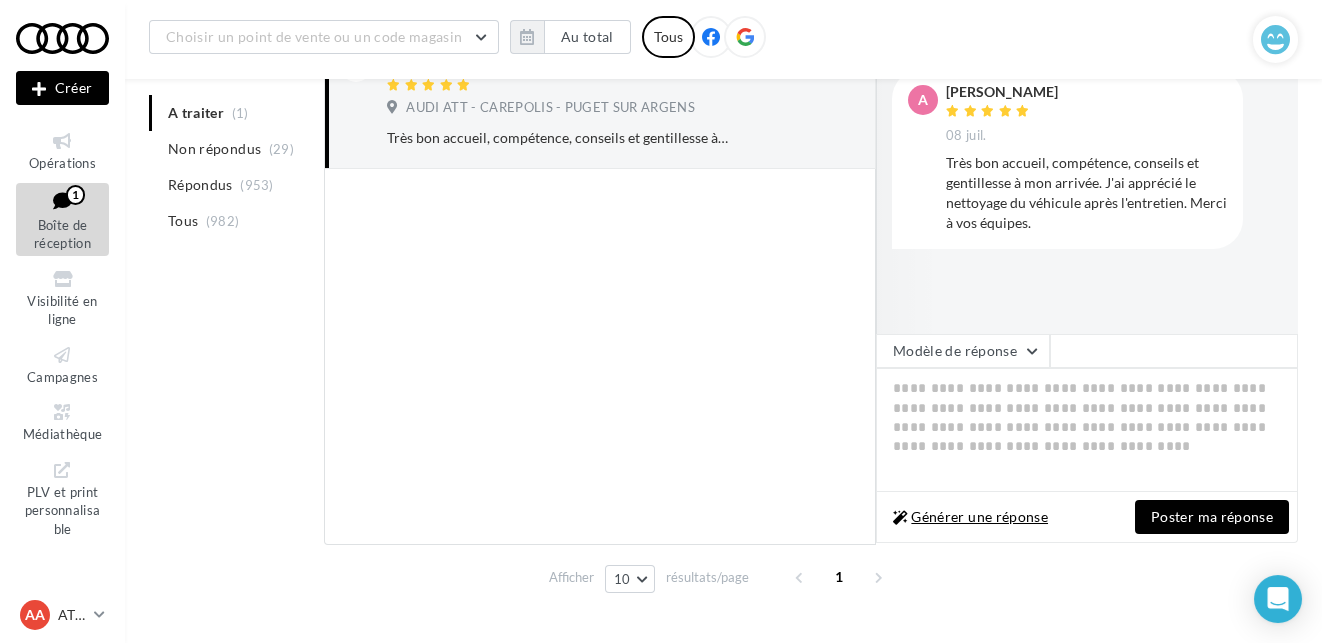 click on "Générer une réponse" at bounding box center (970, 517) 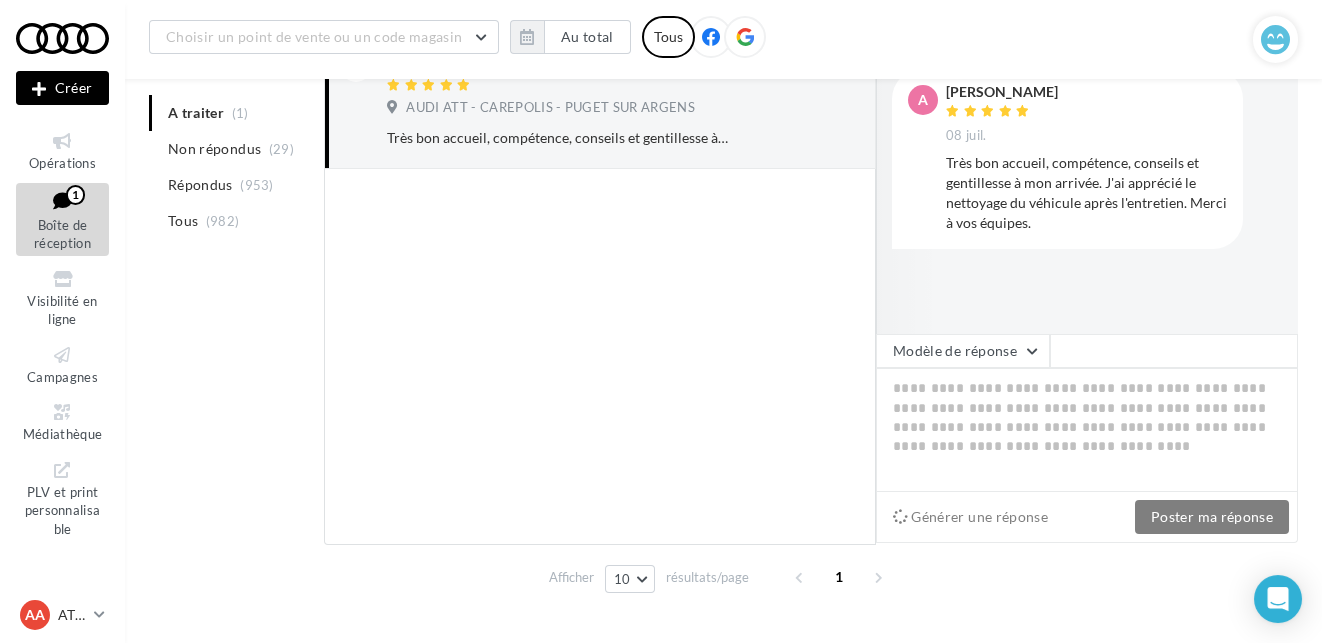 type on "**********" 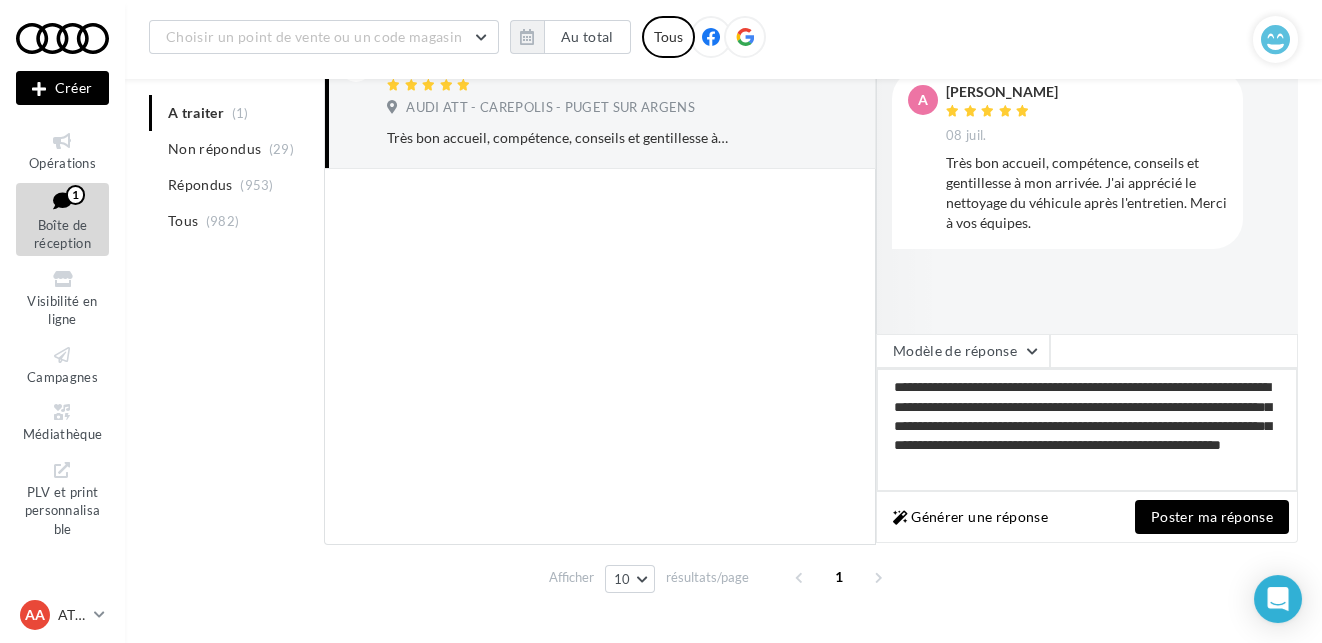 drag, startPoint x: 902, startPoint y: 387, endPoint x: 1312, endPoint y: 464, distance: 417.16785 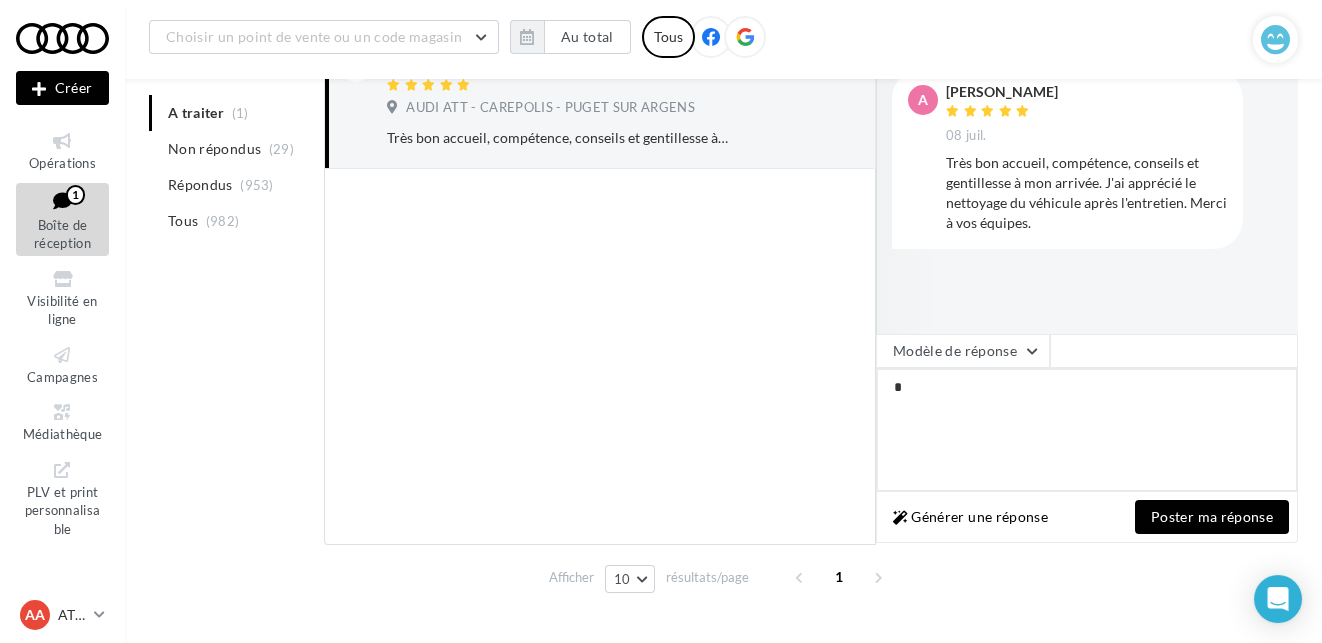 type 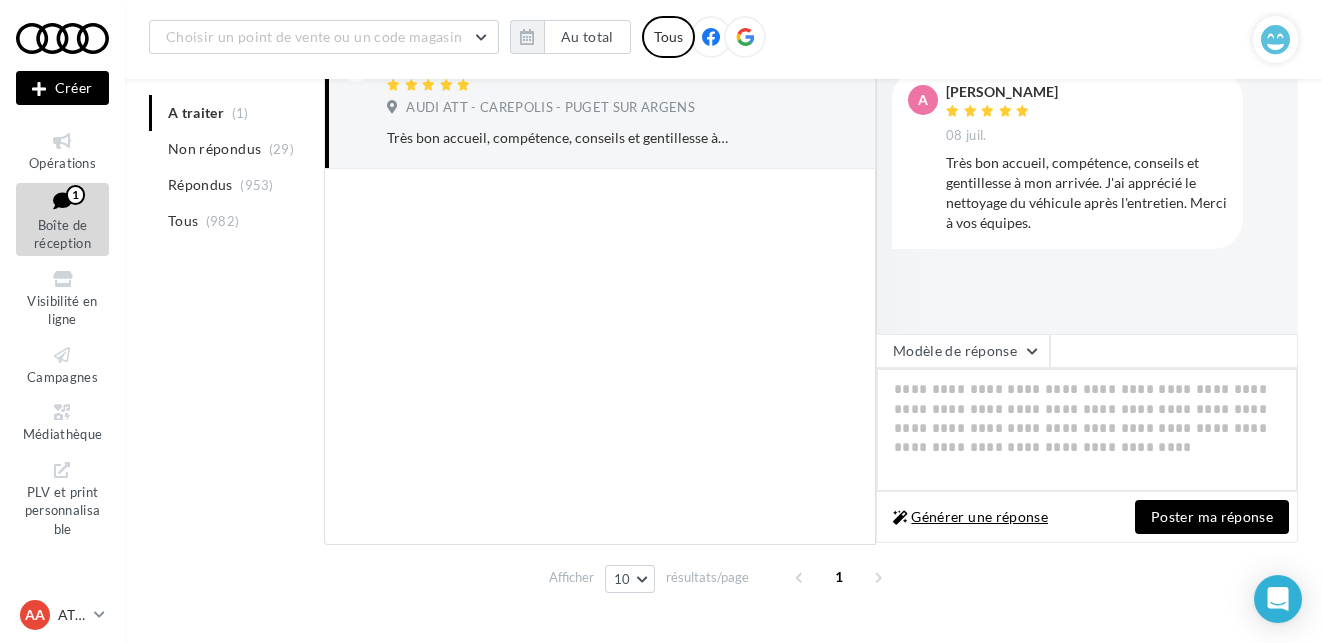type 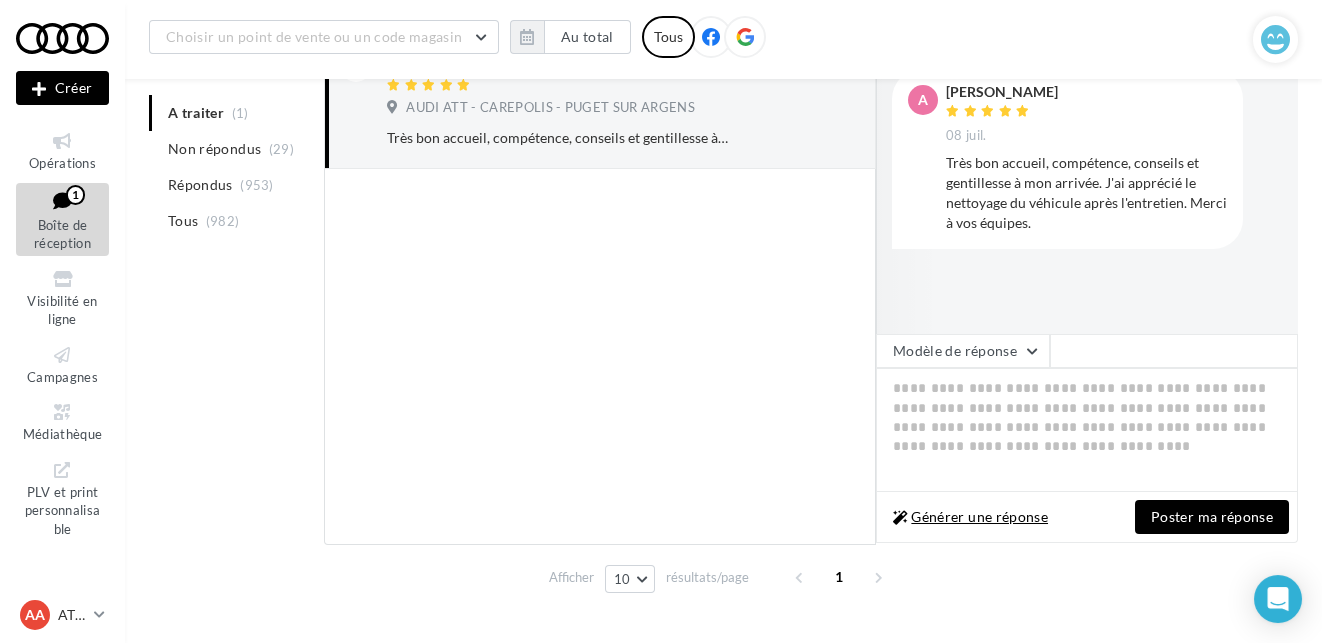 click on "Générer une réponse" at bounding box center (970, 517) 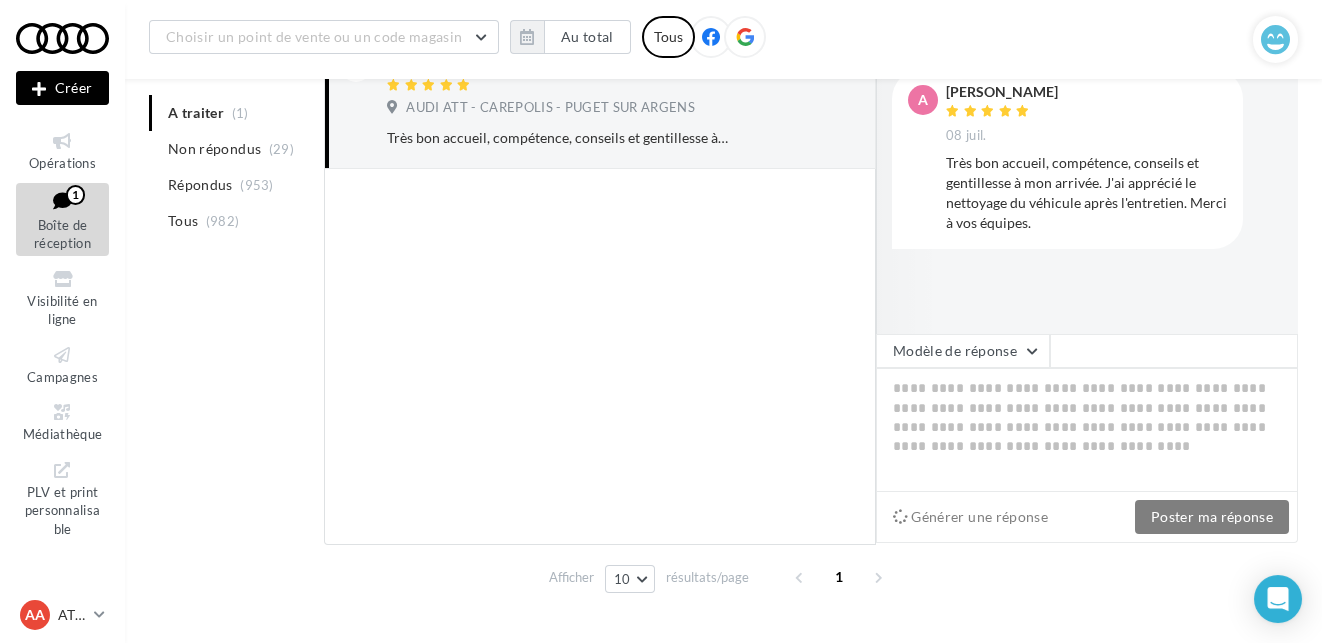 type on "**********" 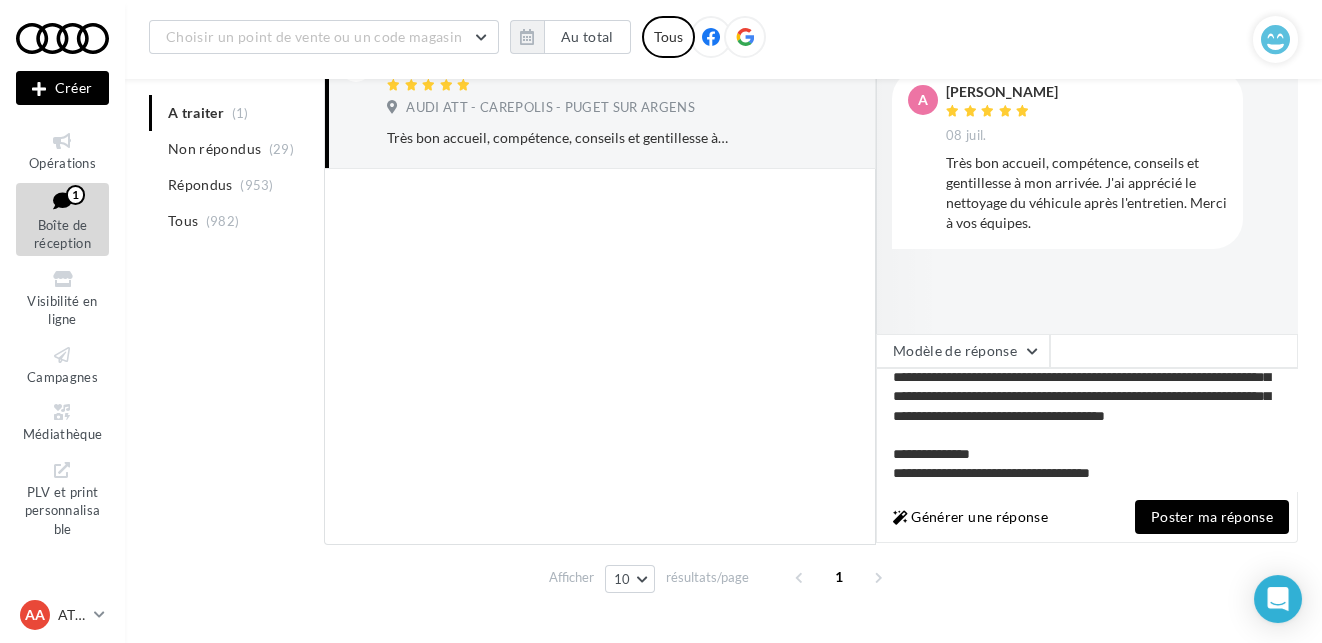 scroll, scrollTop: 0, scrollLeft: 0, axis: both 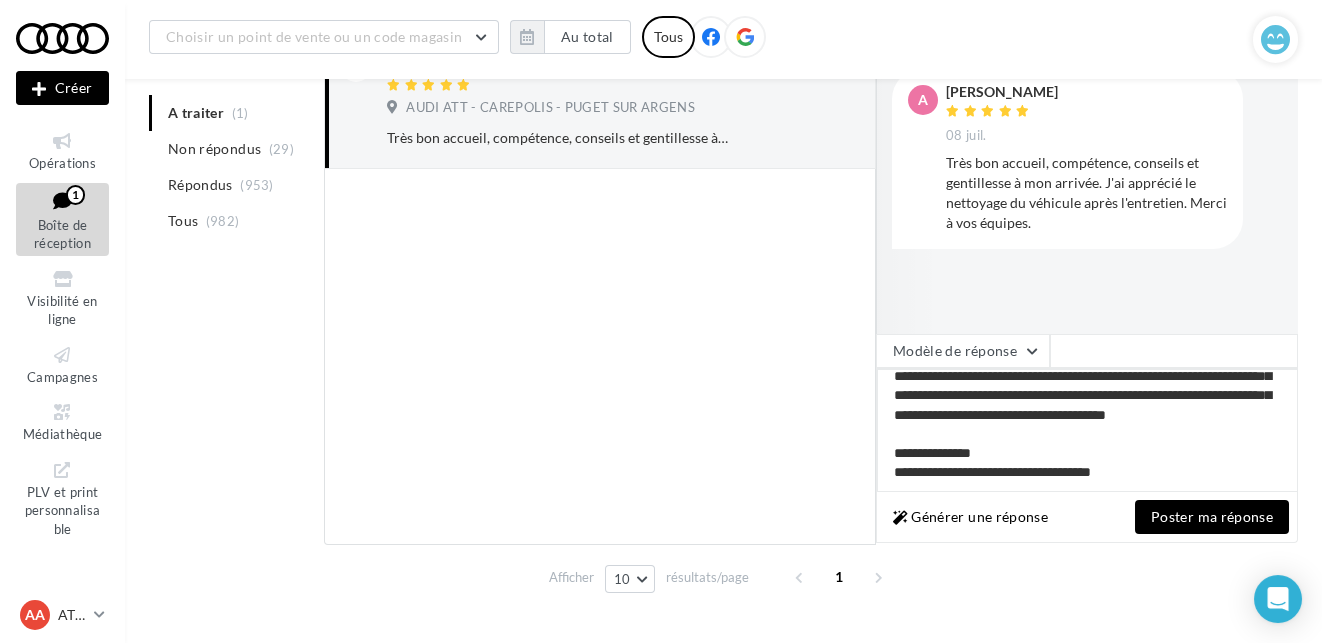 drag, startPoint x: 897, startPoint y: 387, endPoint x: 1221, endPoint y: 505, distance: 344.8188 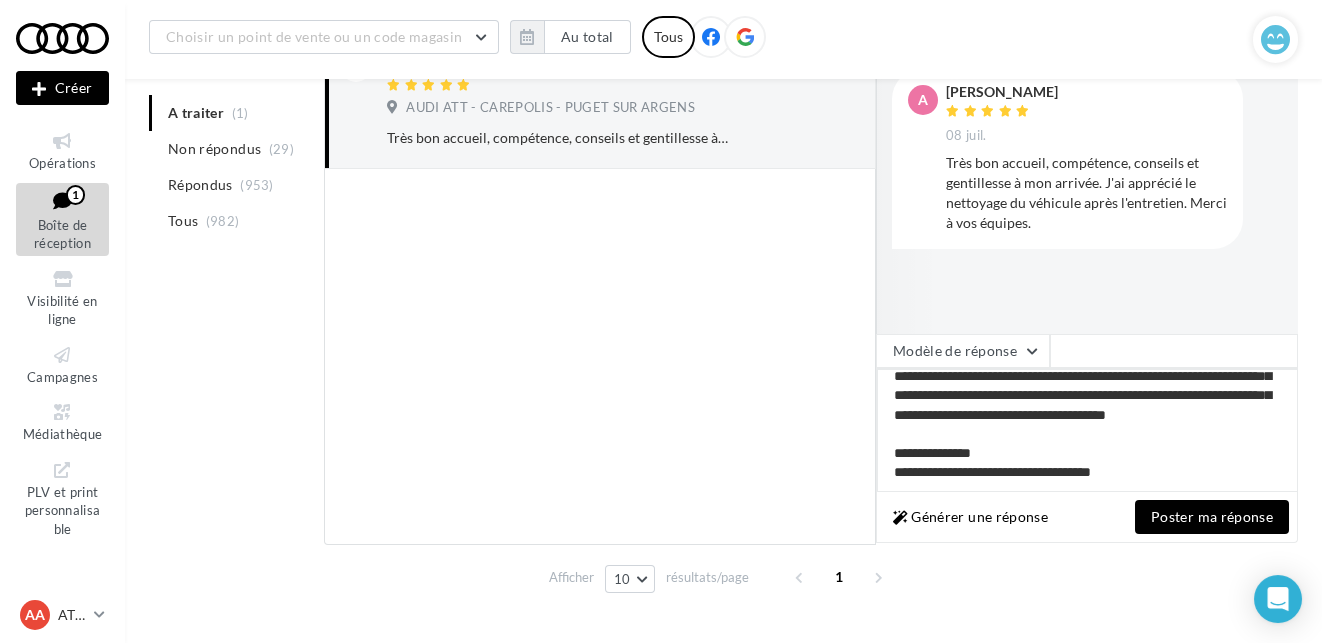 type 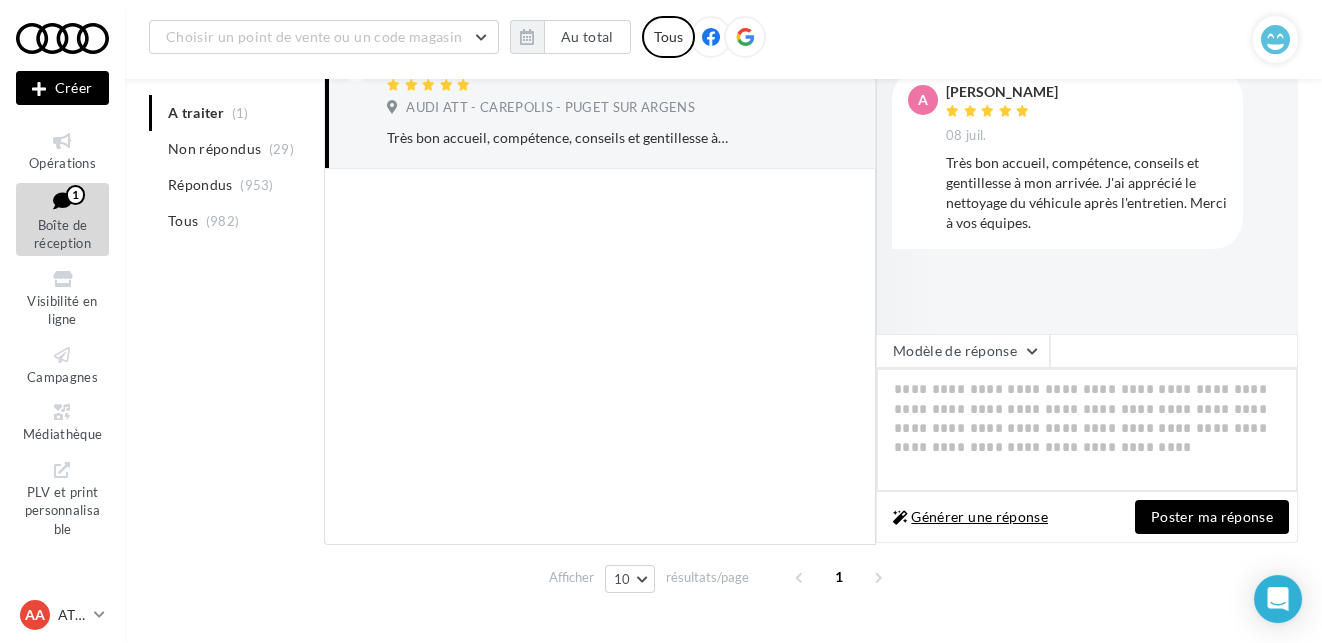 scroll, scrollTop: 0, scrollLeft: 0, axis: both 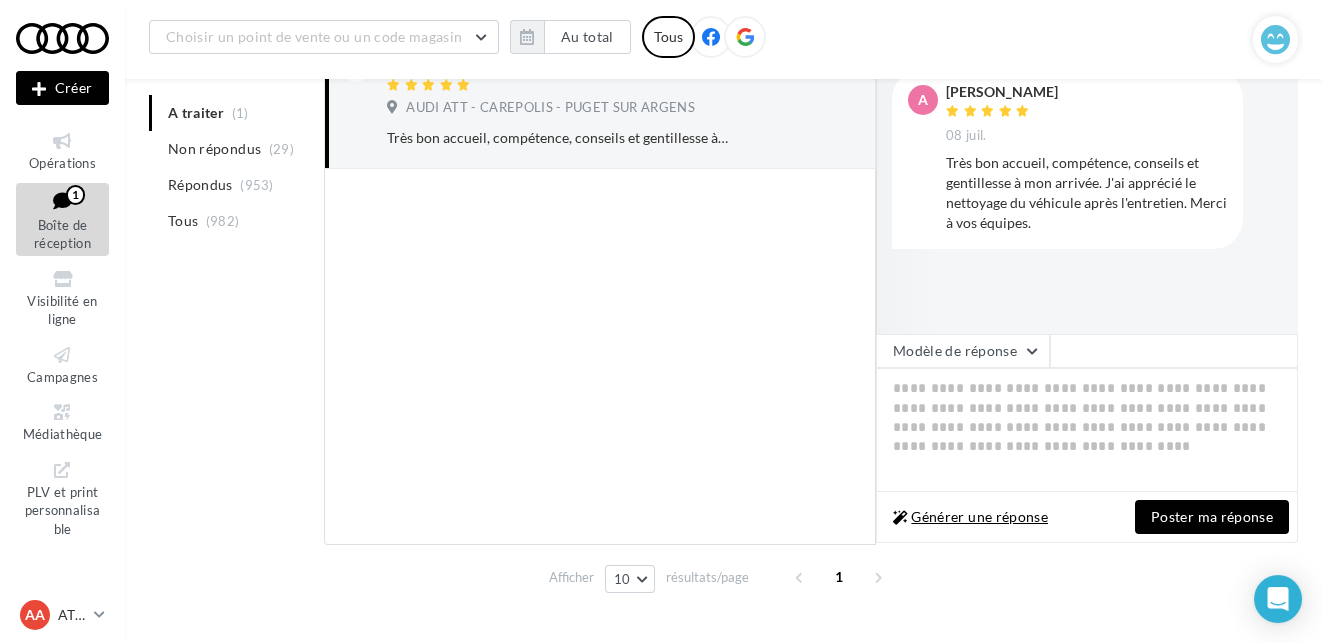 click on "Générer une réponse" at bounding box center [970, 517] 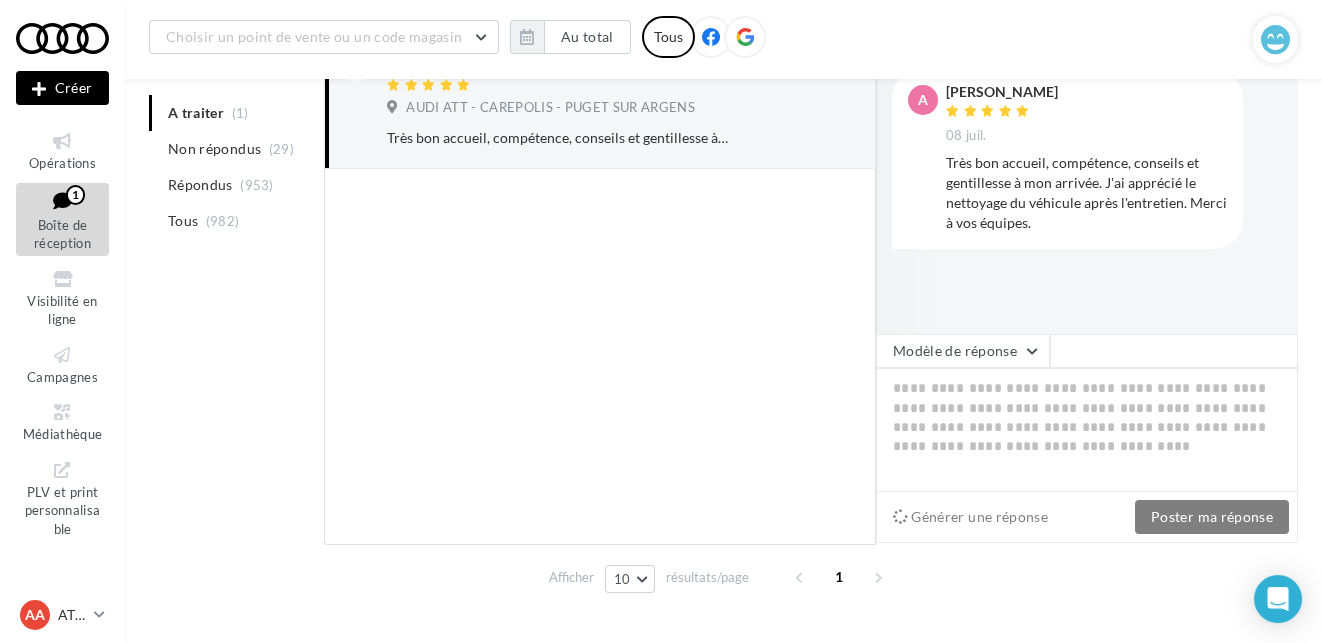 type on "**********" 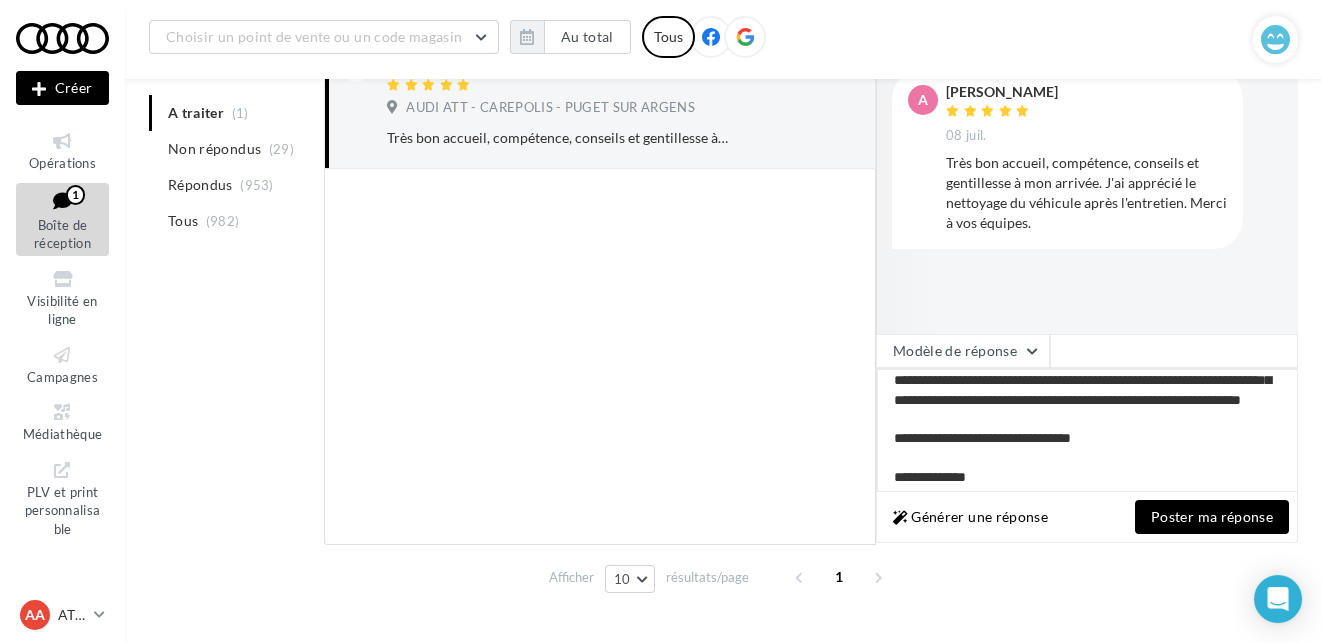 scroll, scrollTop: 144, scrollLeft: 0, axis: vertical 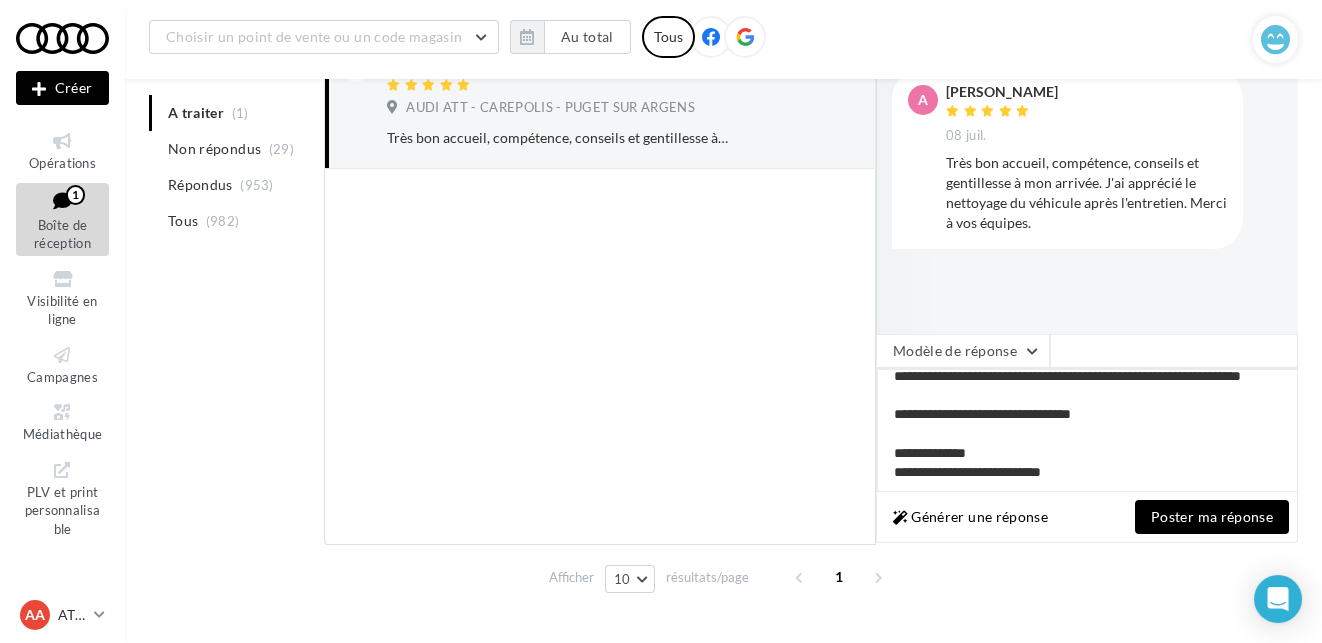 drag, startPoint x: 890, startPoint y: 387, endPoint x: 1268, endPoint y: 521, distance: 401.0486 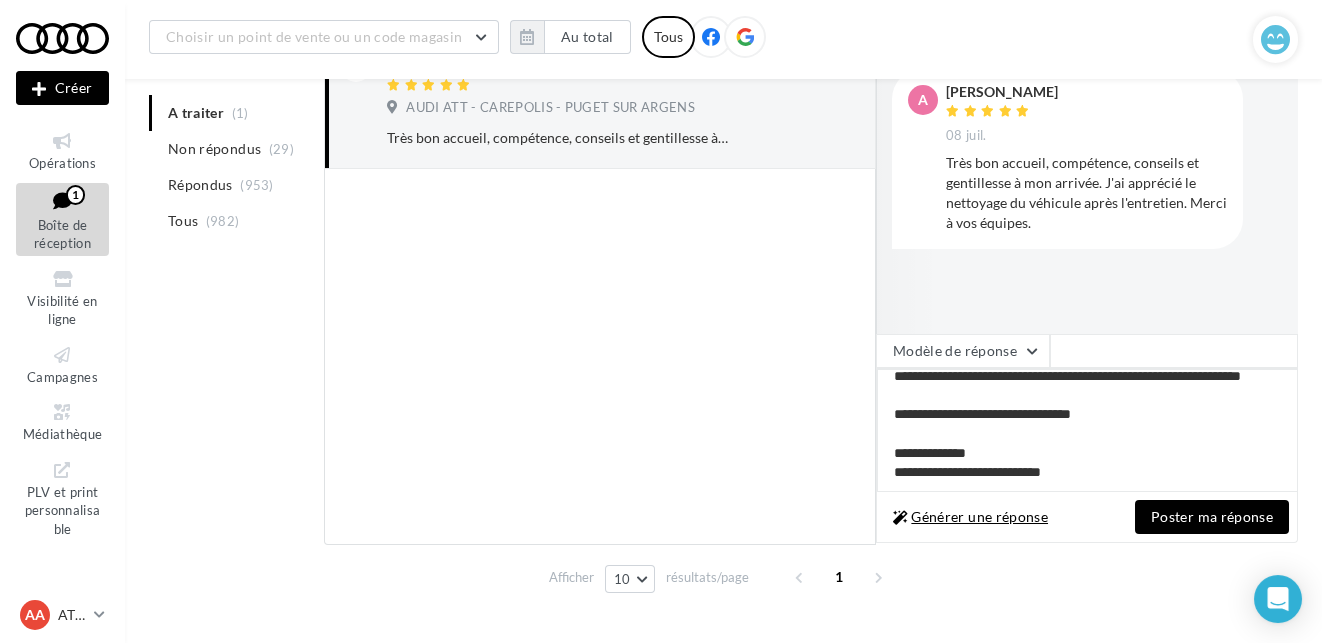 type 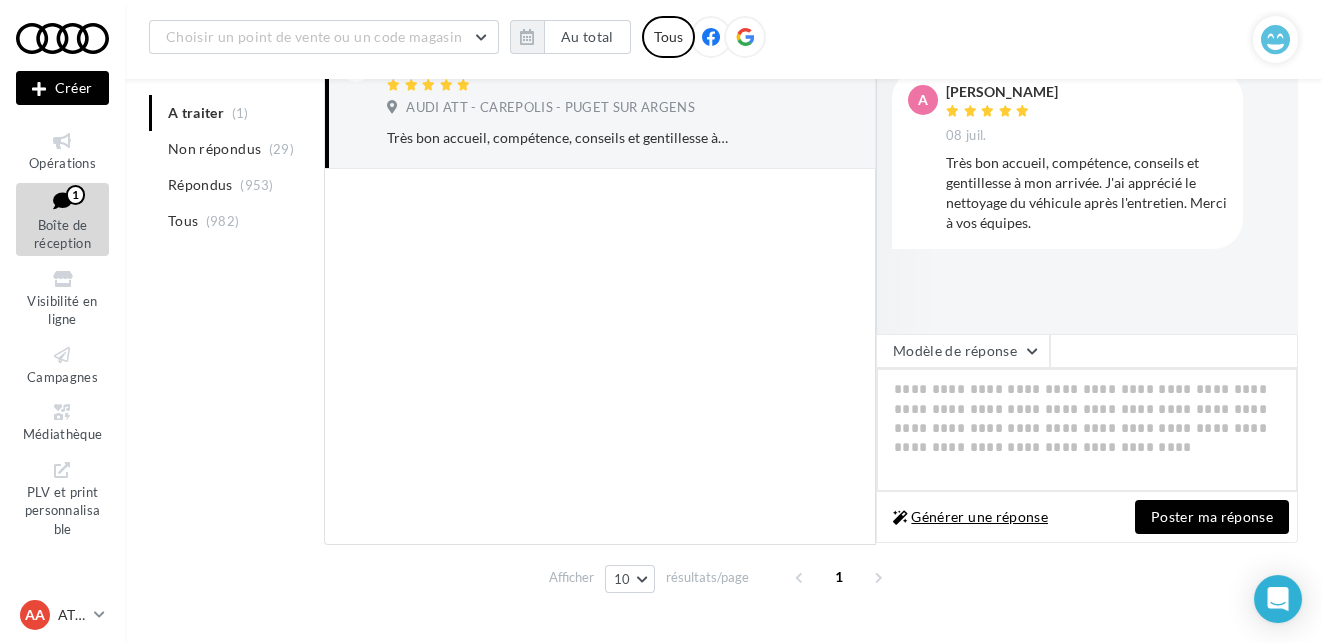 scroll, scrollTop: 0, scrollLeft: 0, axis: both 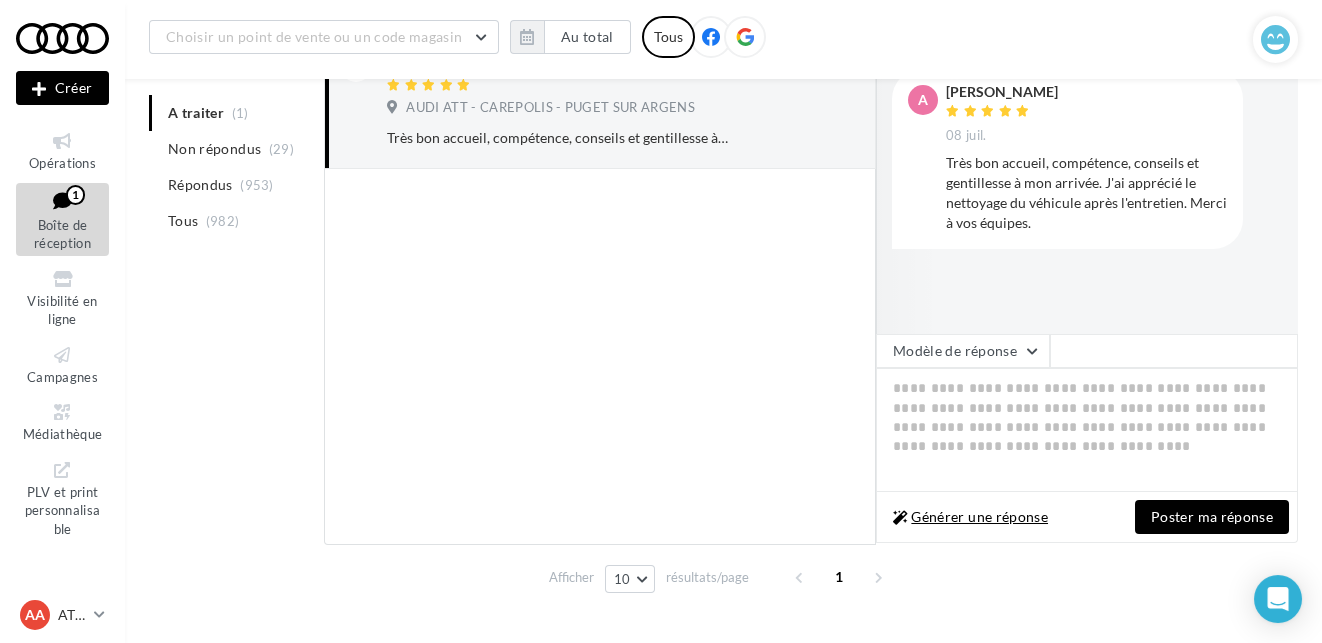click on "Générer une réponse" at bounding box center (970, 517) 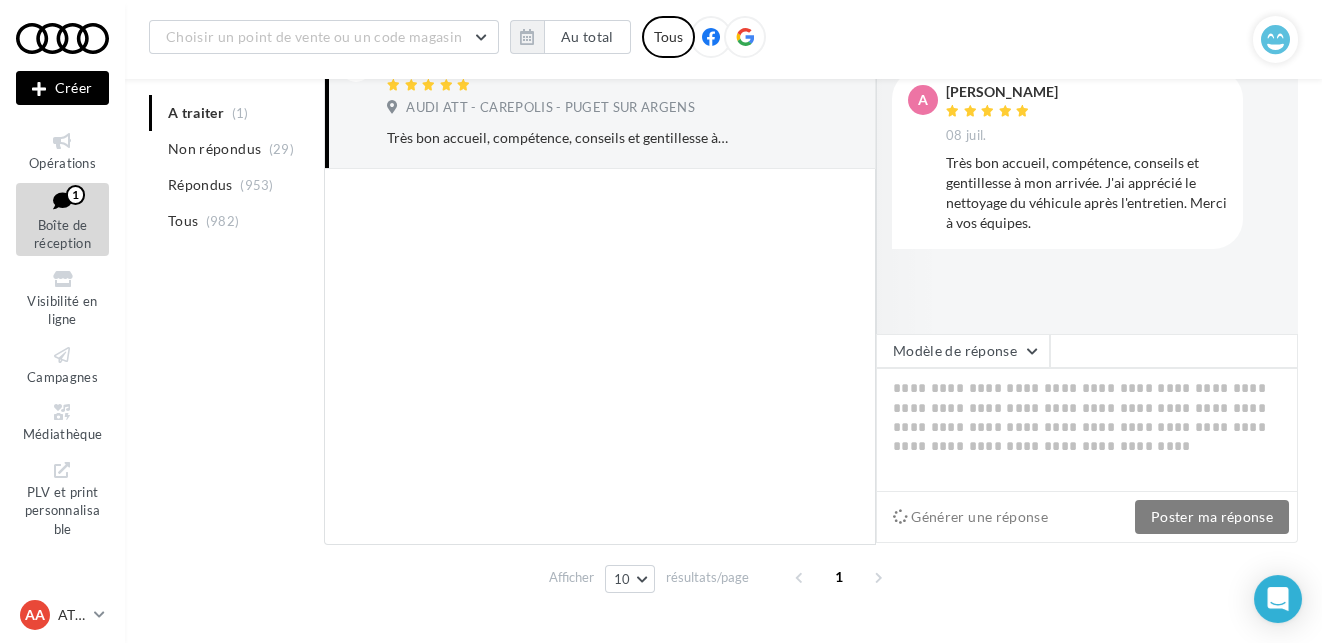 type on "**********" 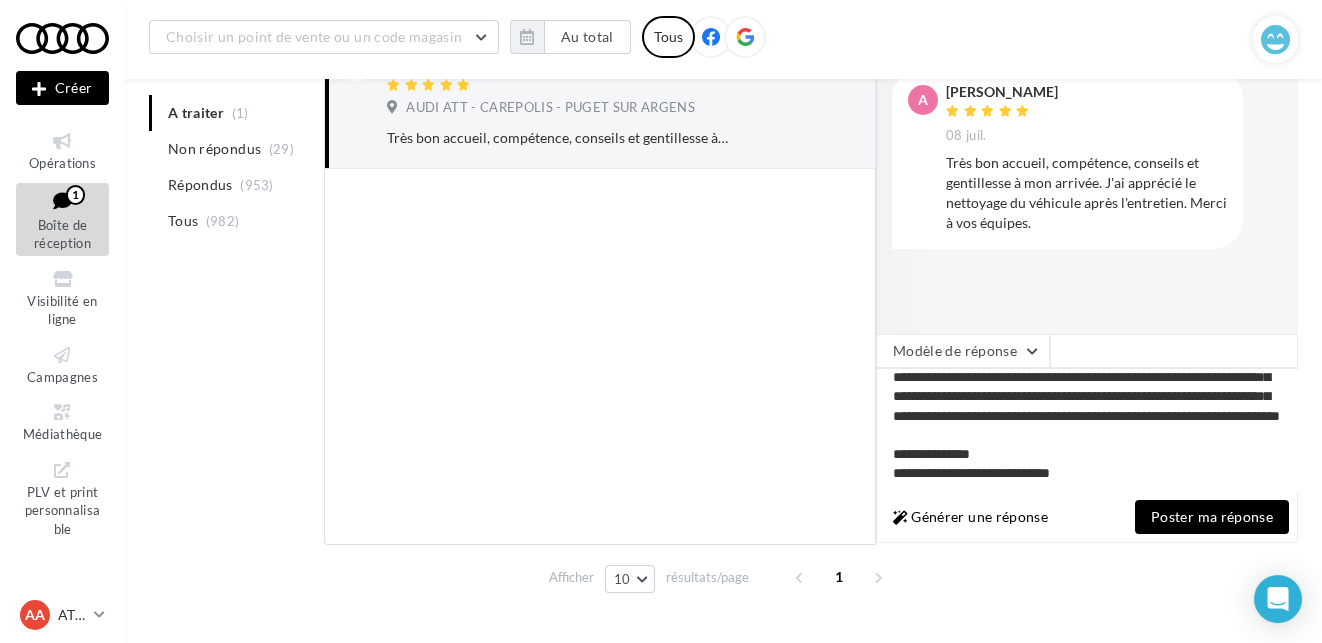 scroll, scrollTop: 0, scrollLeft: 0, axis: both 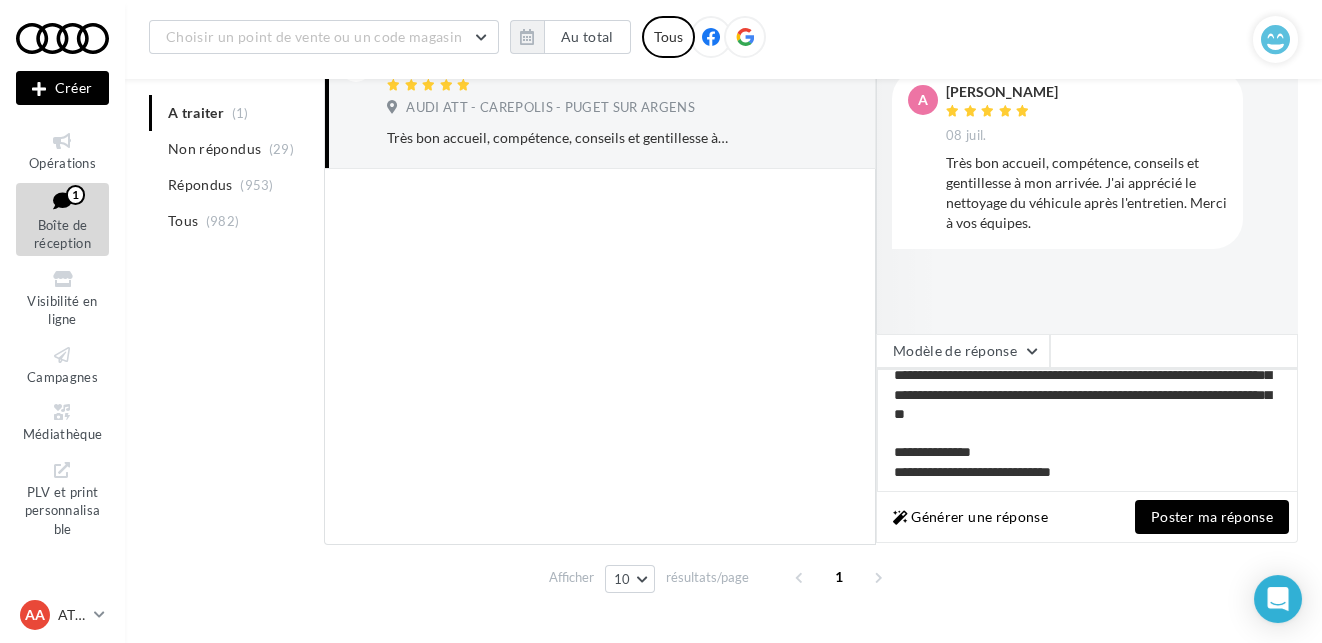 drag, startPoint x: 895, startPoint y: 380, endPoint x: 1177, endPoint y: 580, distance: 345.72244 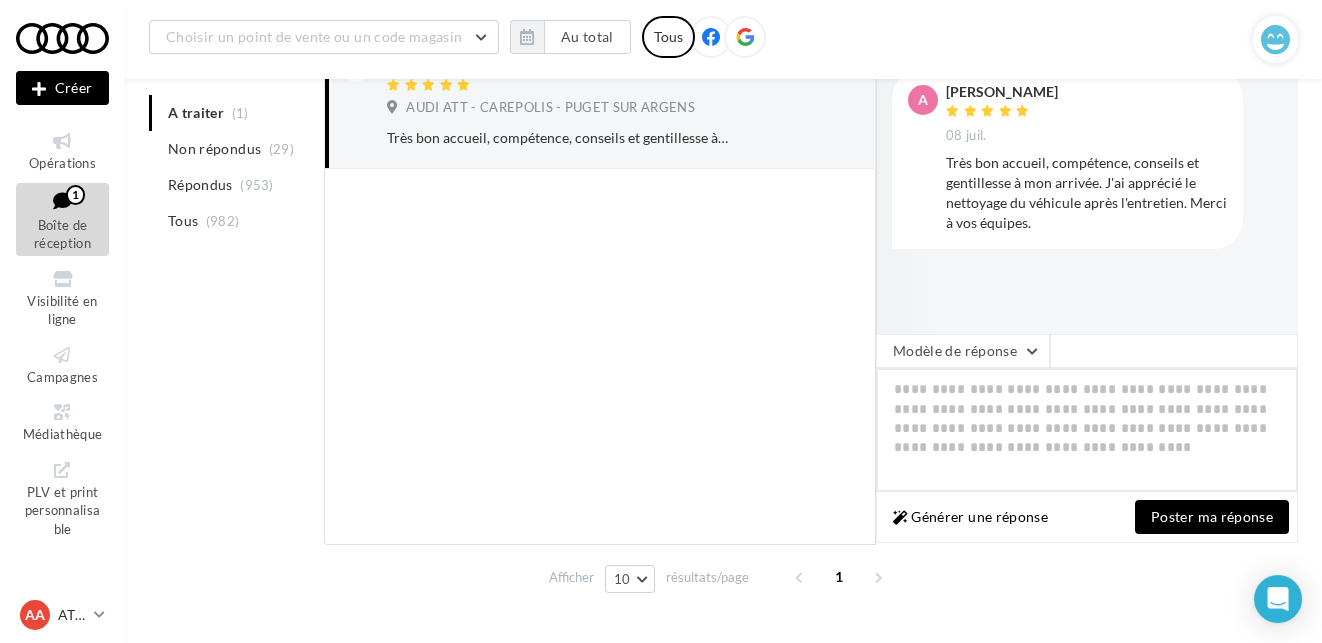 scroll, scrollTop: 0, scrollLeft: 0, axis: both 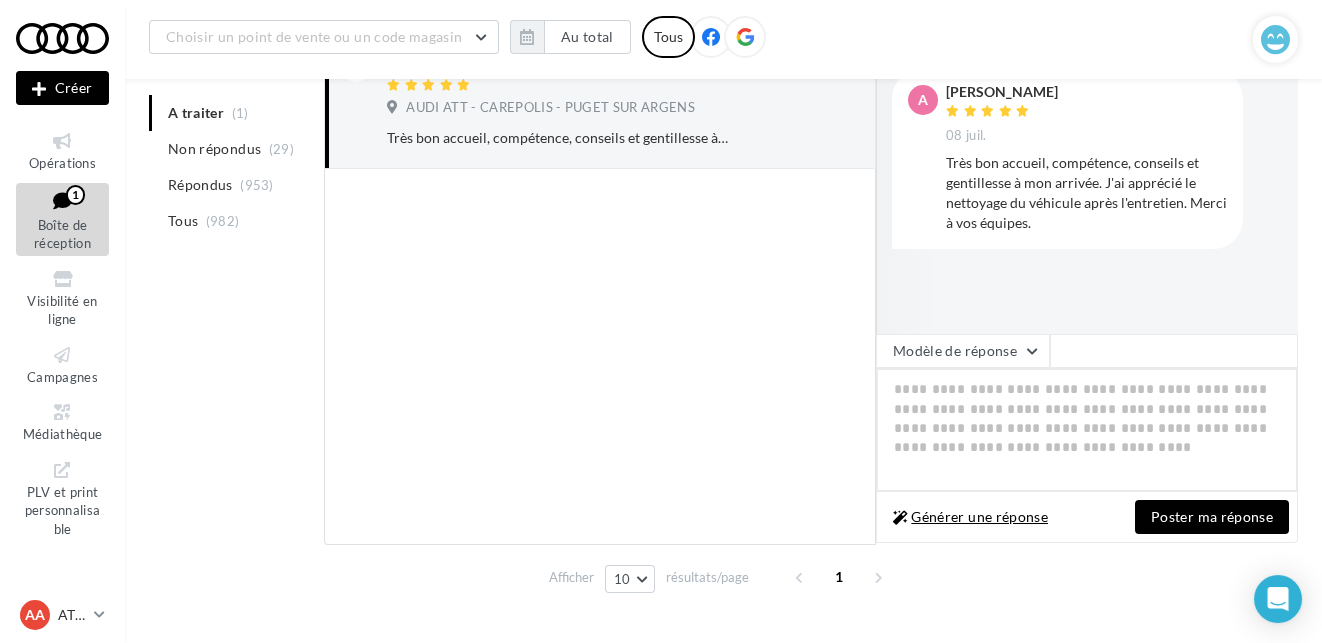 type 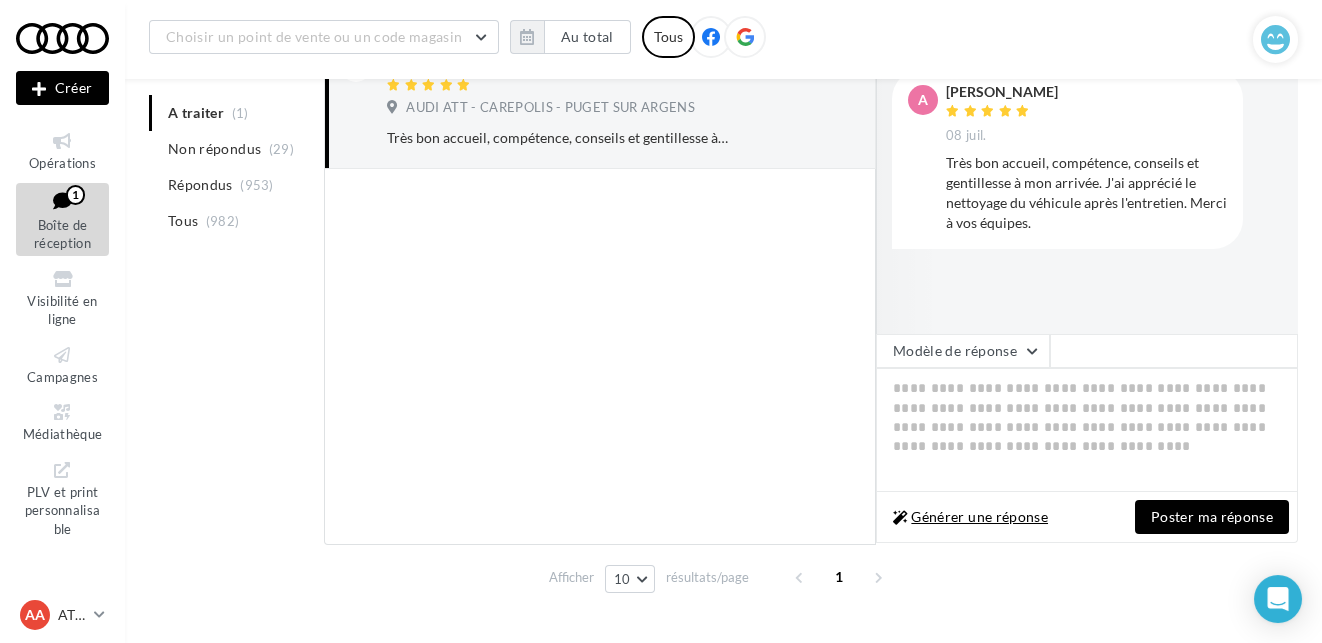 click on "Générer une réponse" at bounding box center [970, 517] 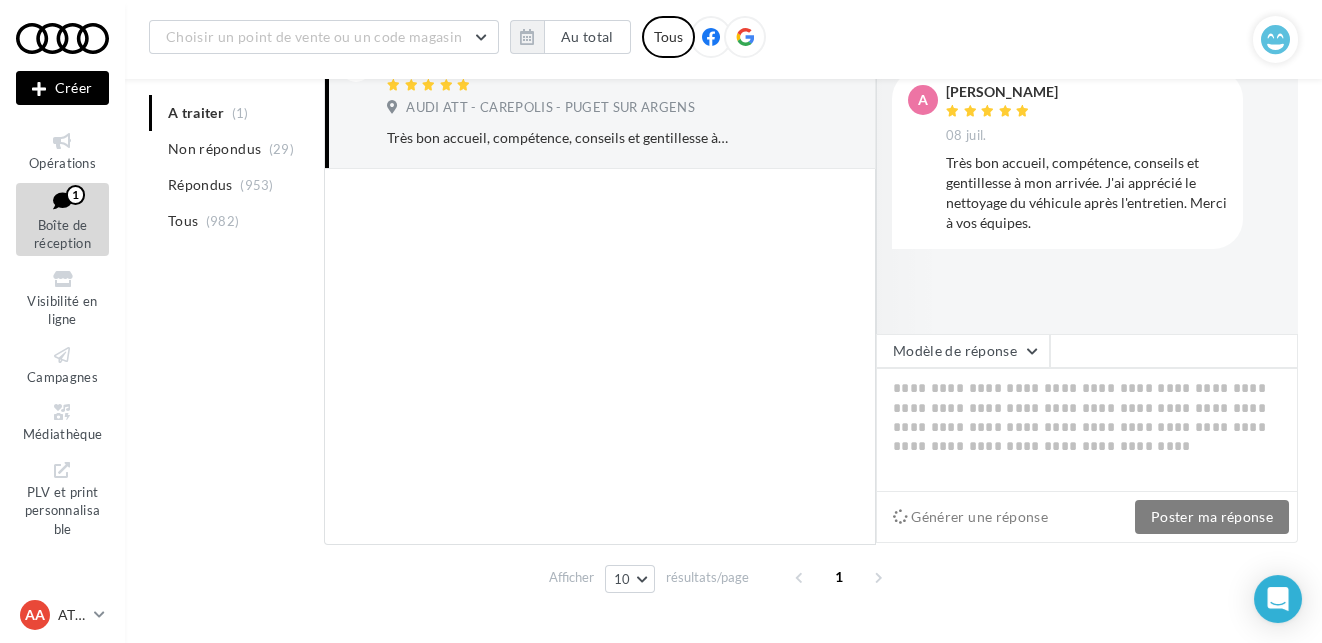 type on "**********" 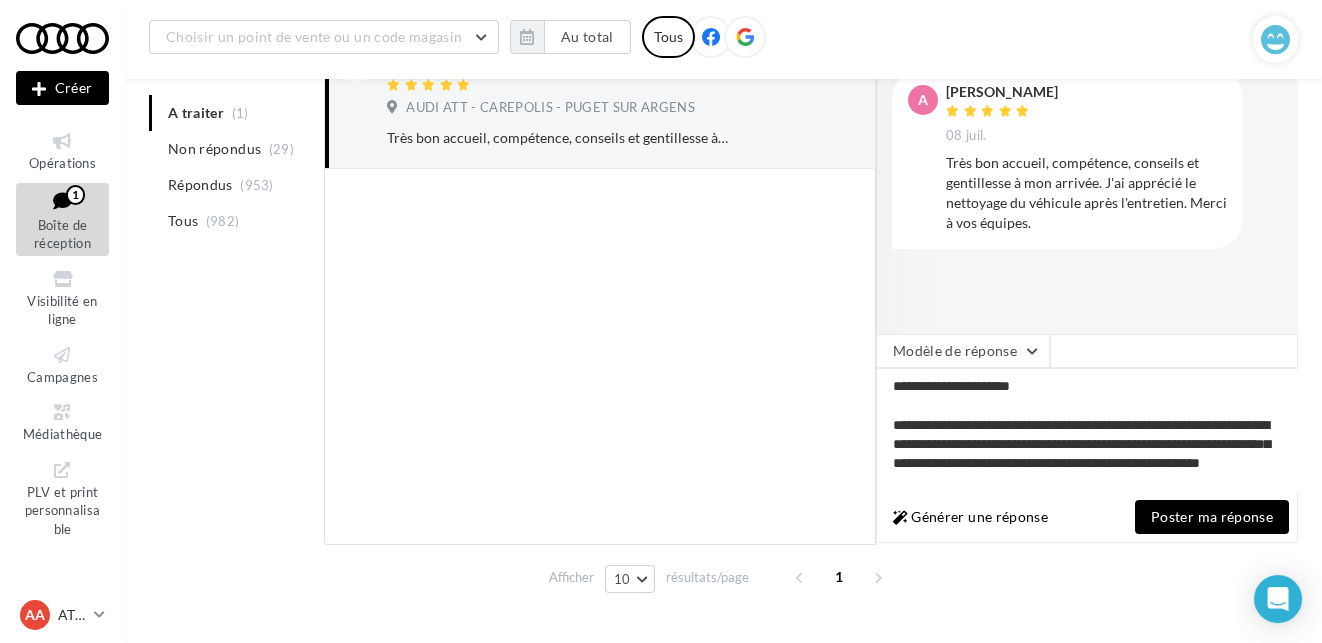 scroll, scrollTop: 341, scrollLeft: 0, axis: vertical 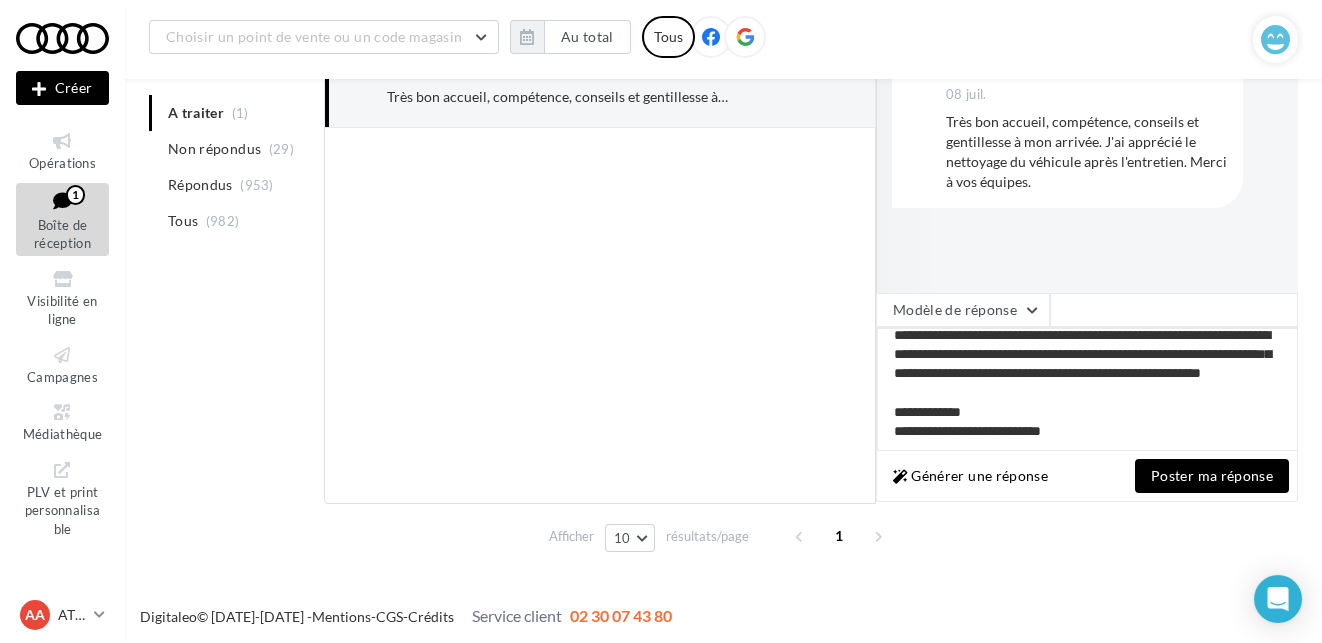 type 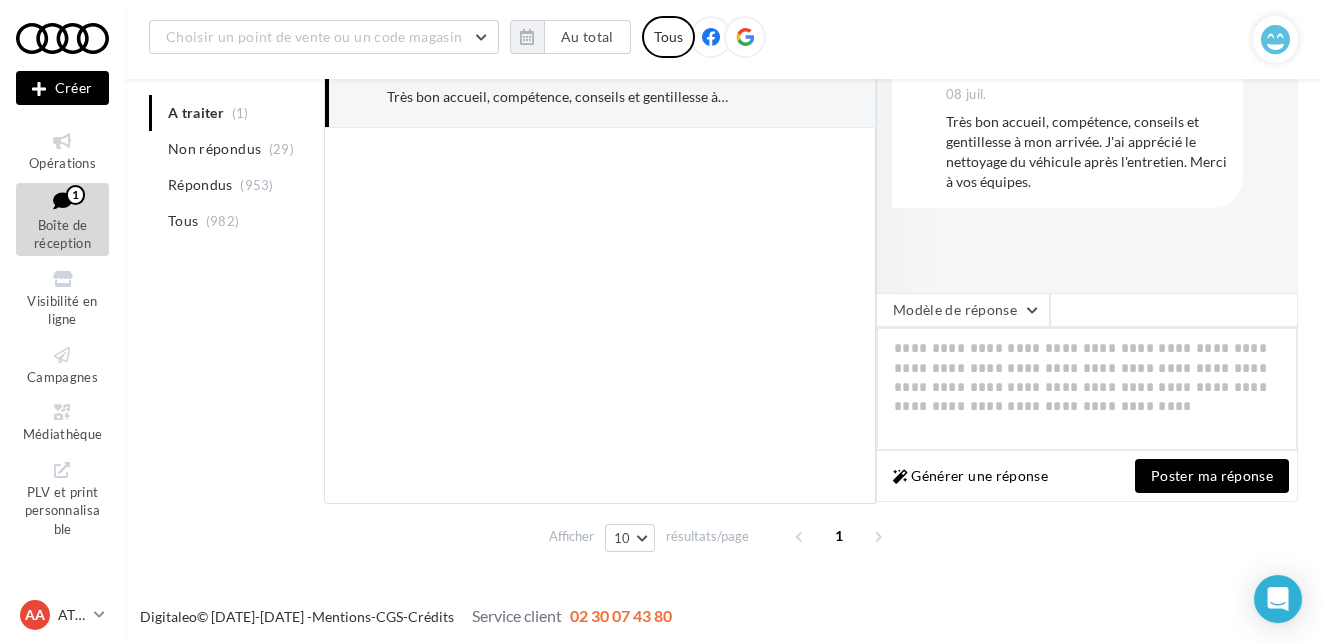 drag, startPoint x: 894, startPoint y: 342, endPoint x: 1209, endPoint y: 493, distance: 349.3222 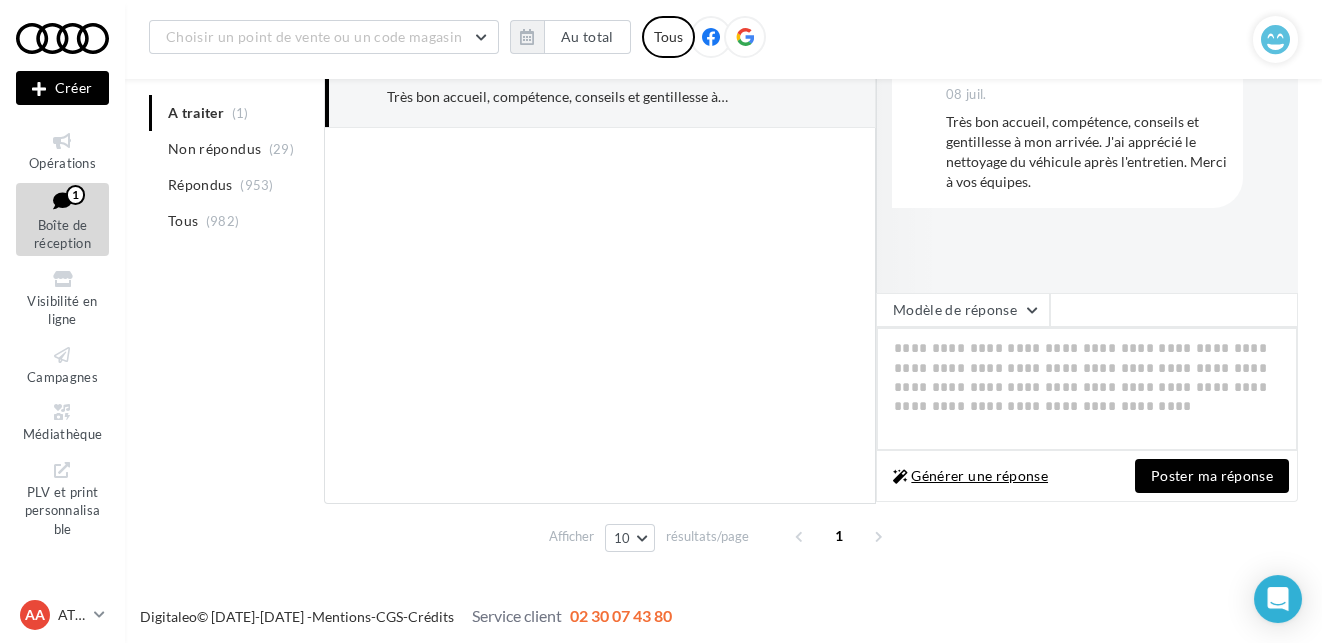 type 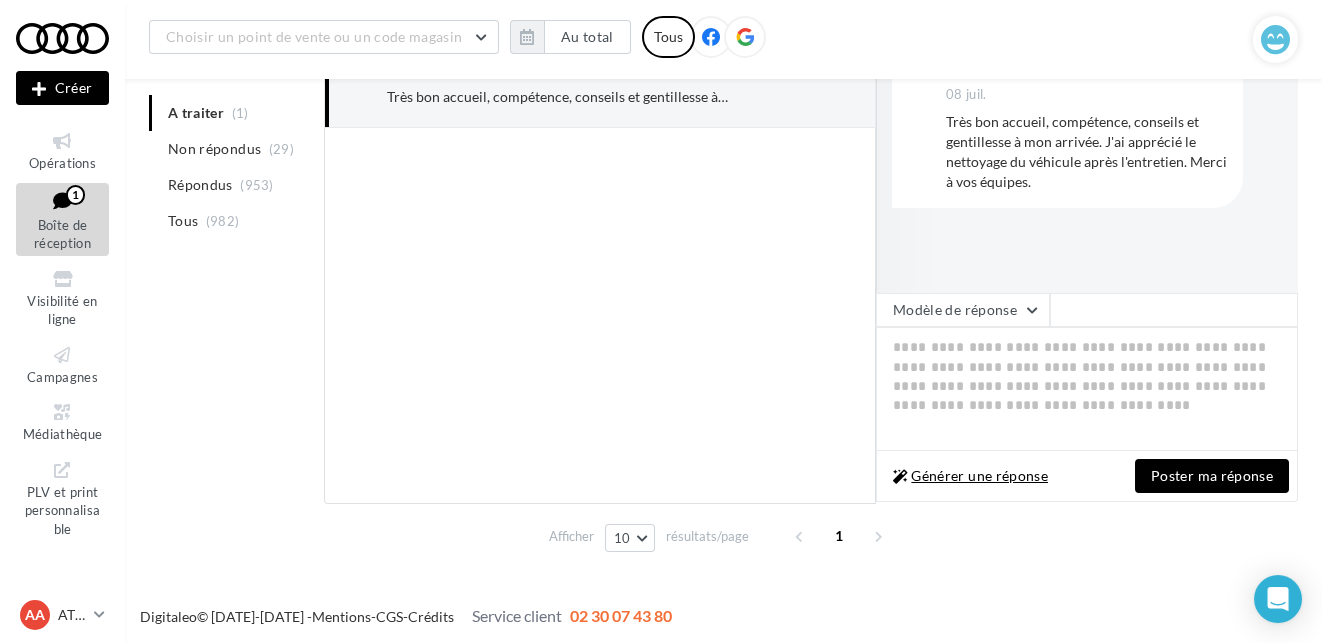 click on "Générer une réponse" at bounding box center [970, 476] 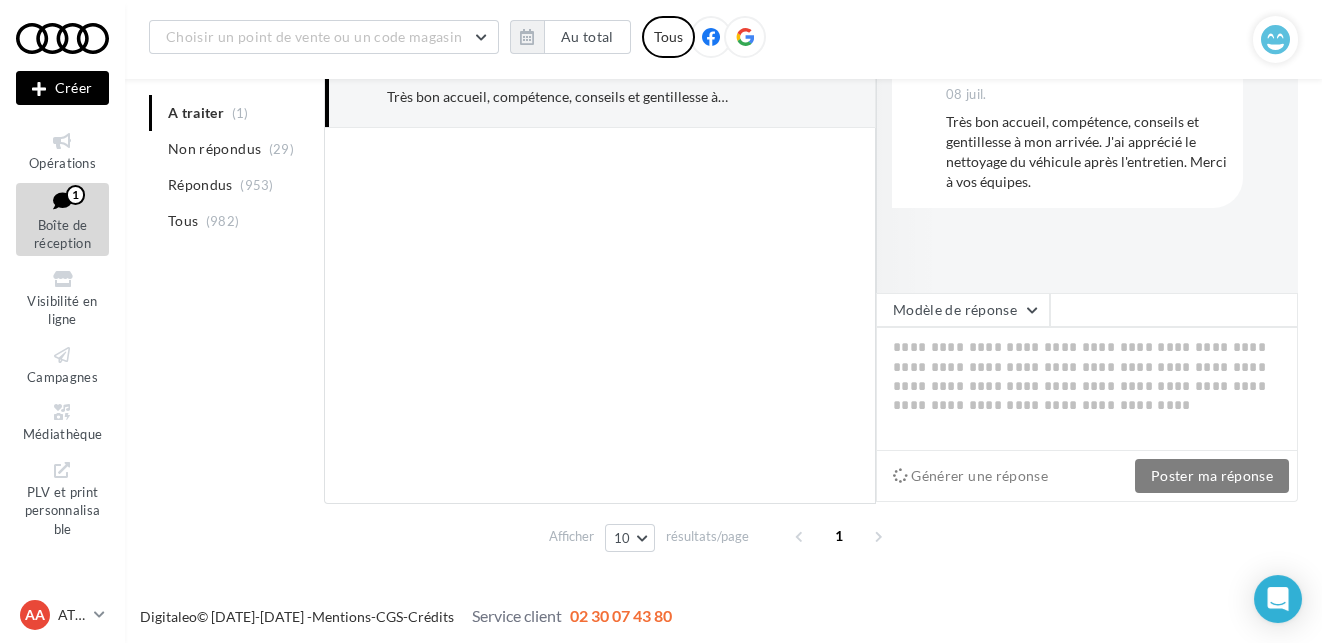 type on "**********" 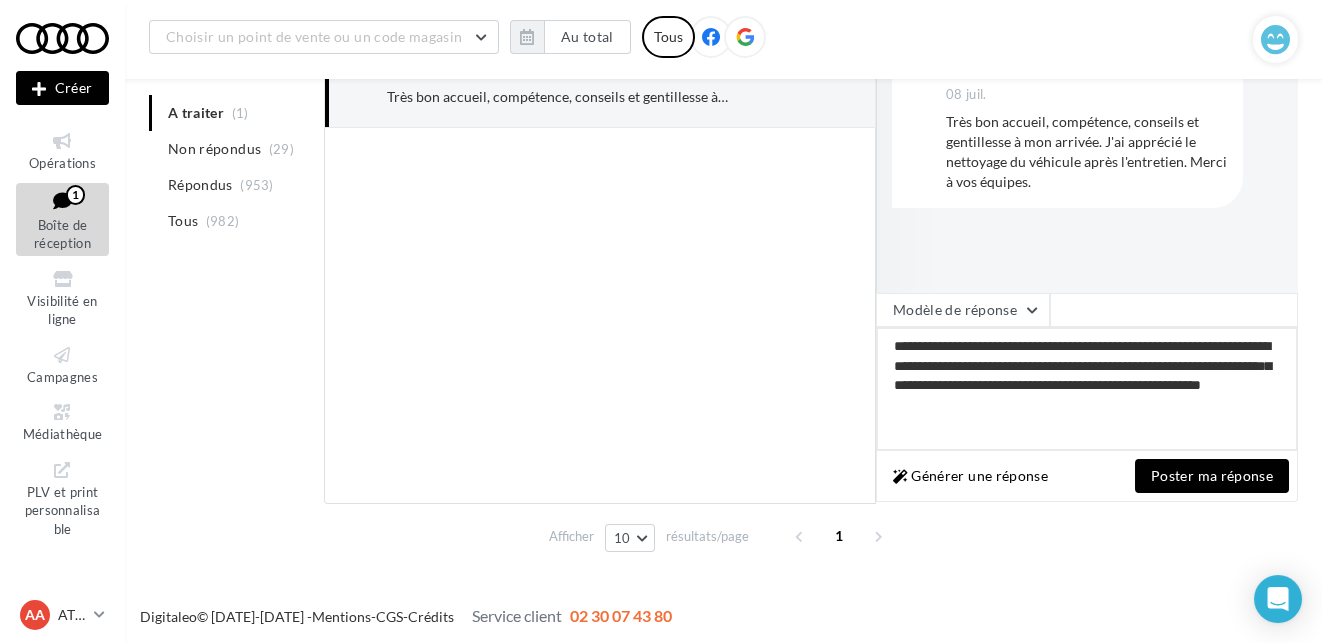 drag, startPoint x: 894, startPoint y: 341, endPoint x: 1217, endPoint y: 429, distance: 334.77307 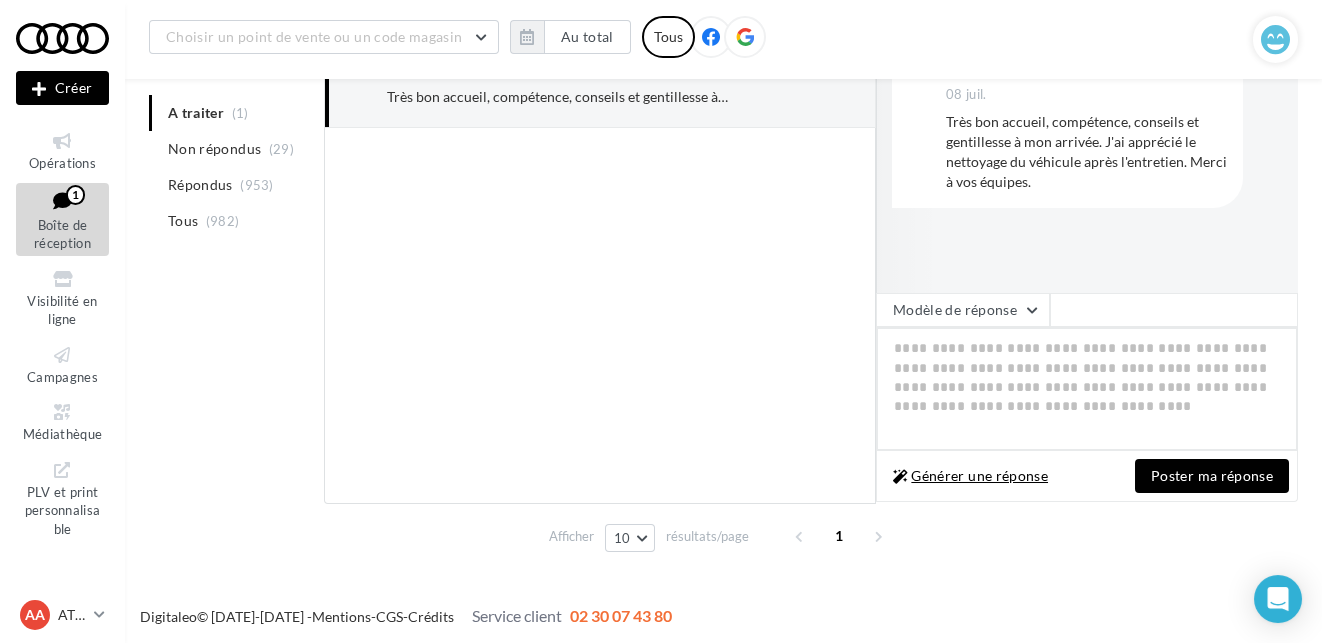 type 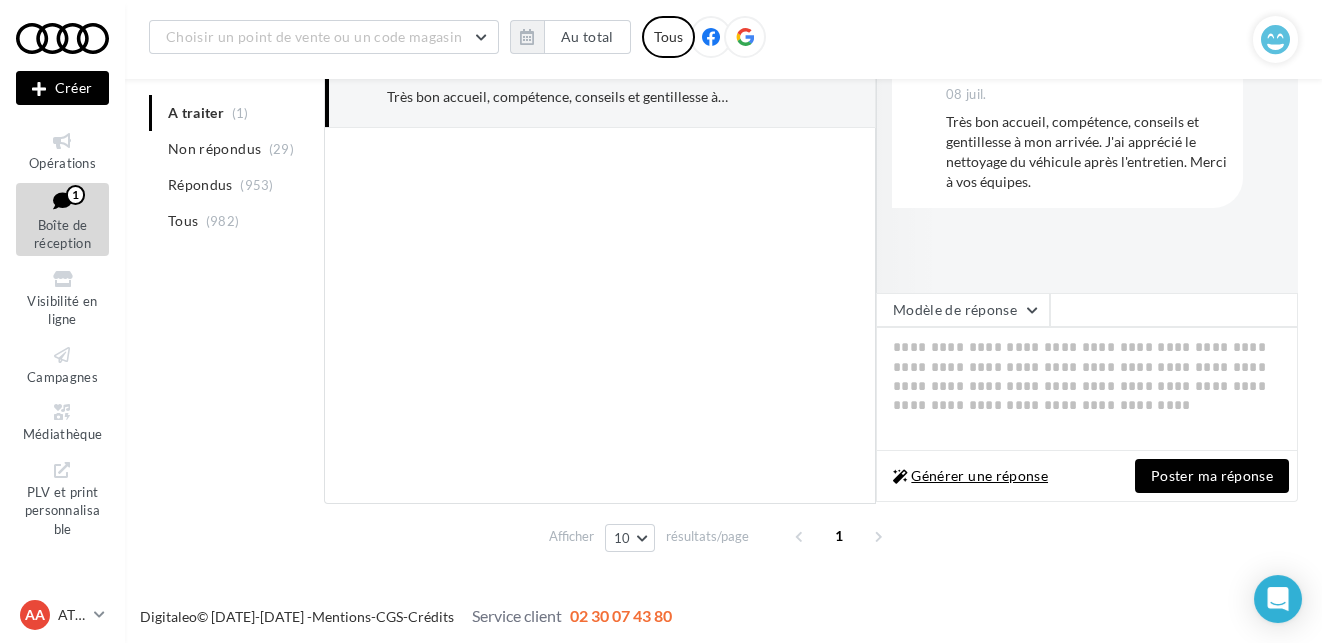 click on "Générer une réponse" at bounding box center (970, 476) 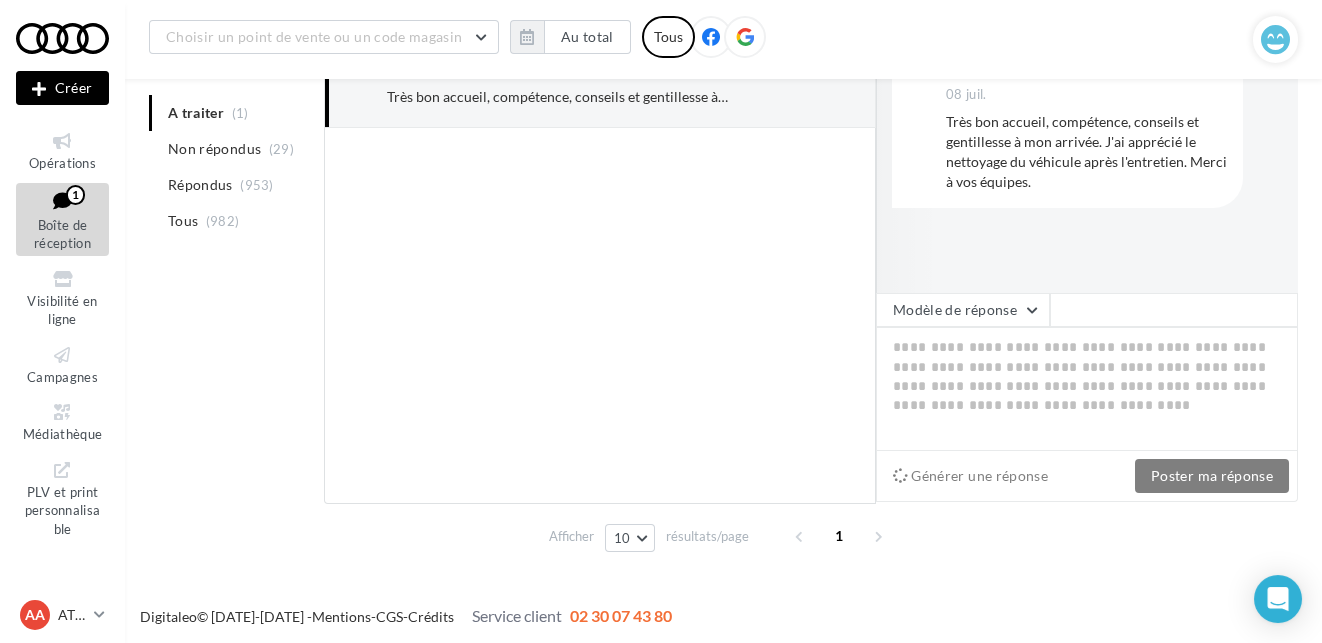 type on "**********" 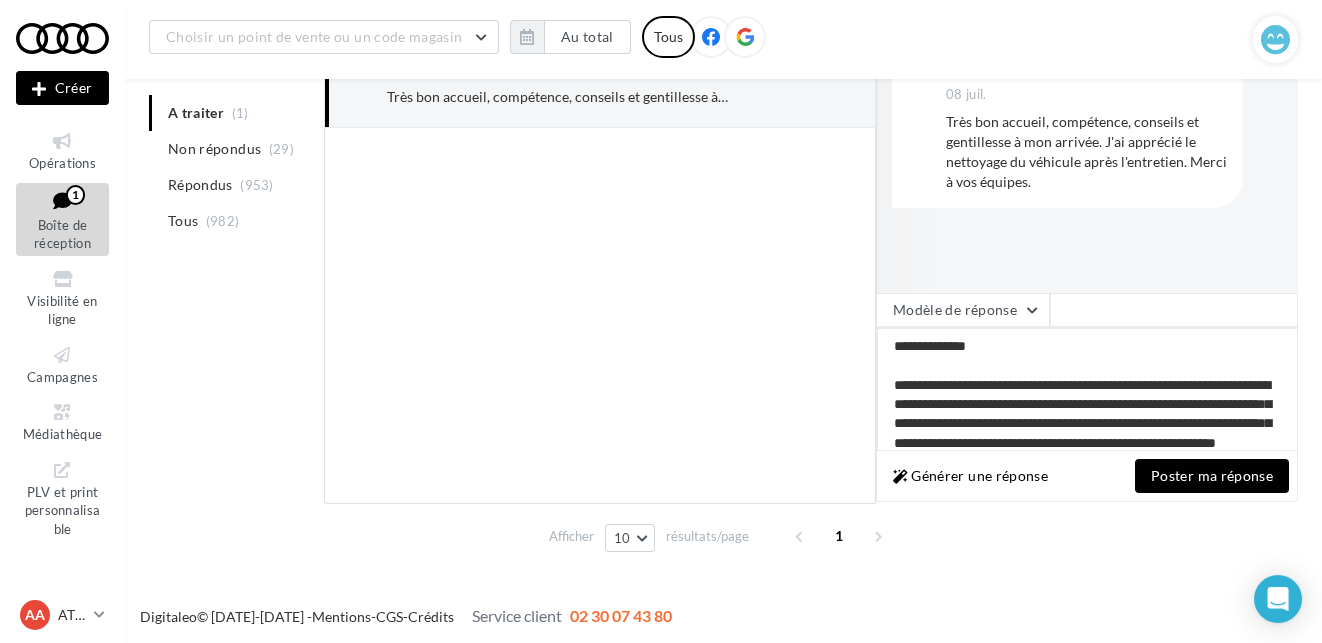 click on "**********" at bounding box center [1087, 389] 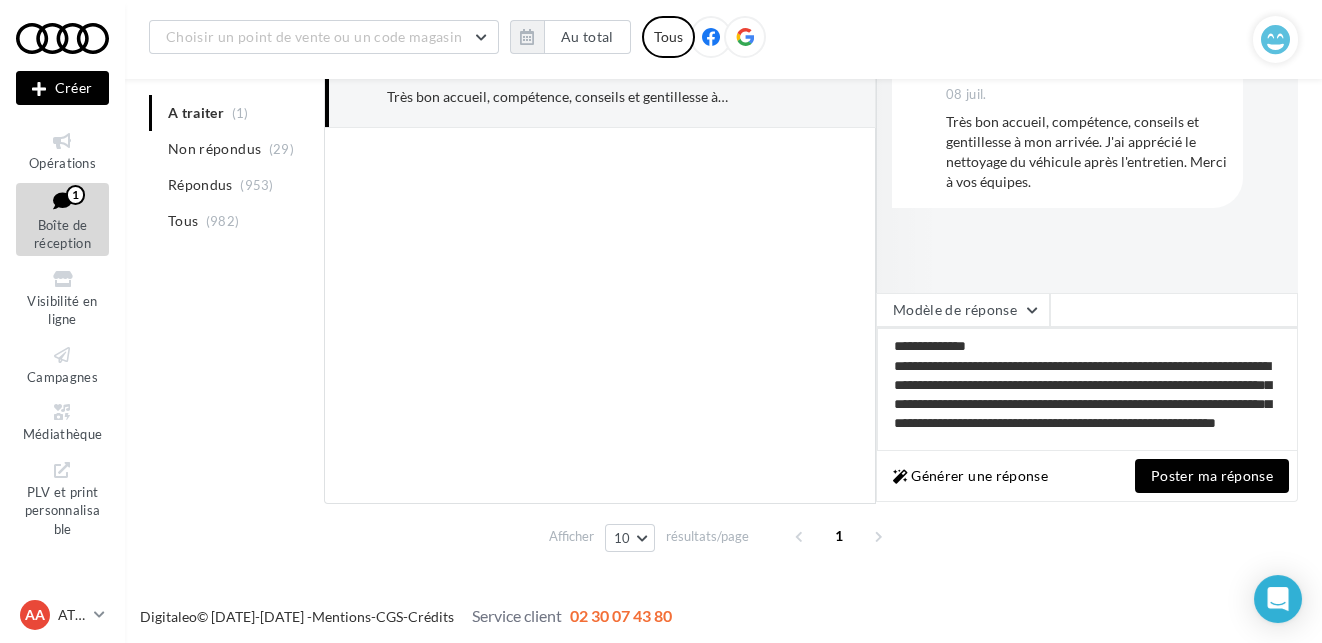 click on "**********" at bounding box center (1087, 389) 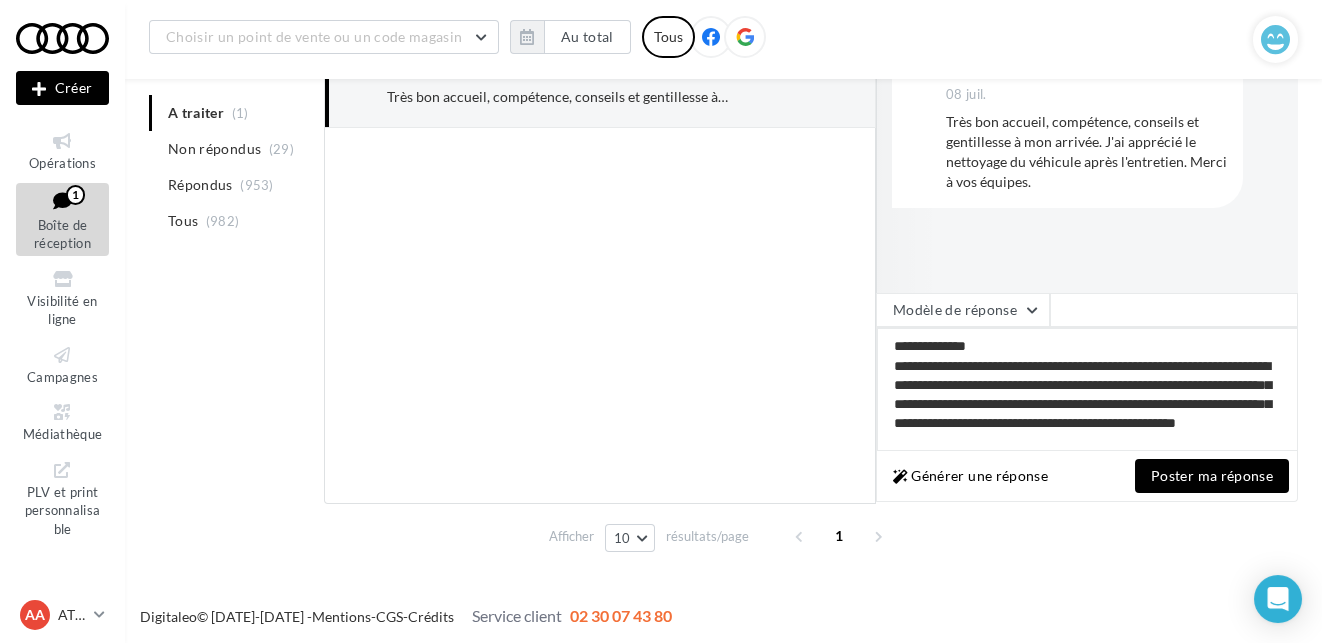 type on "**********" 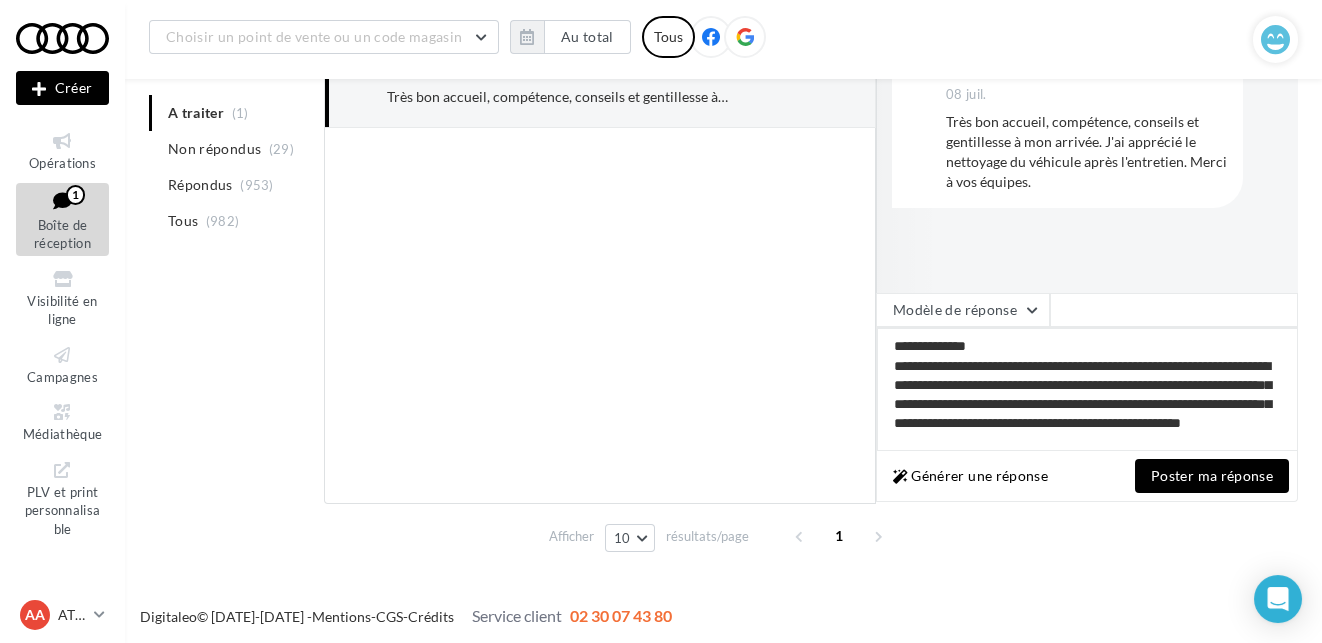 type on "**********" 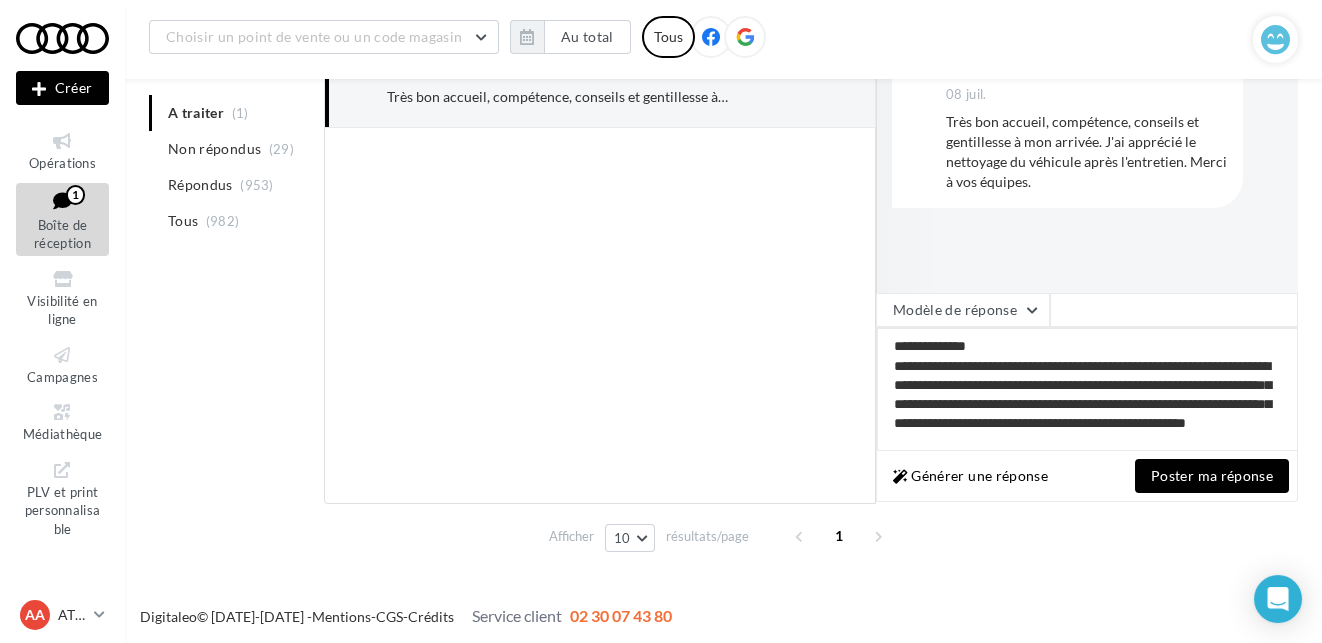 type on "**********" 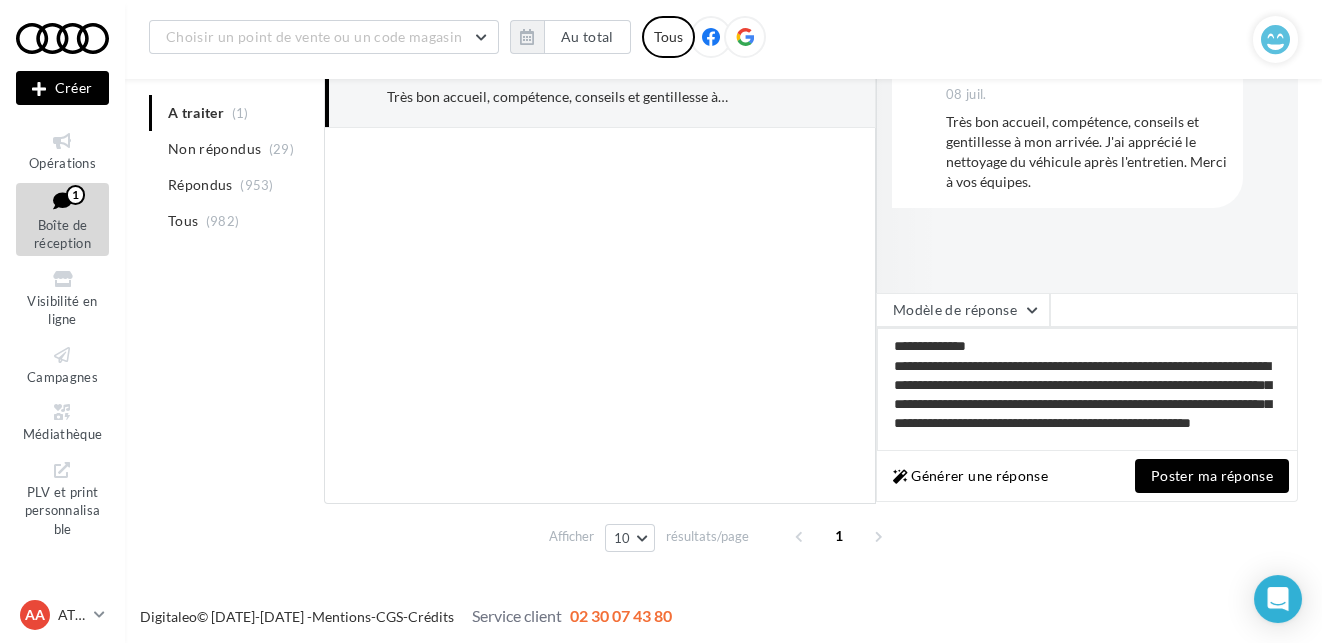 type on "**********" 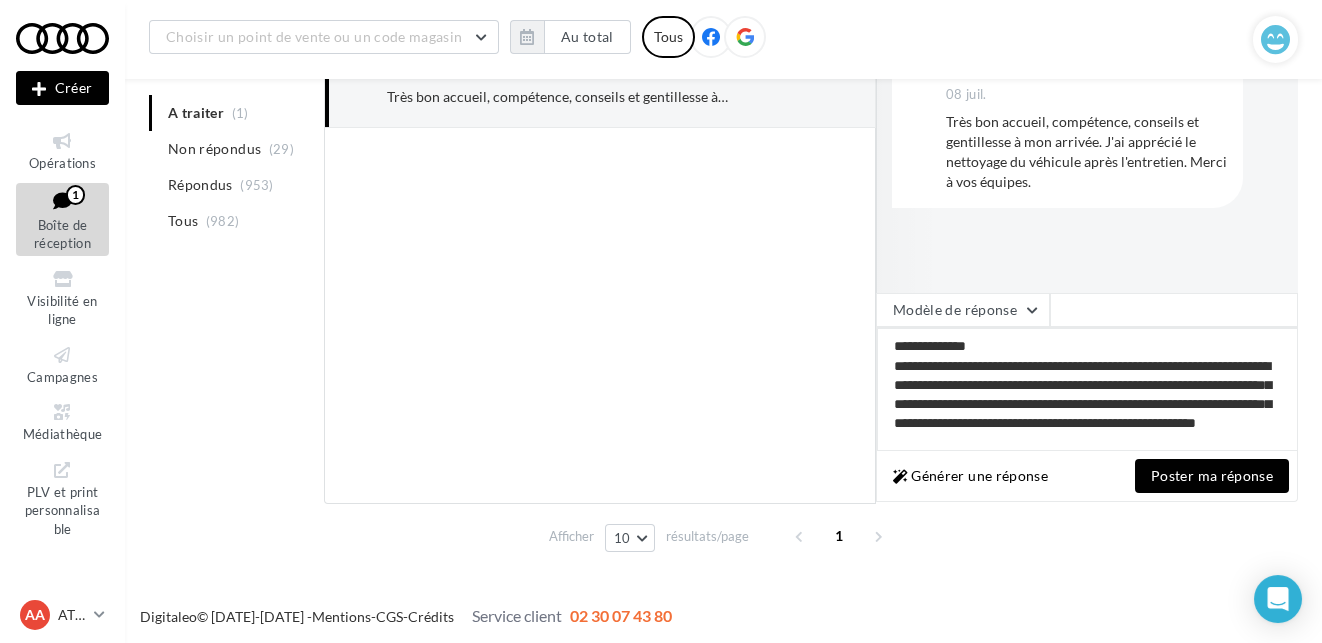type on "**********" 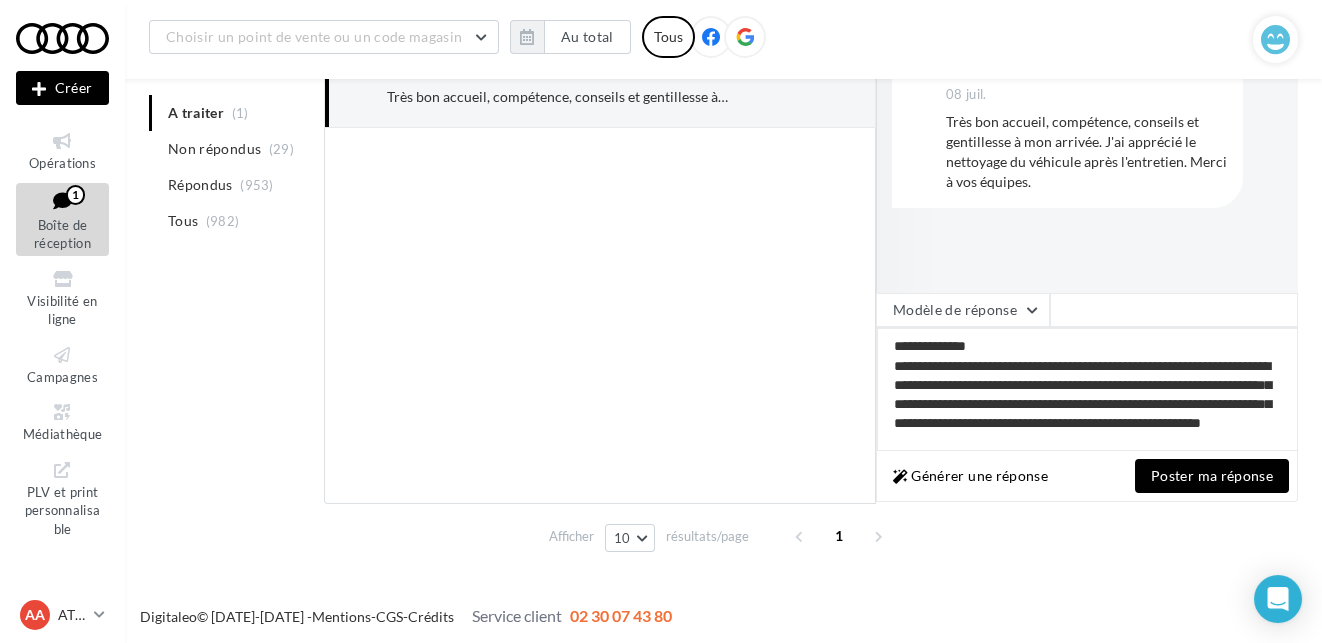 type on "**********" 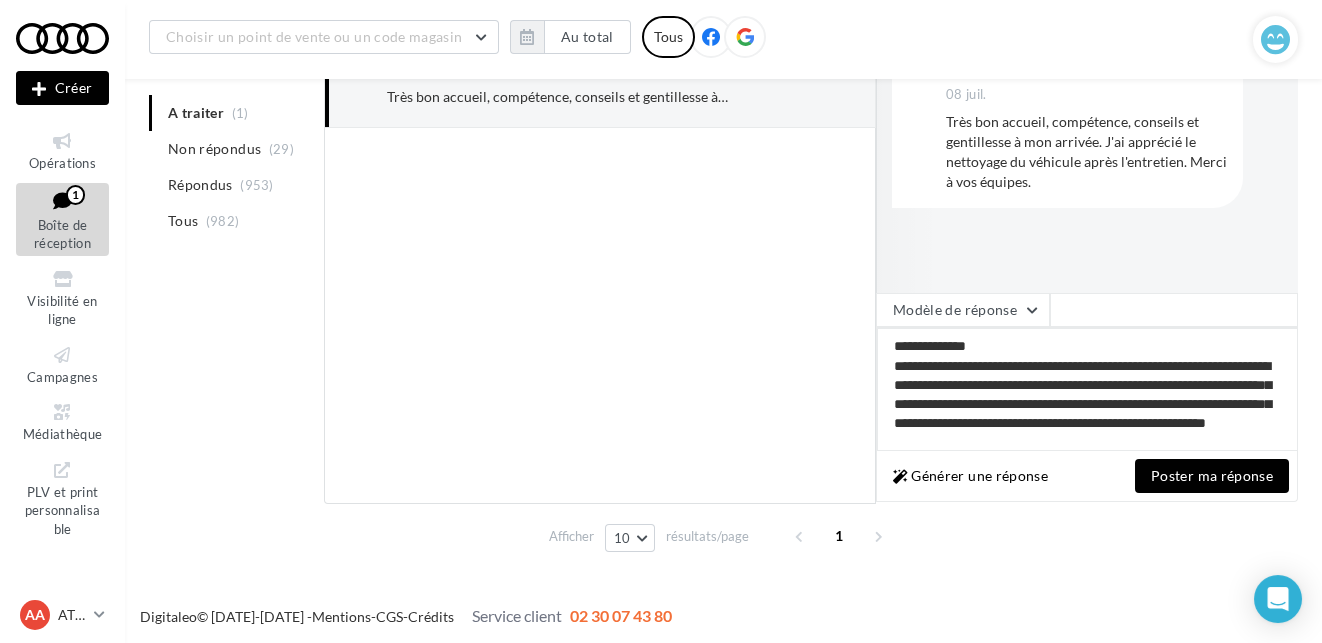 type on "**********" 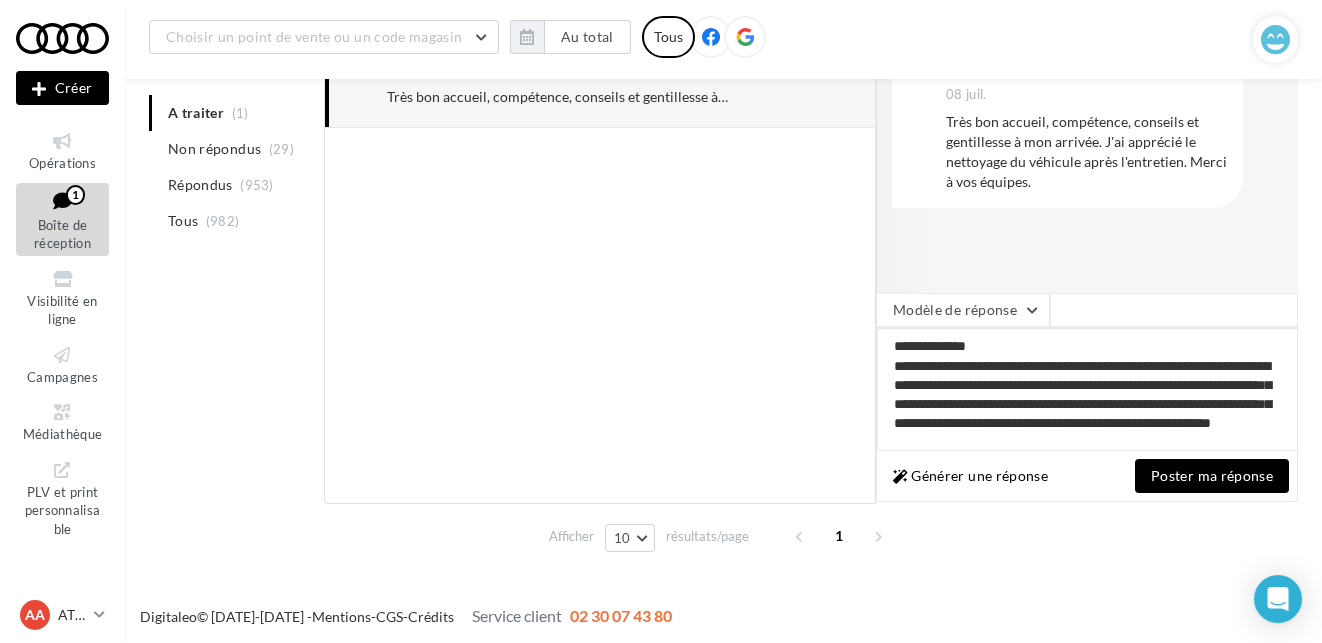 type on "**********" 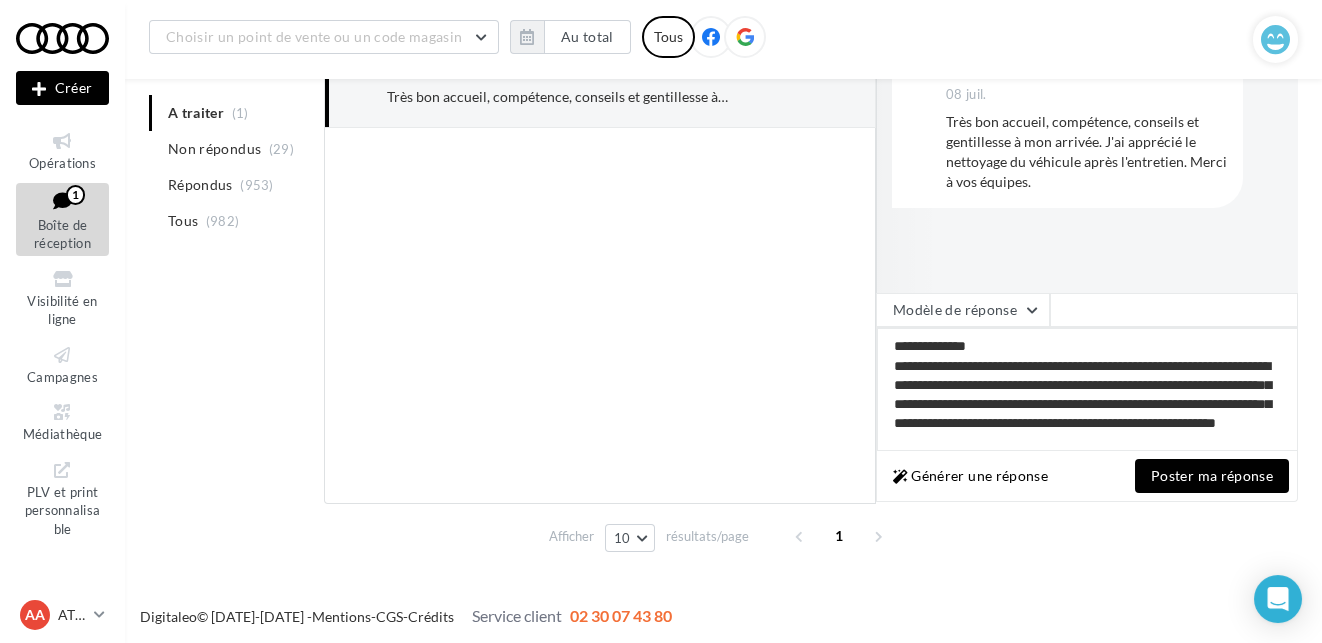 type on "**********" 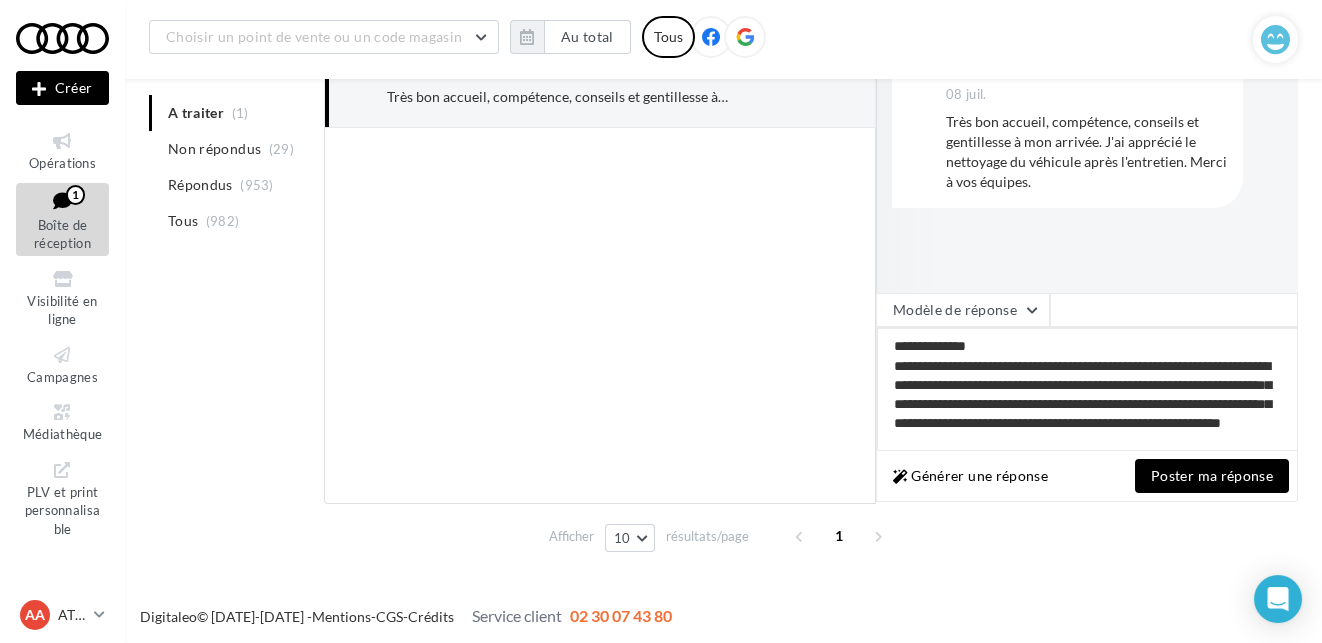 type on "**********" 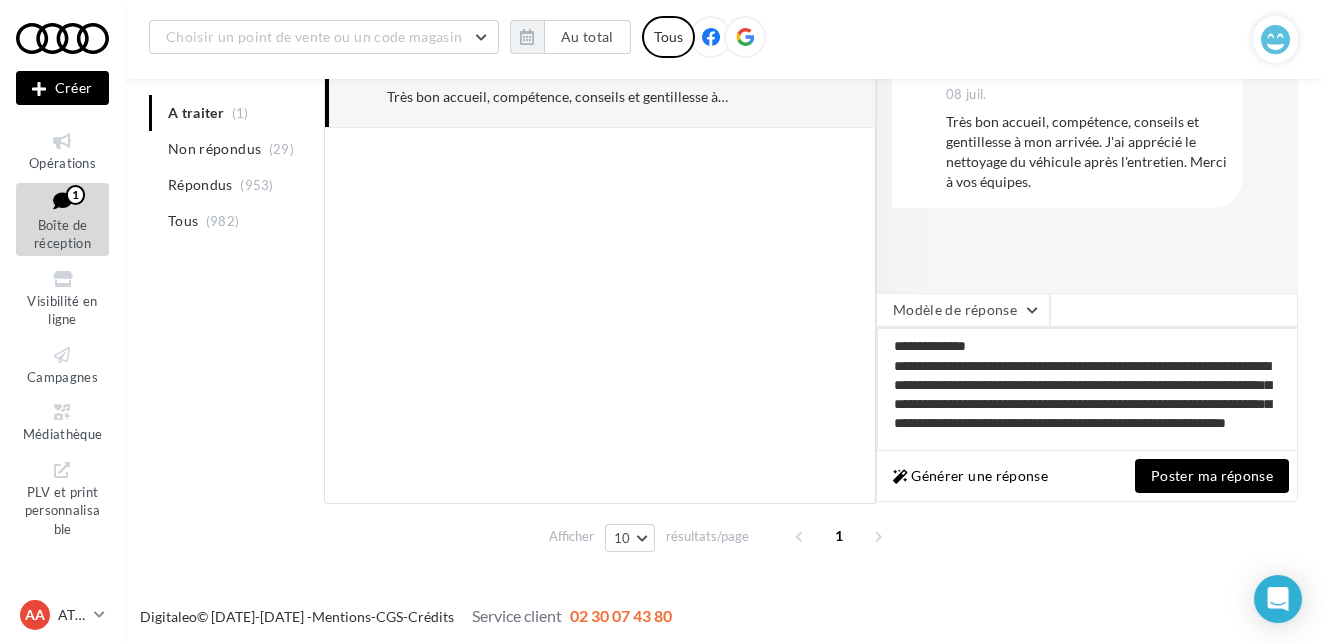 type on "**********" 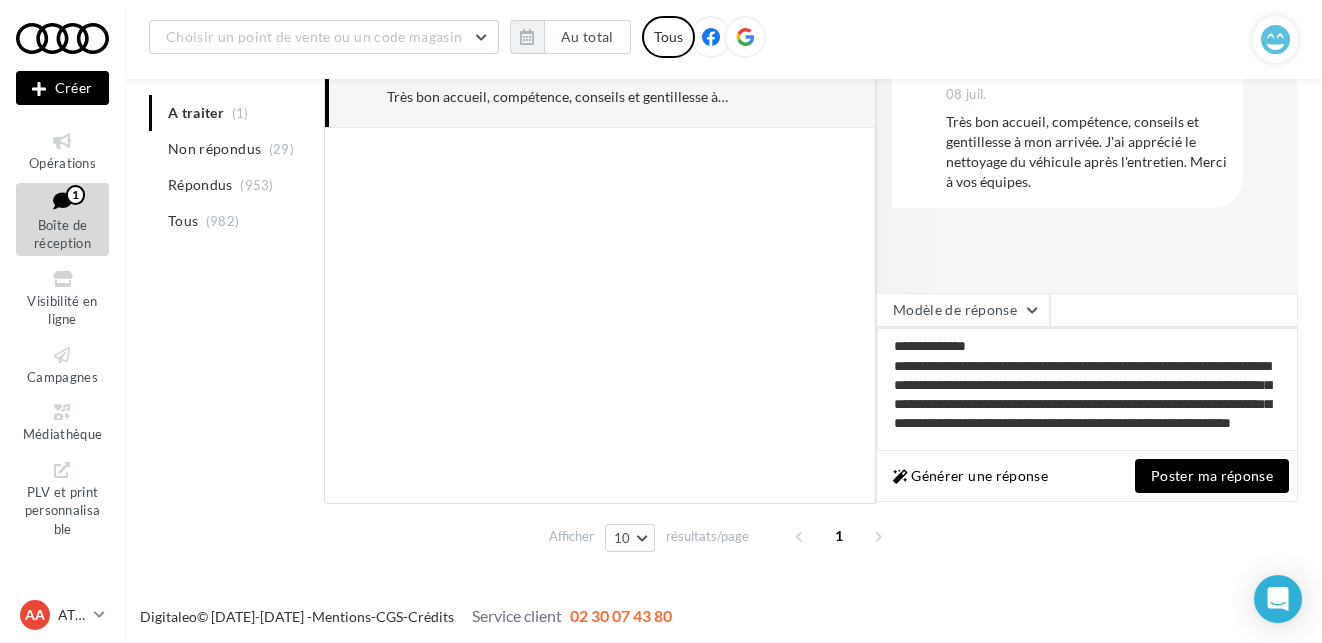type on "**********" 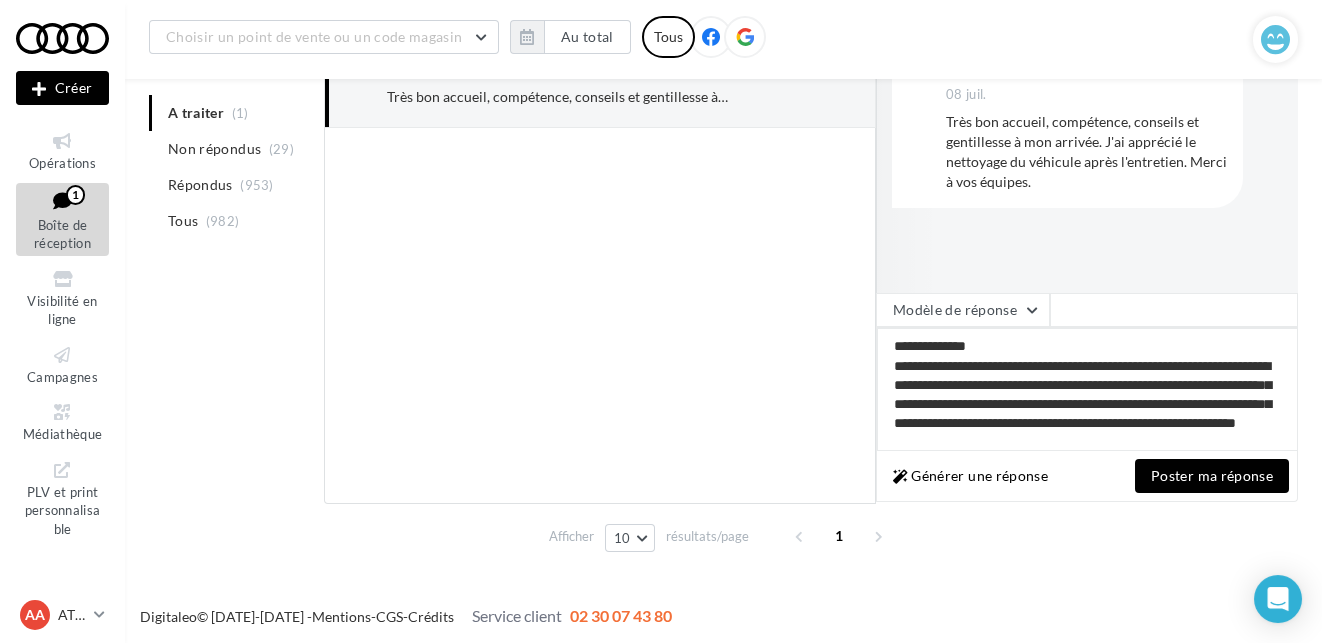 type on "**********" 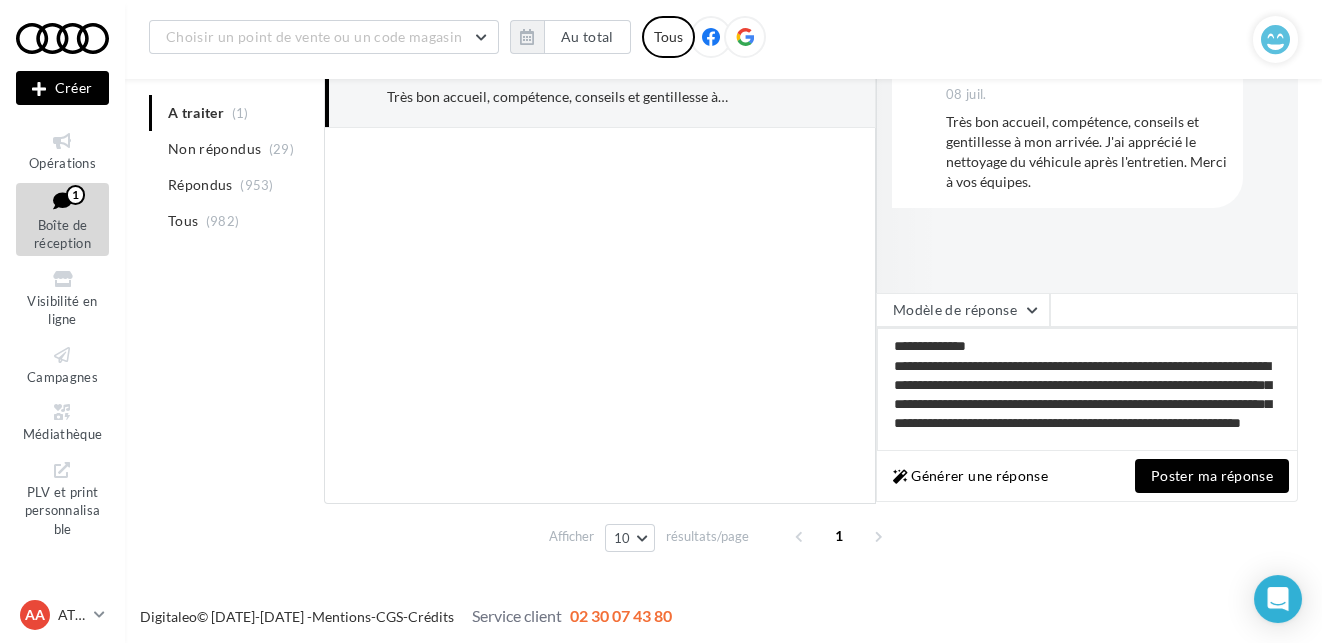 type on "**********" 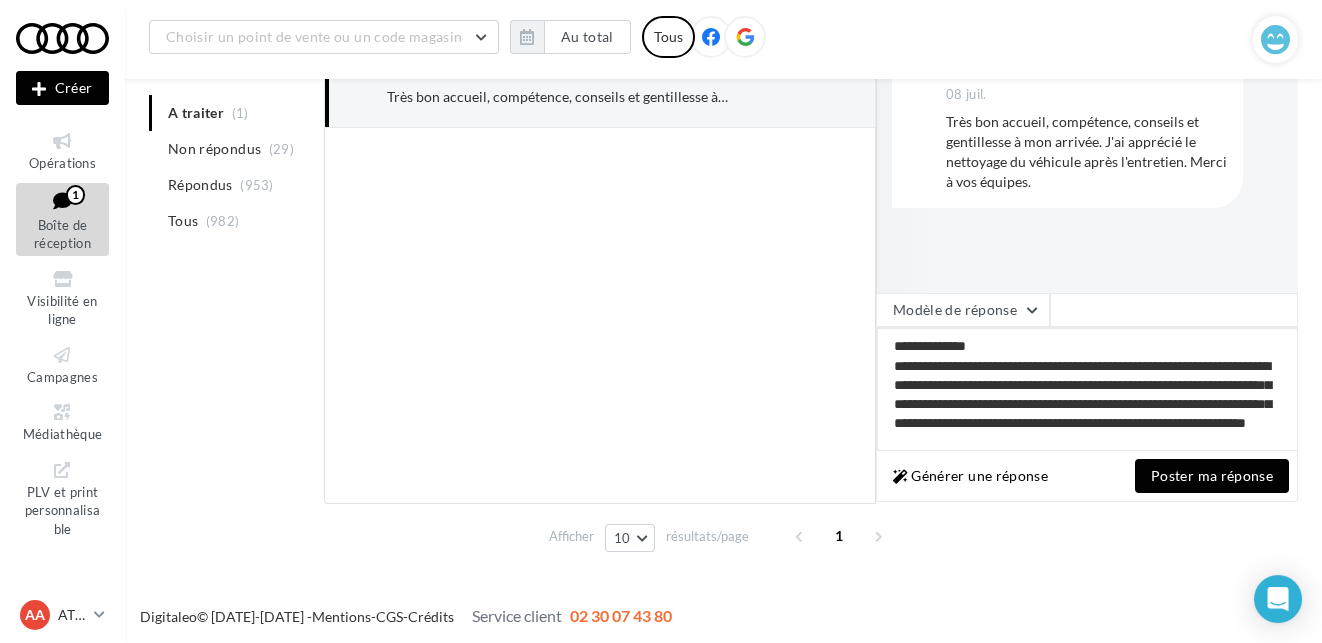 type on "**********" 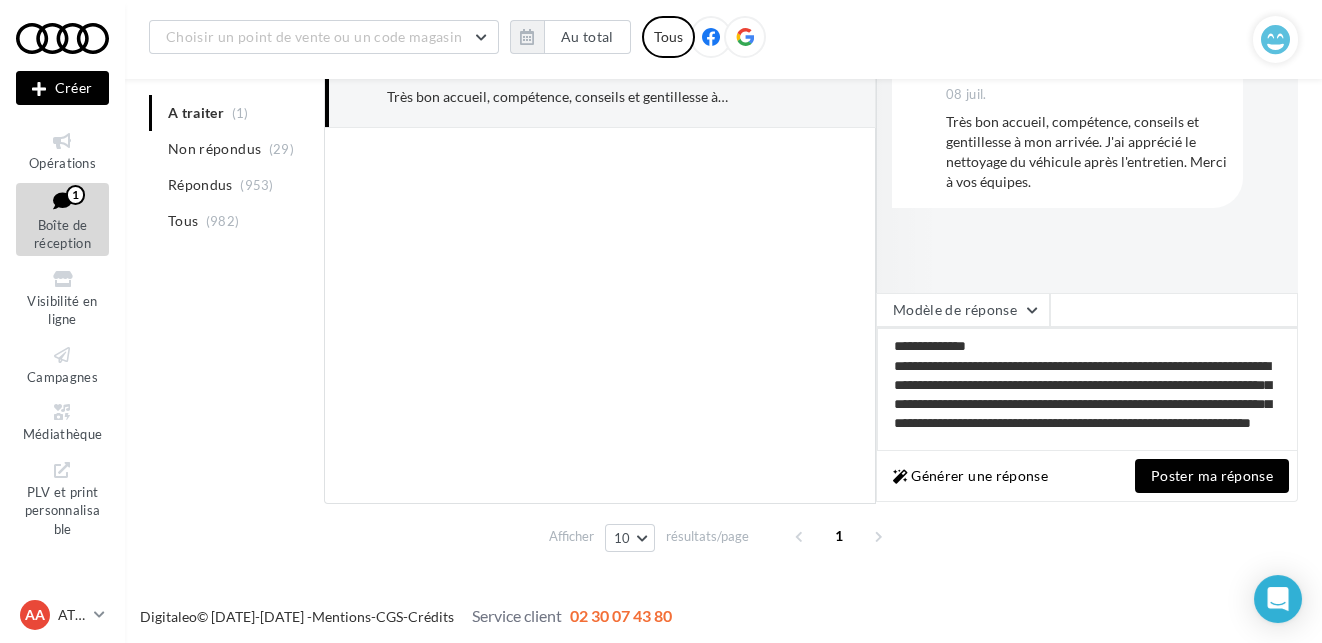 type on "**********" 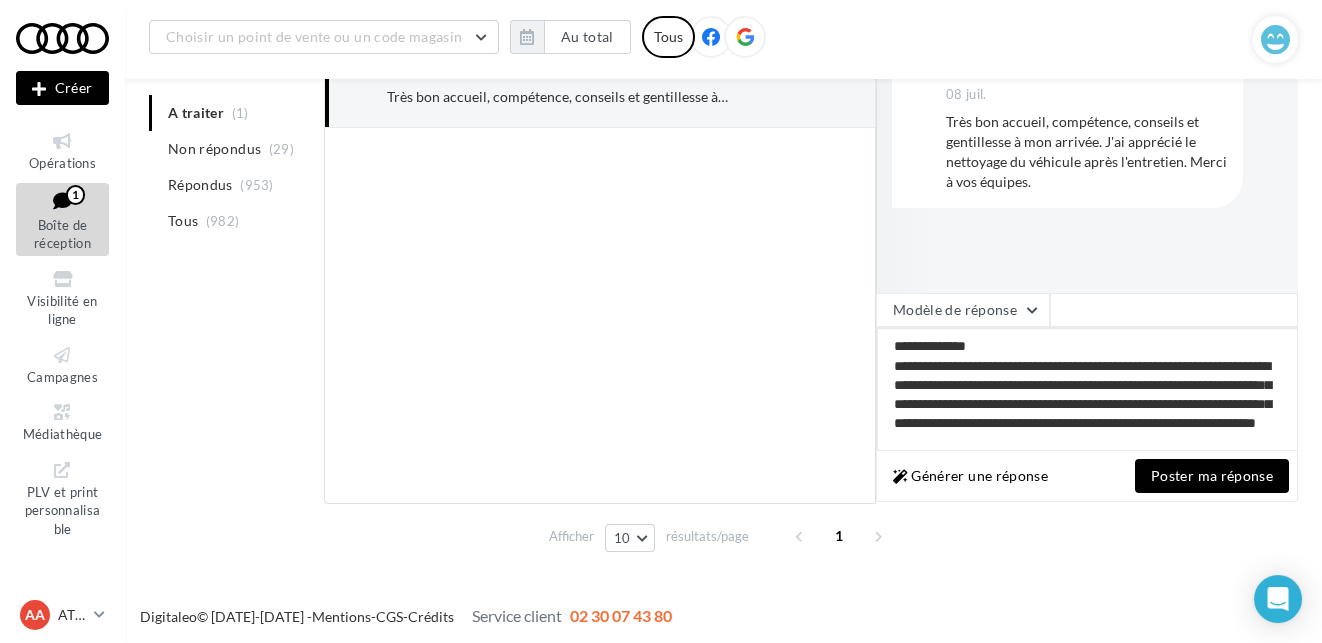 type on "**********" 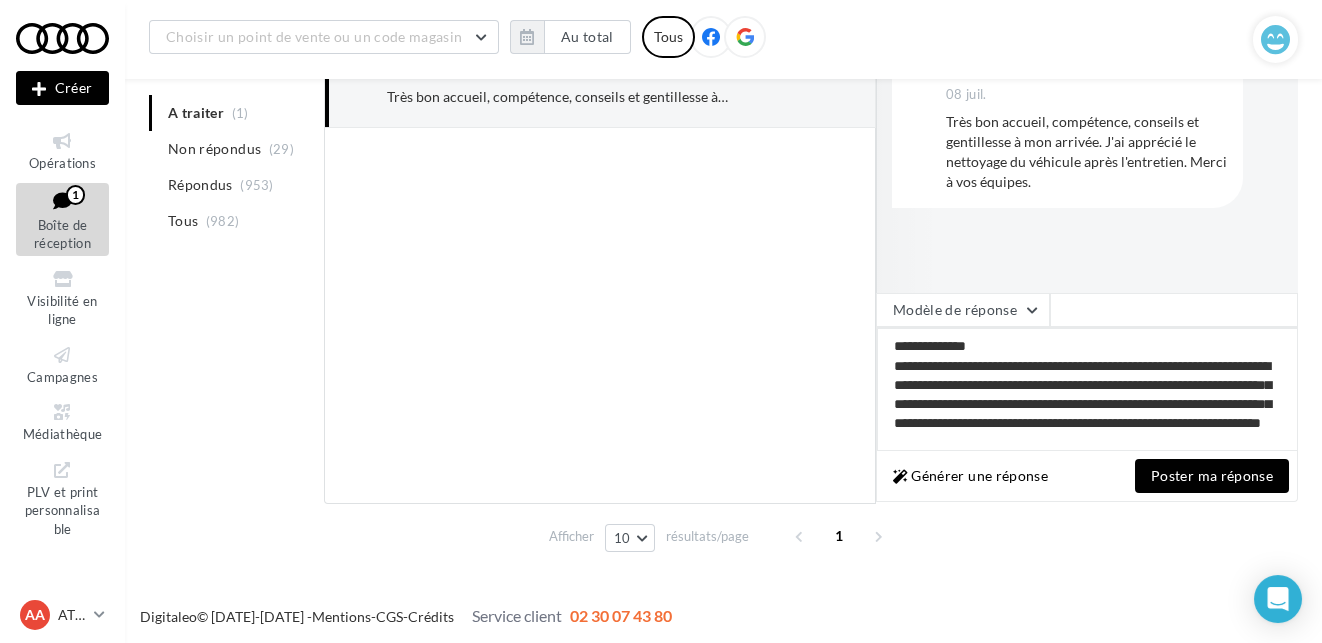 type on "**********" 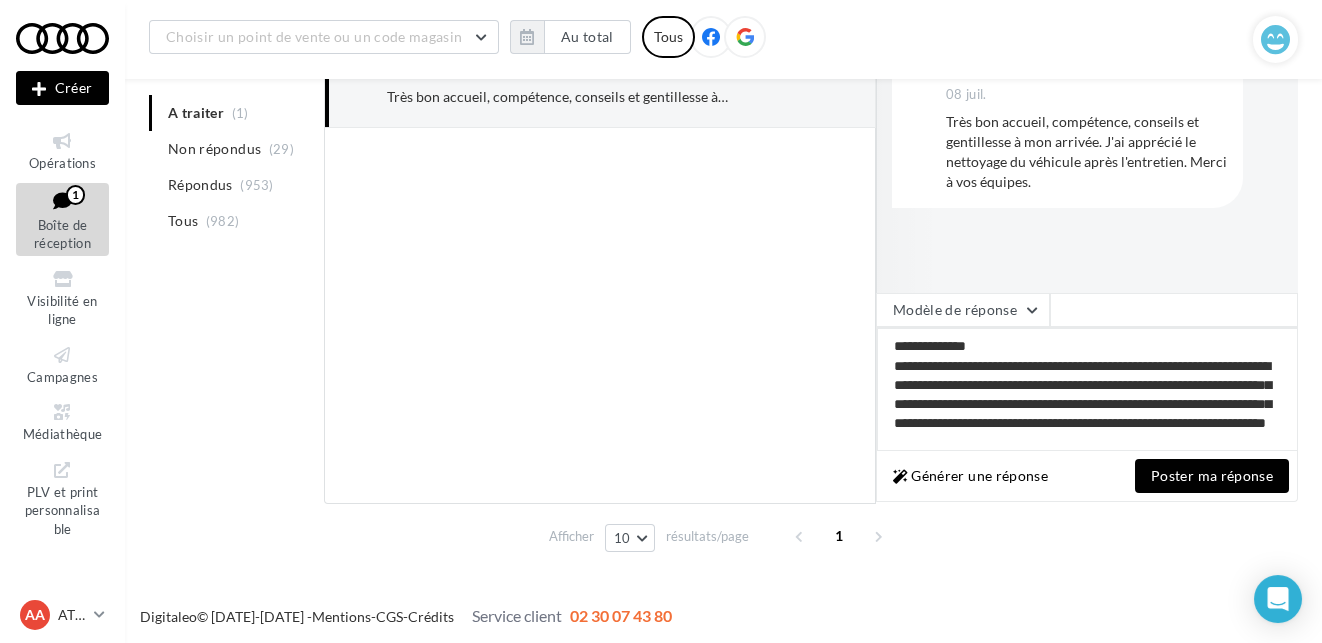 type on "**********" 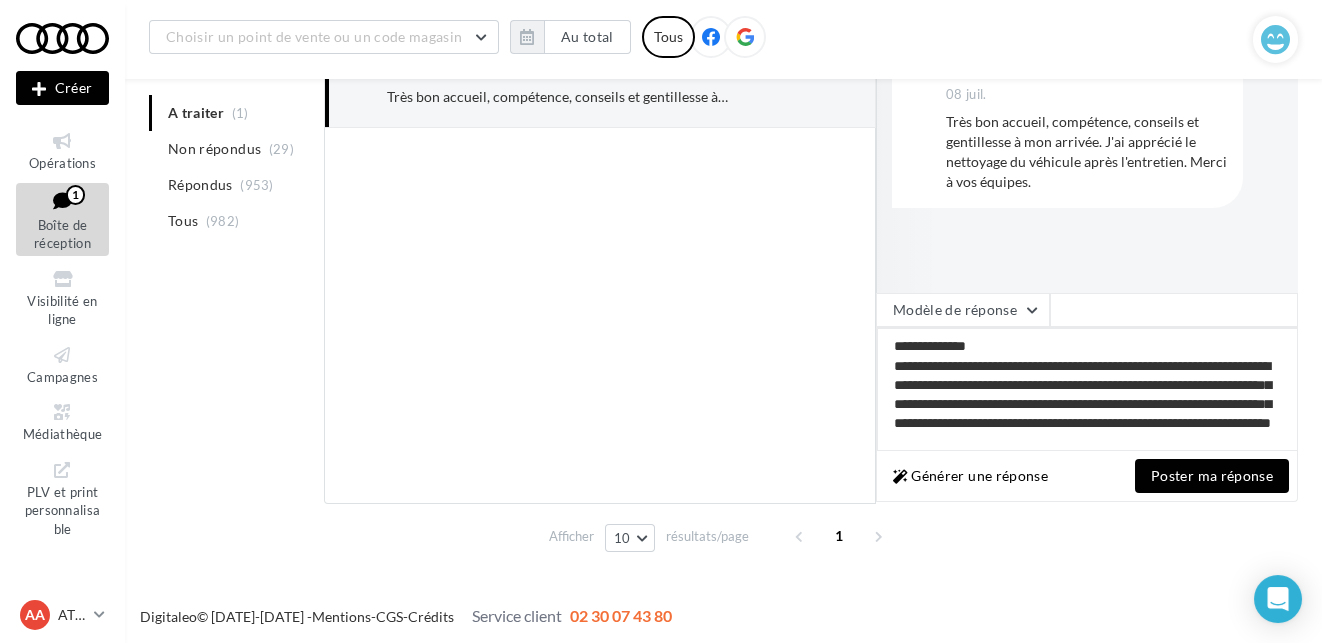 type on "**********" 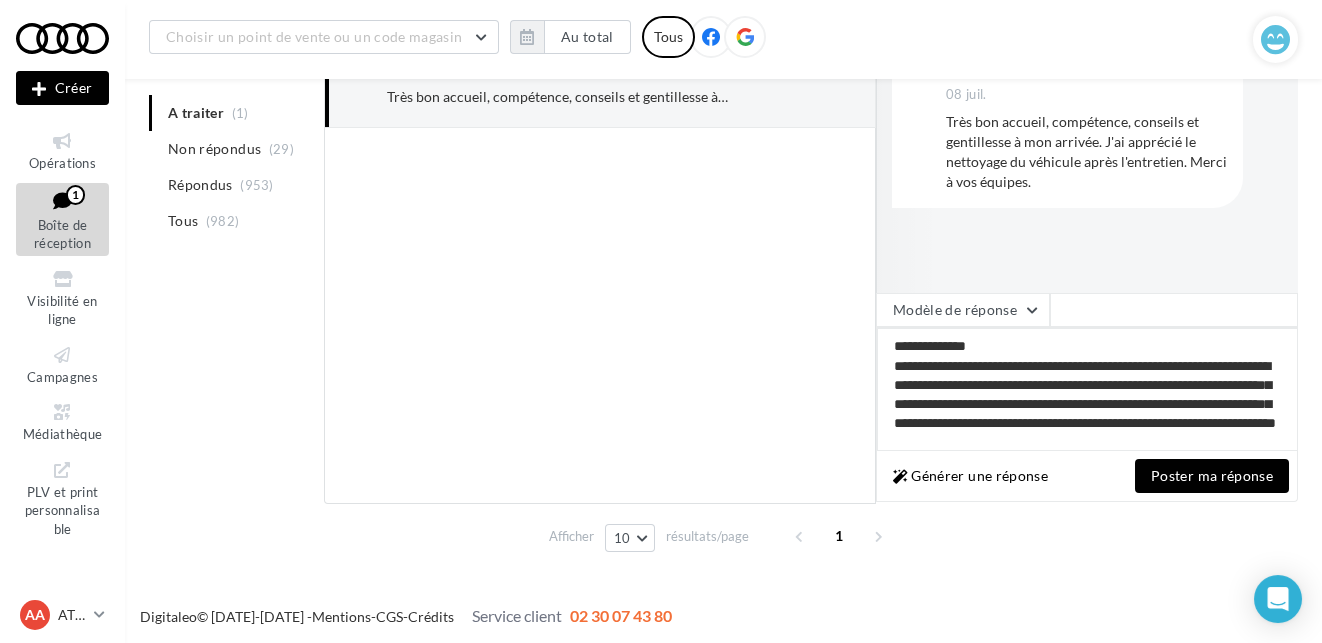 type on "**********" 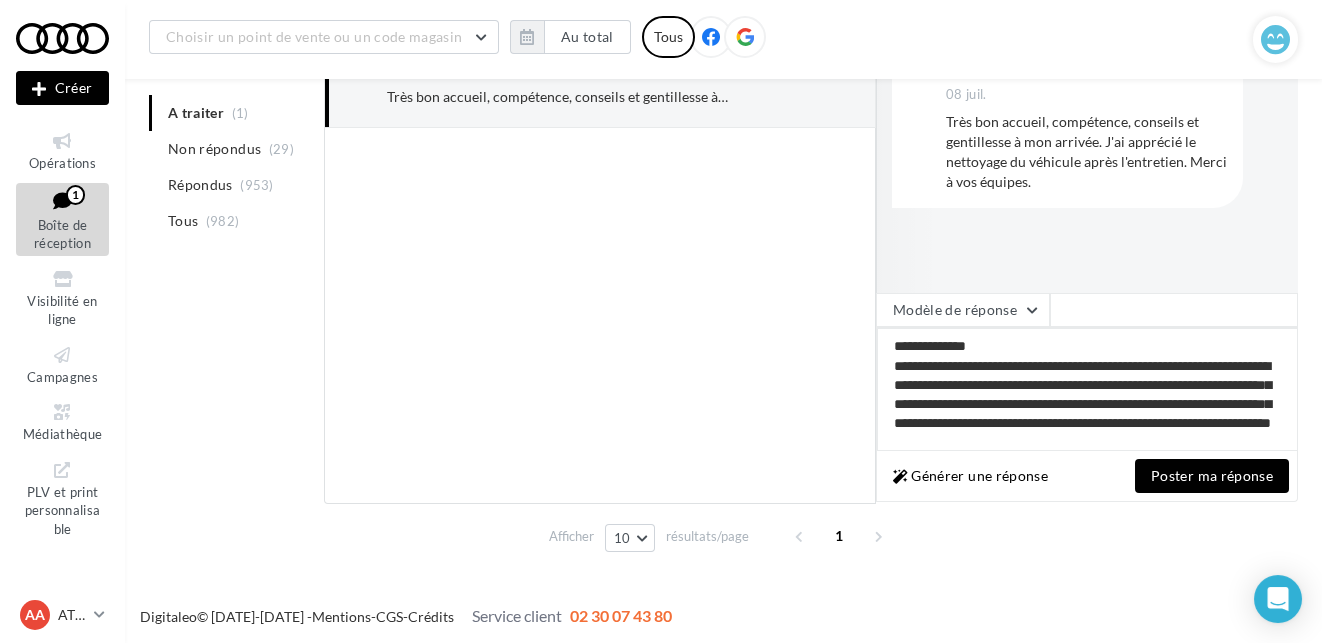 type on "**********" 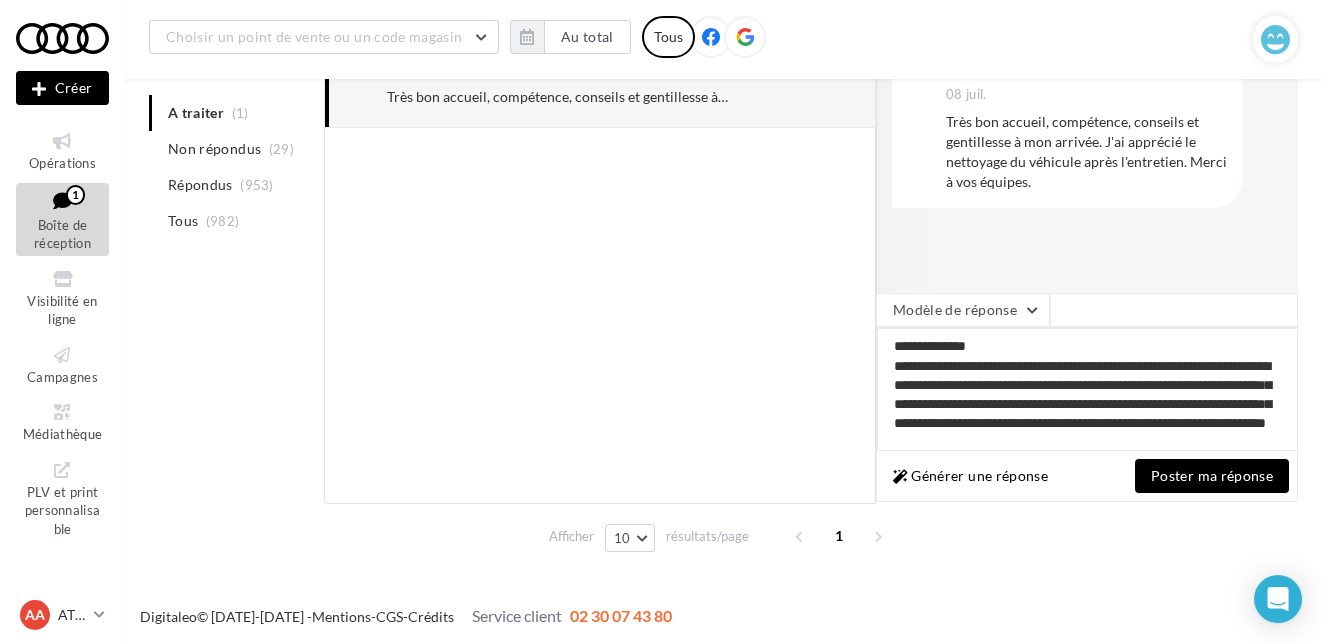 type on "**********" 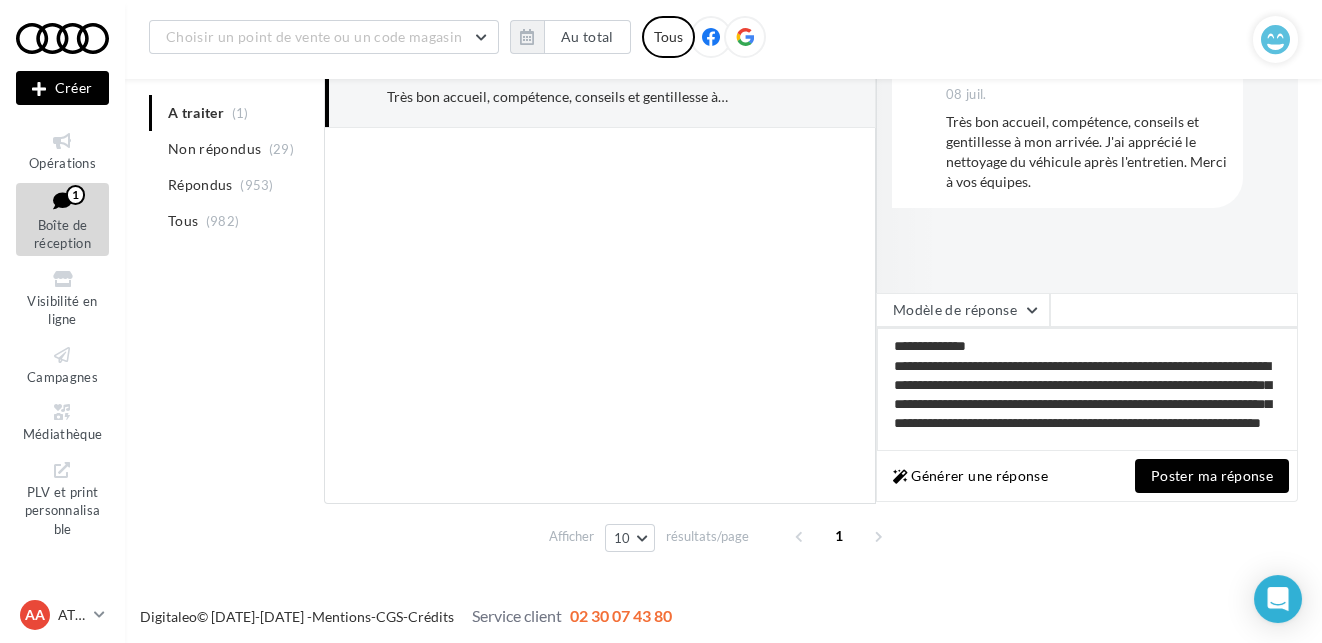 type on "**********" 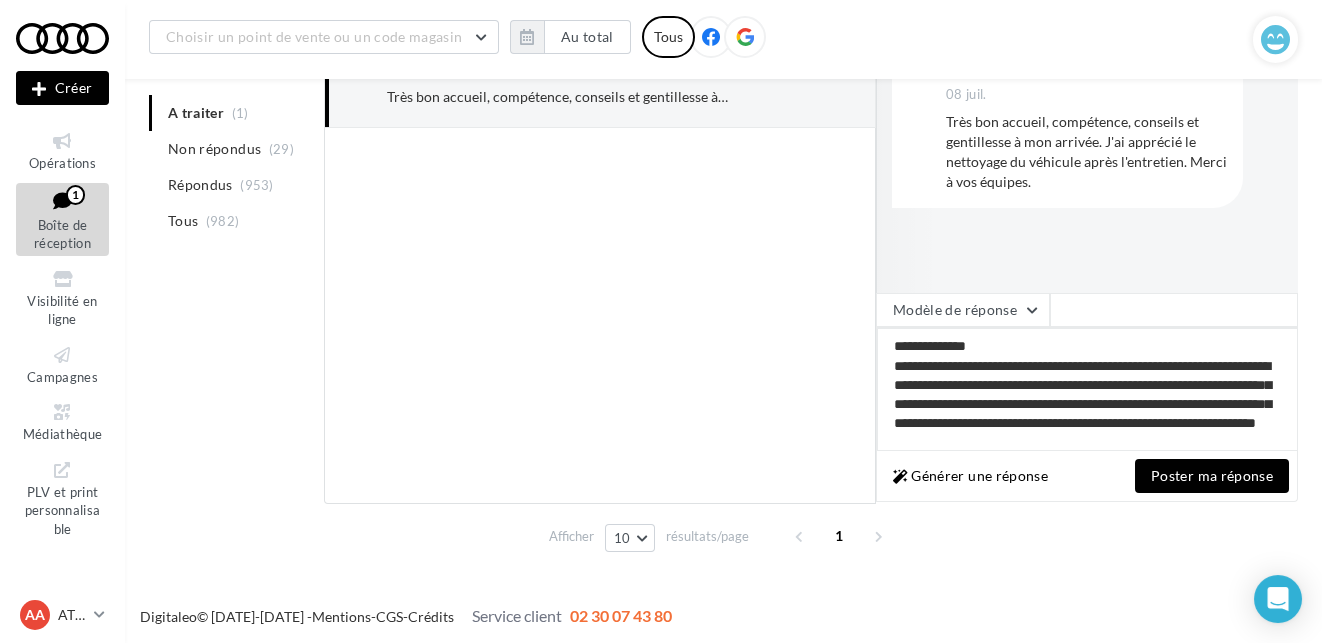 type on "**********" 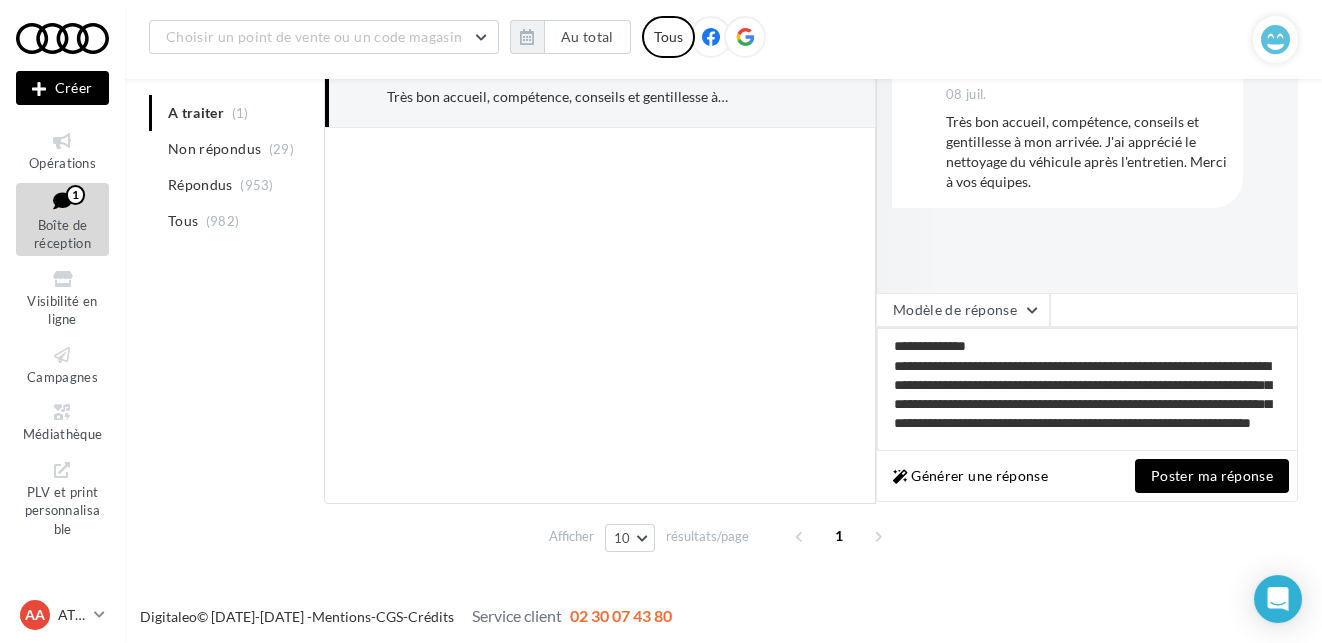 type on "**********" 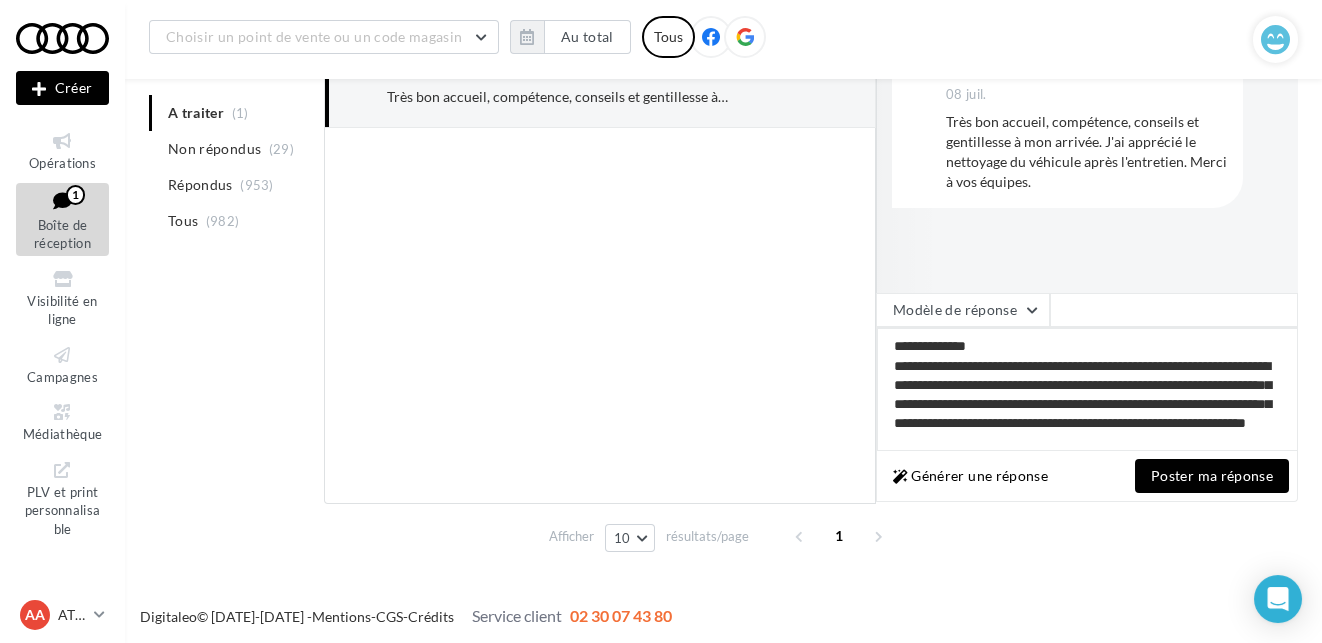 type on "**********" 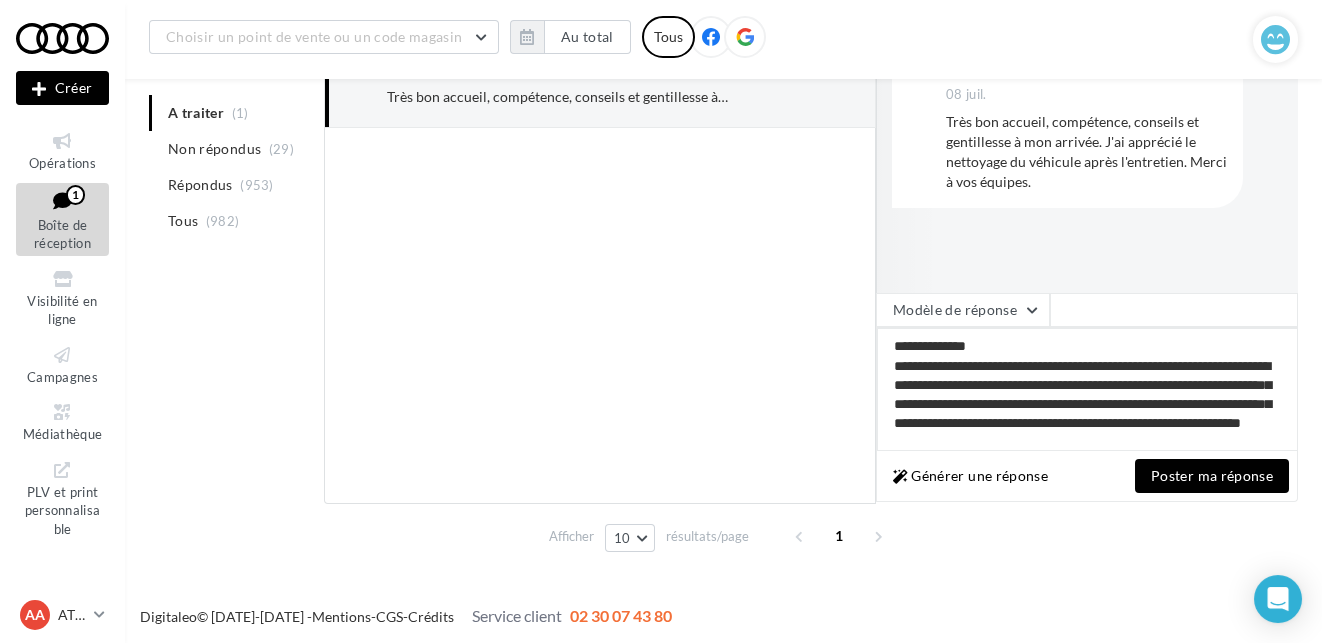 type on "**********" 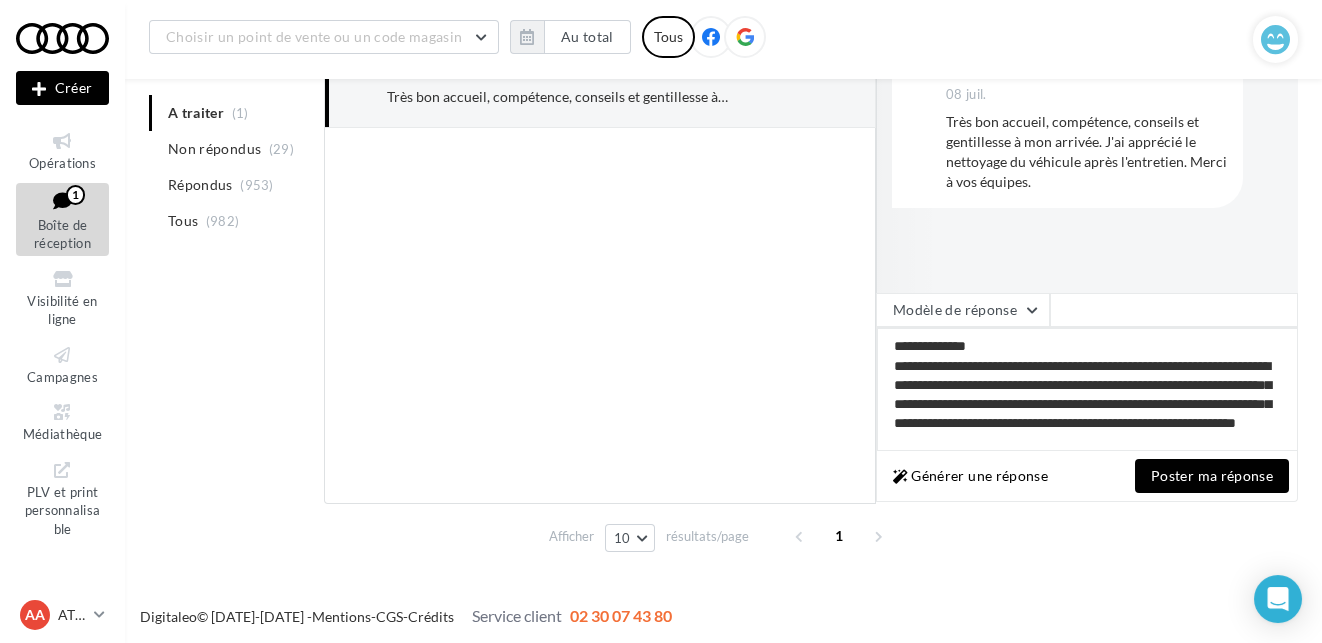 type on "**********" 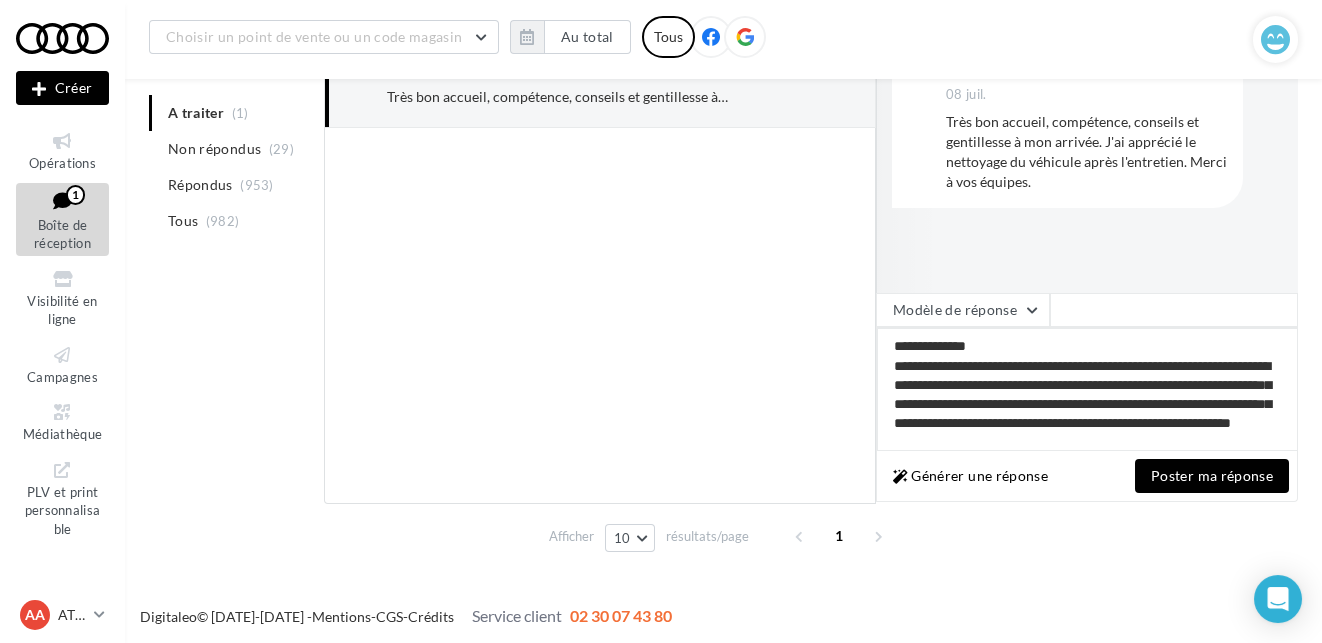 type on "**********" 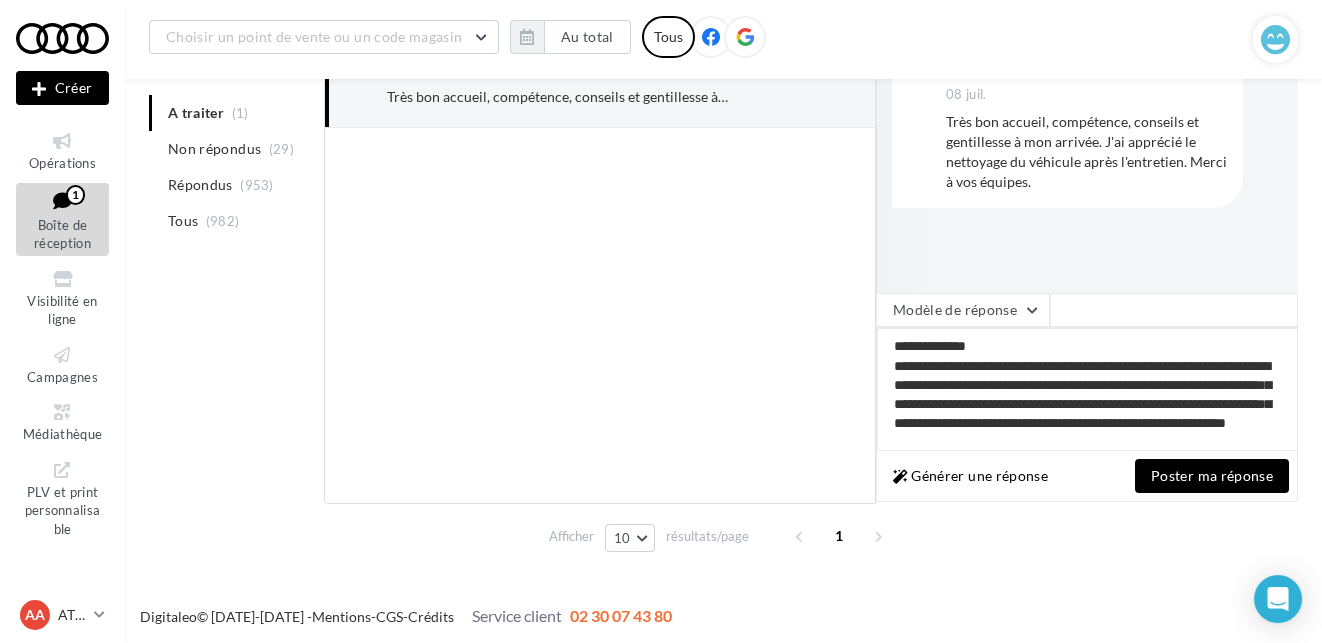 type on "**********" 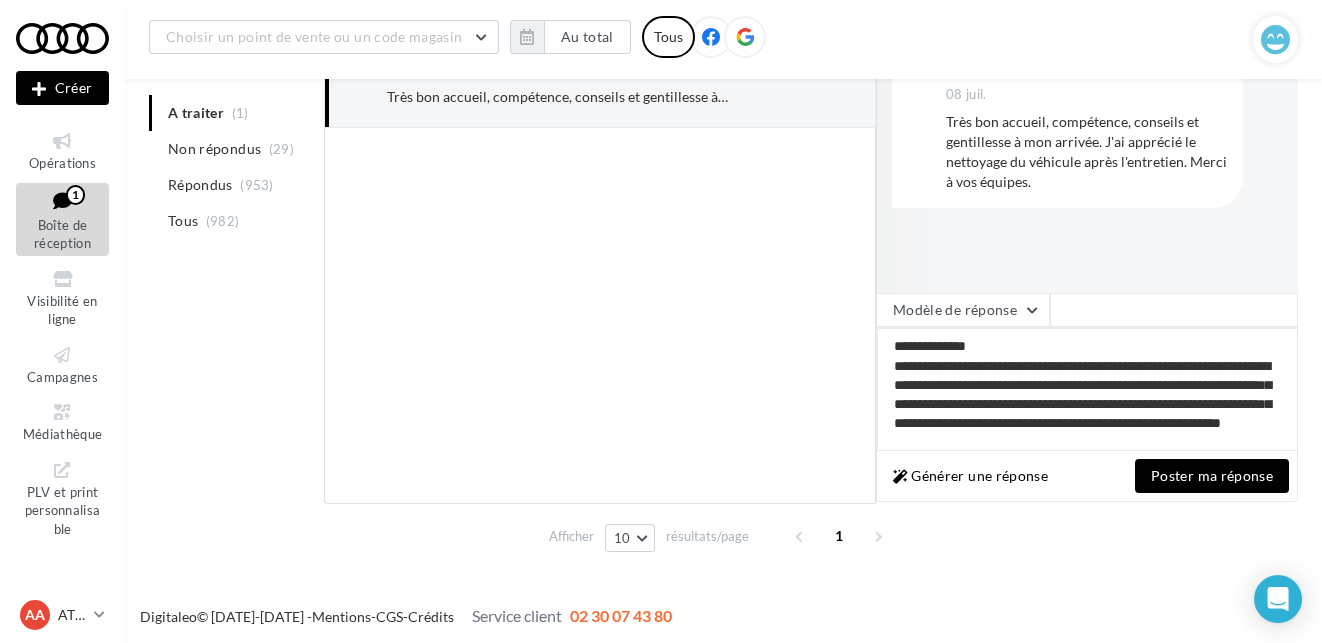 type on "**********" 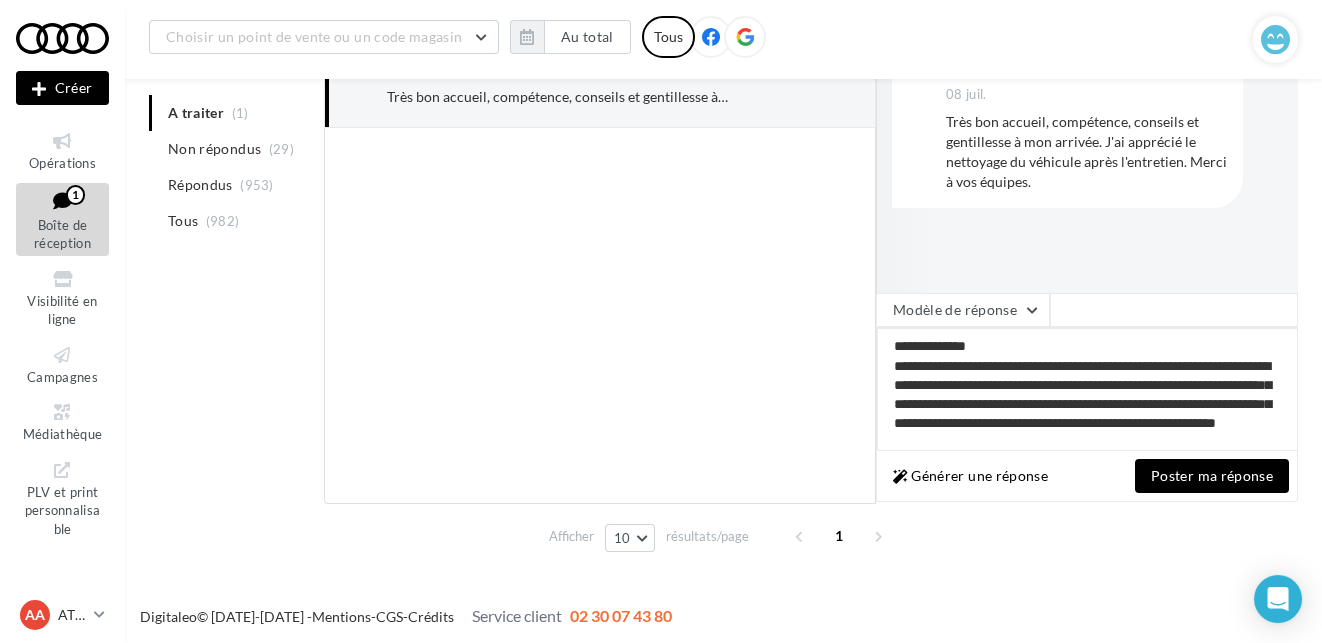 type on "**********" 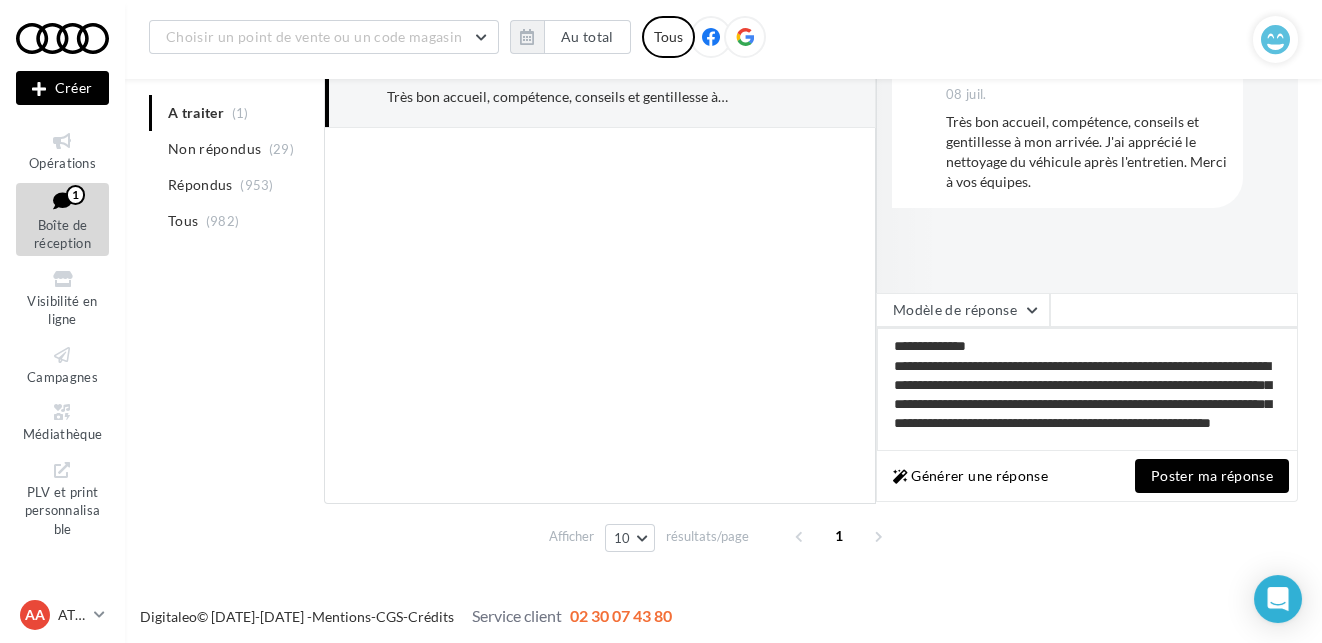 type on "**********" 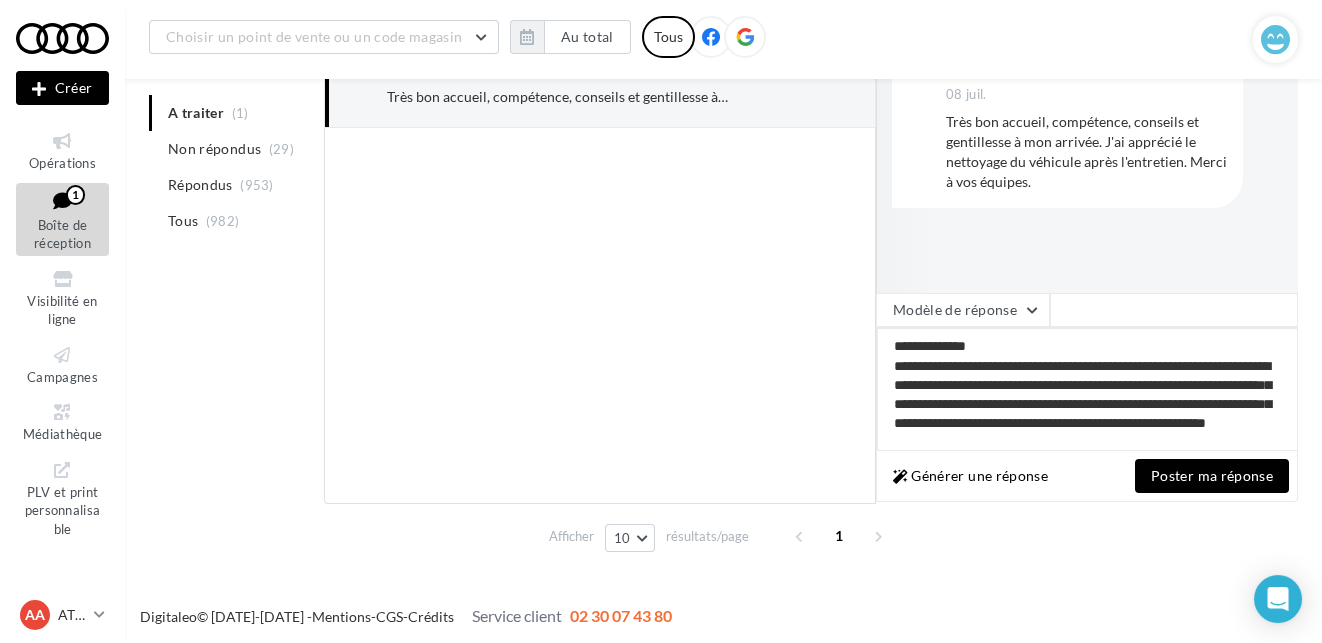 type on "**********" 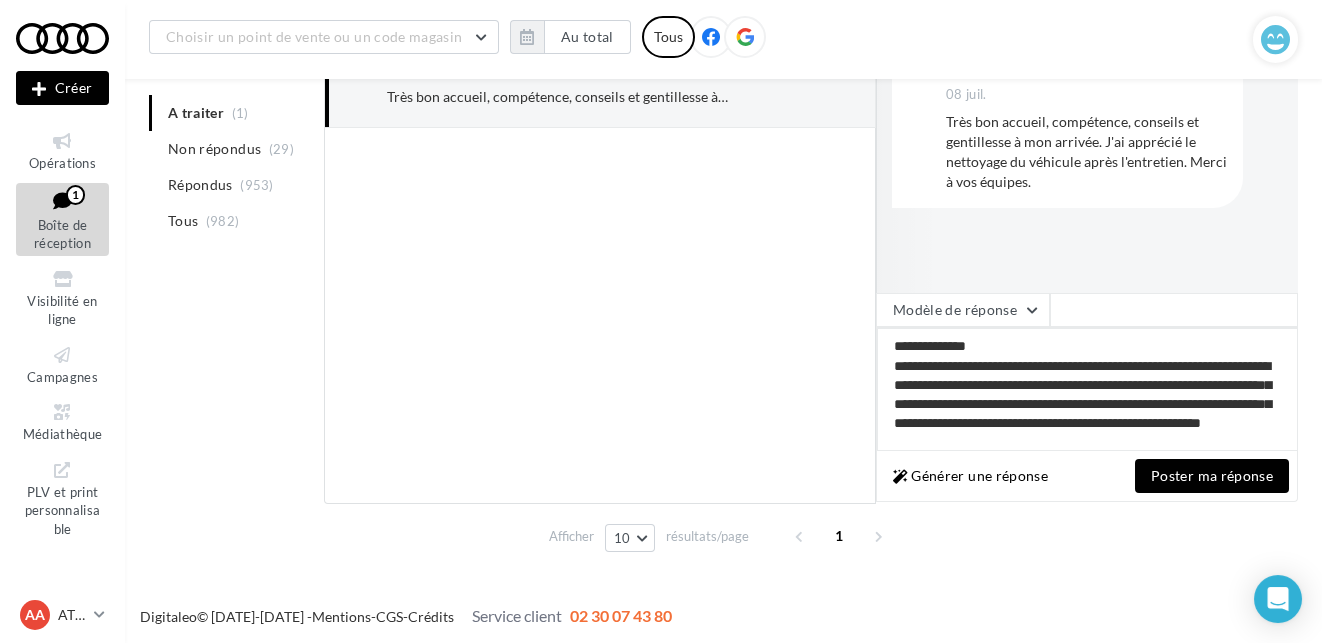 type on "**********" 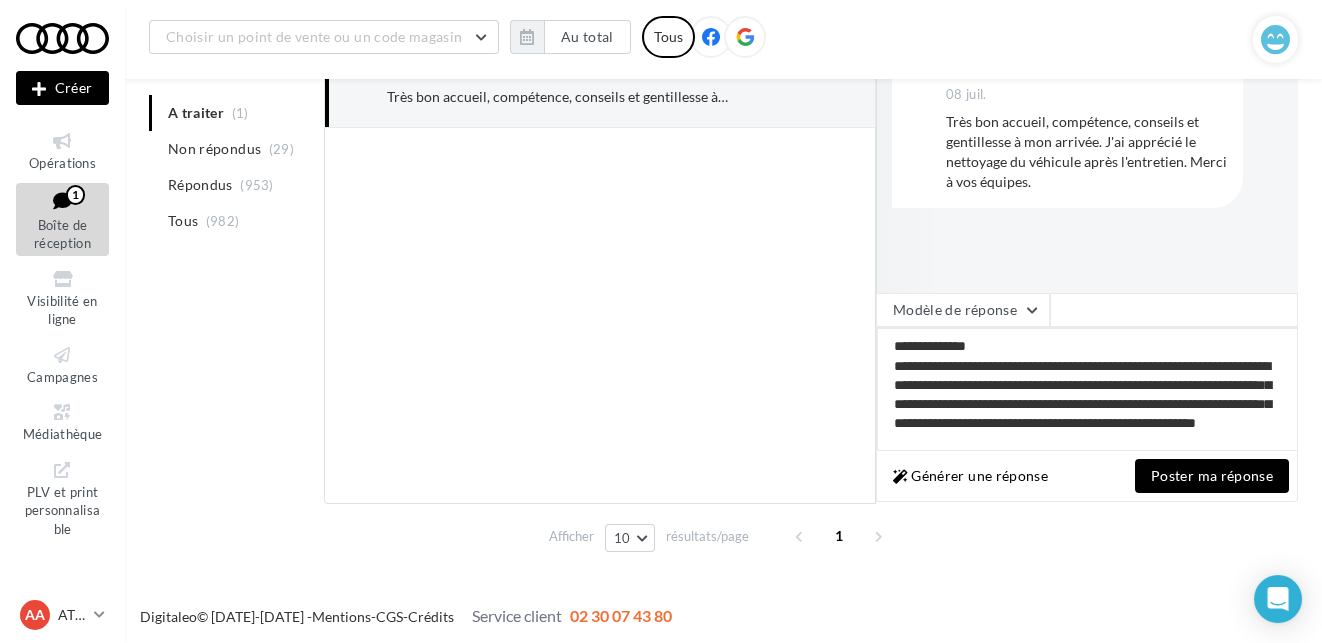 type on "**********" 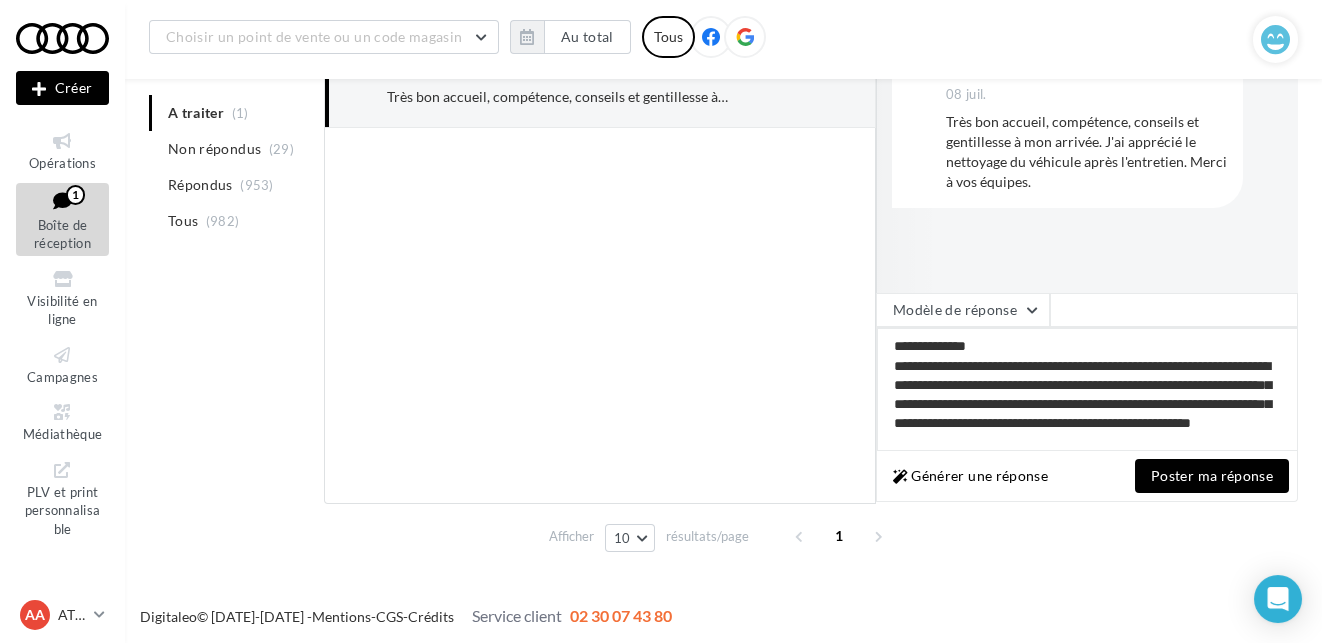 type on "**********" 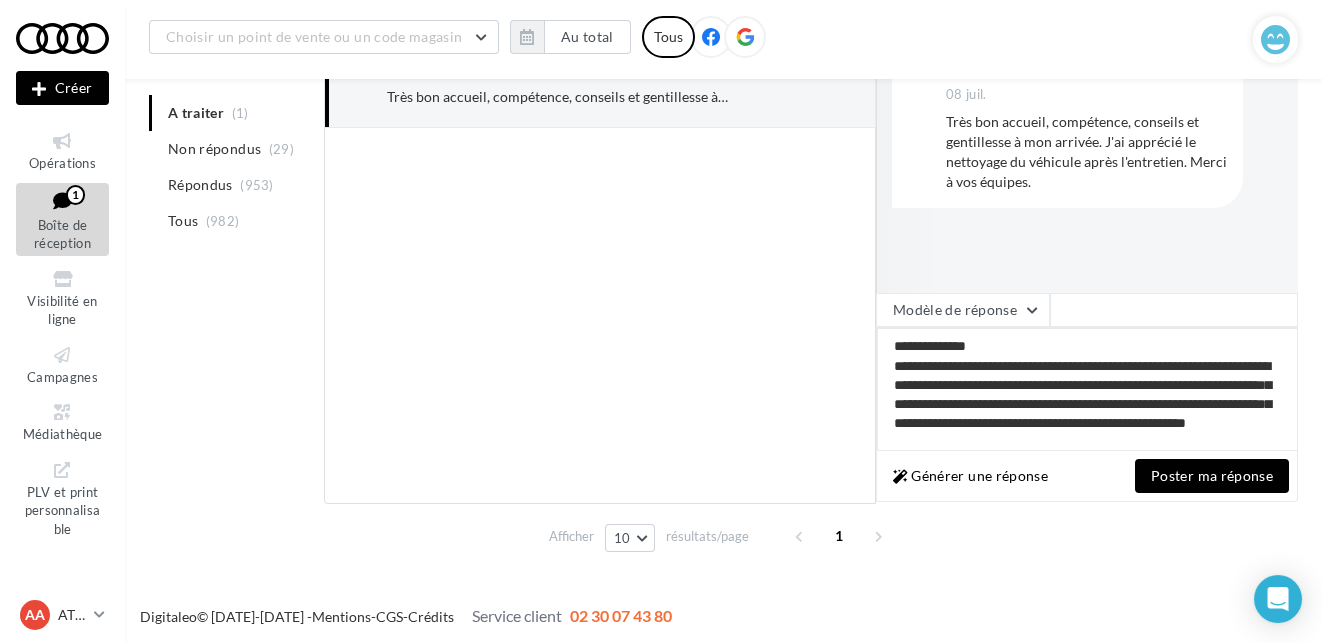 type on "**********" 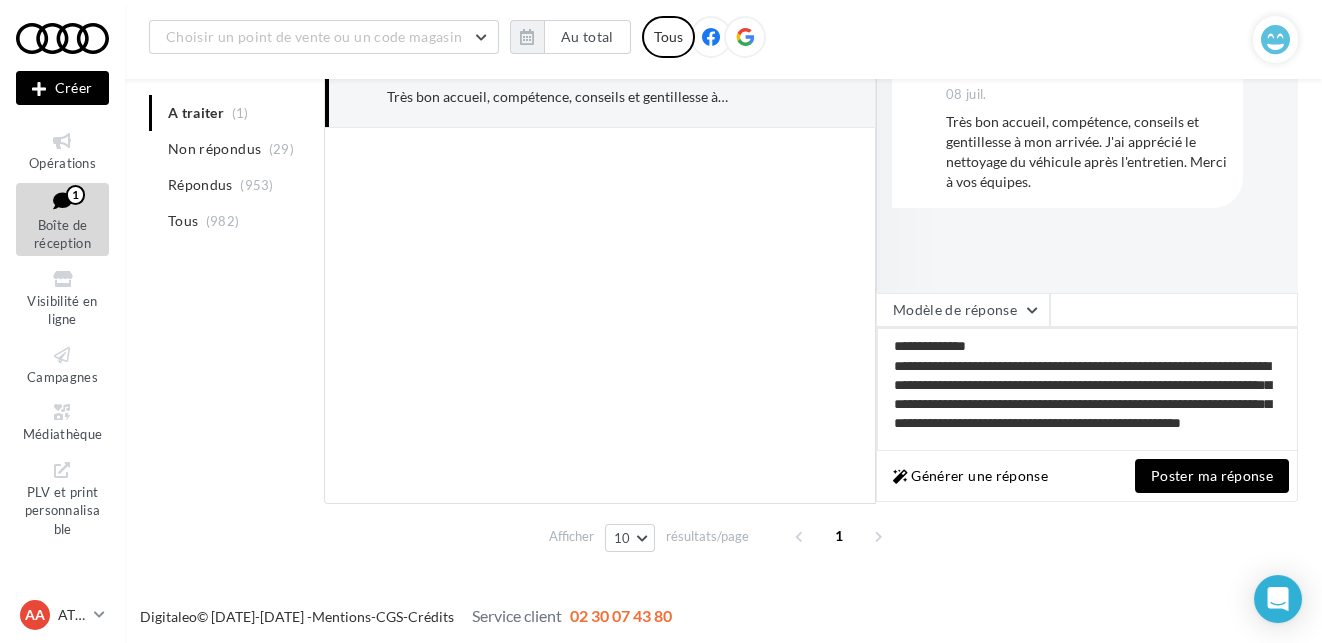 type on "**********" 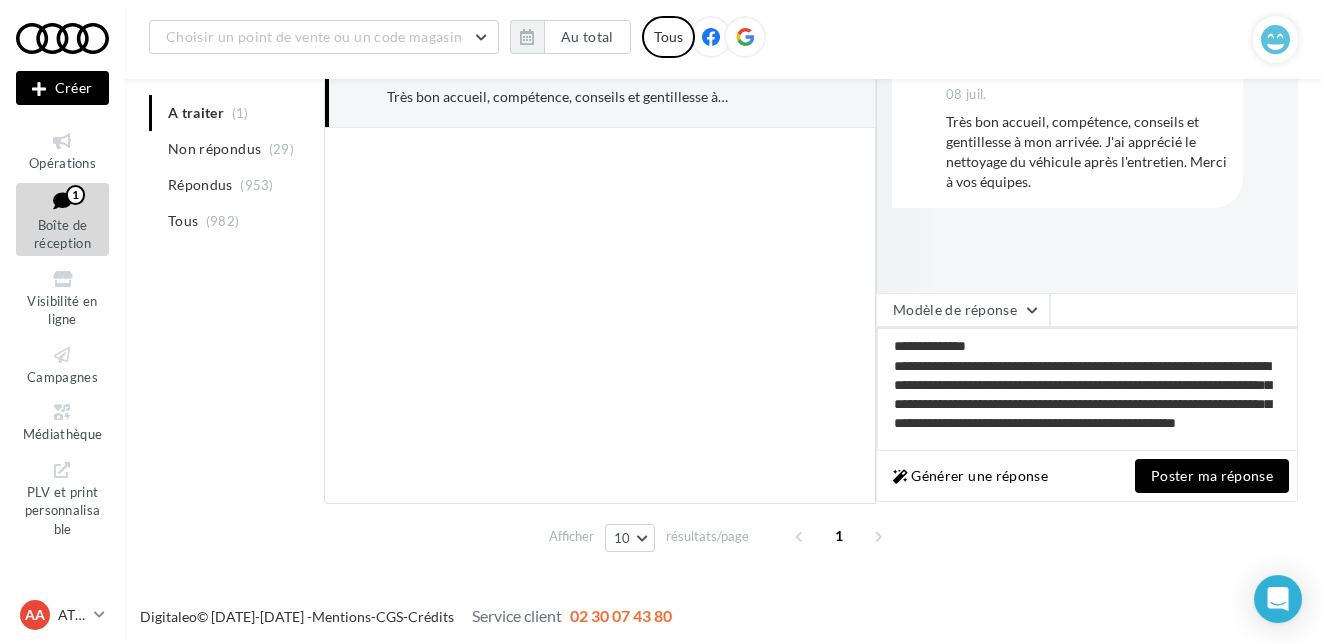type on "**********" 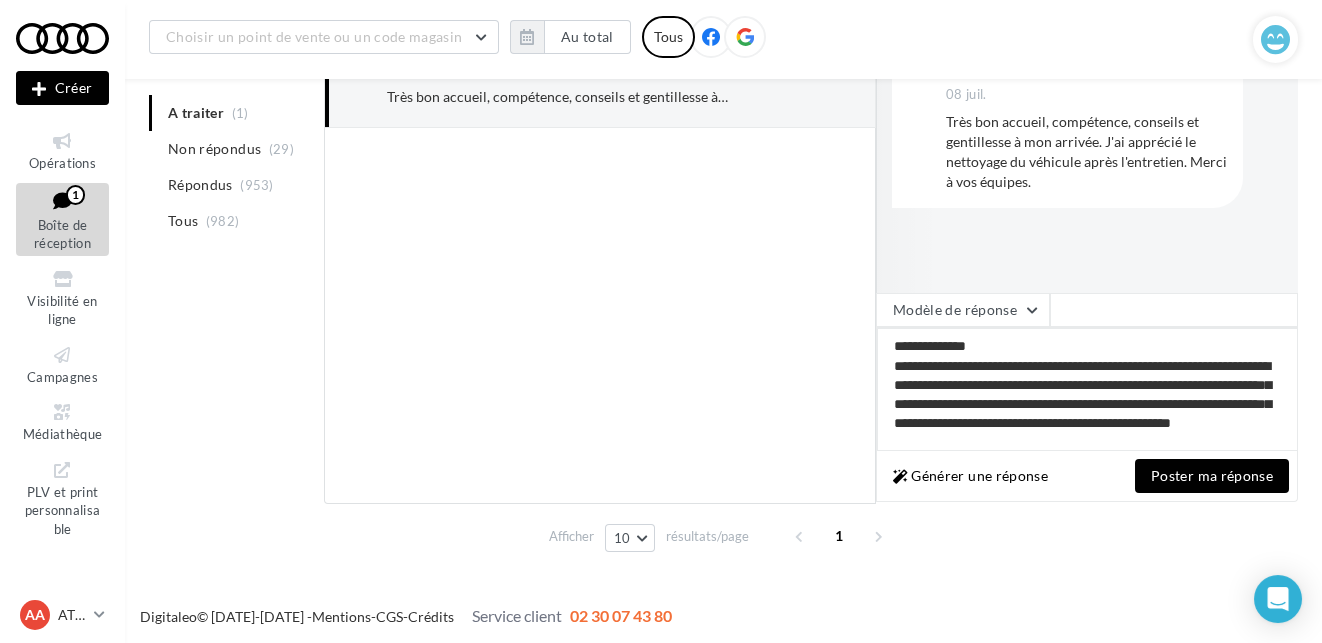 type on "**********" 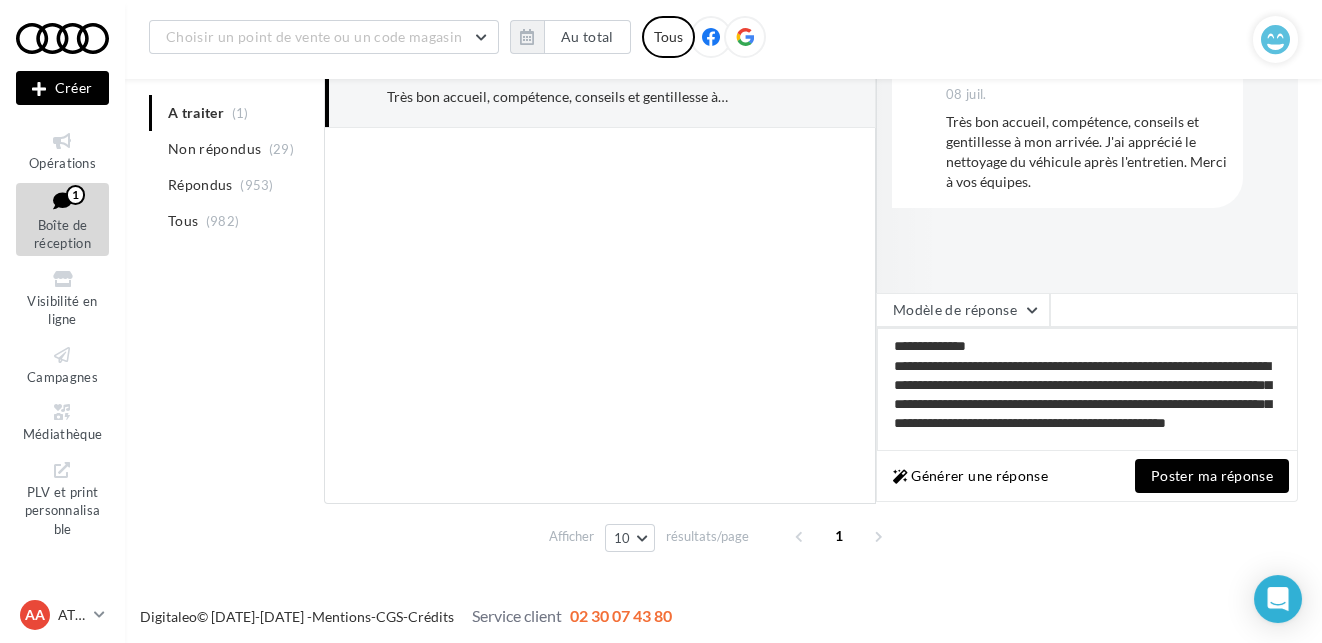 type on "**********" 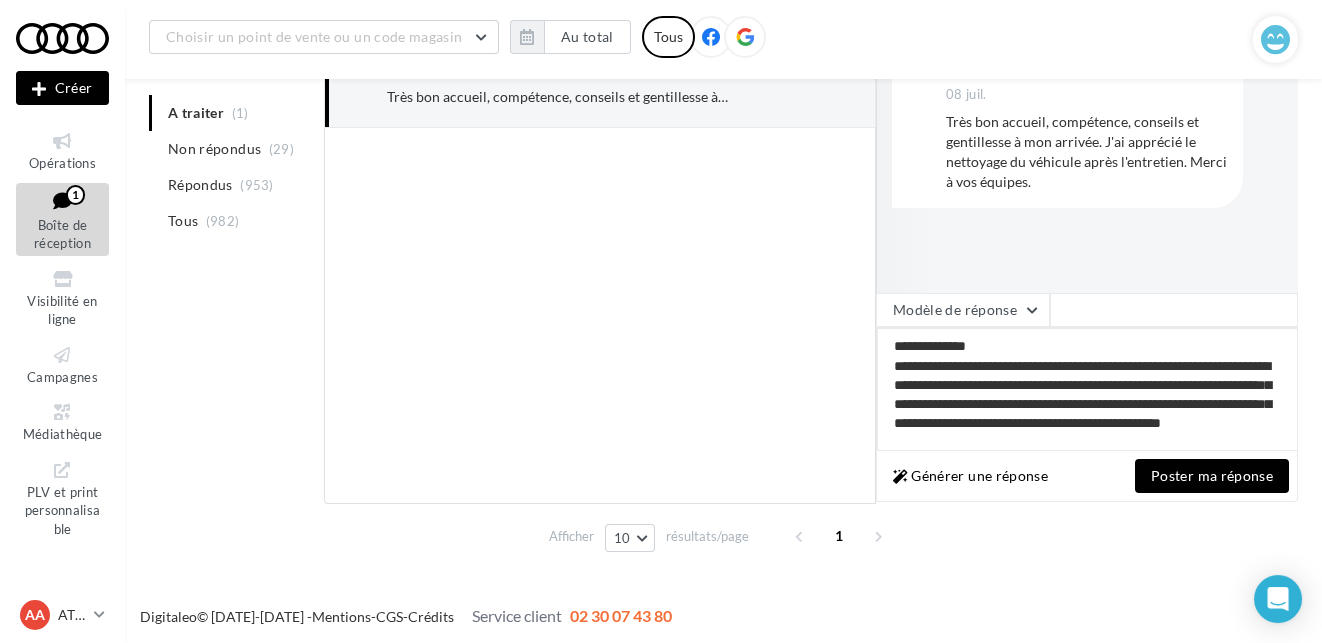 type on "**********" 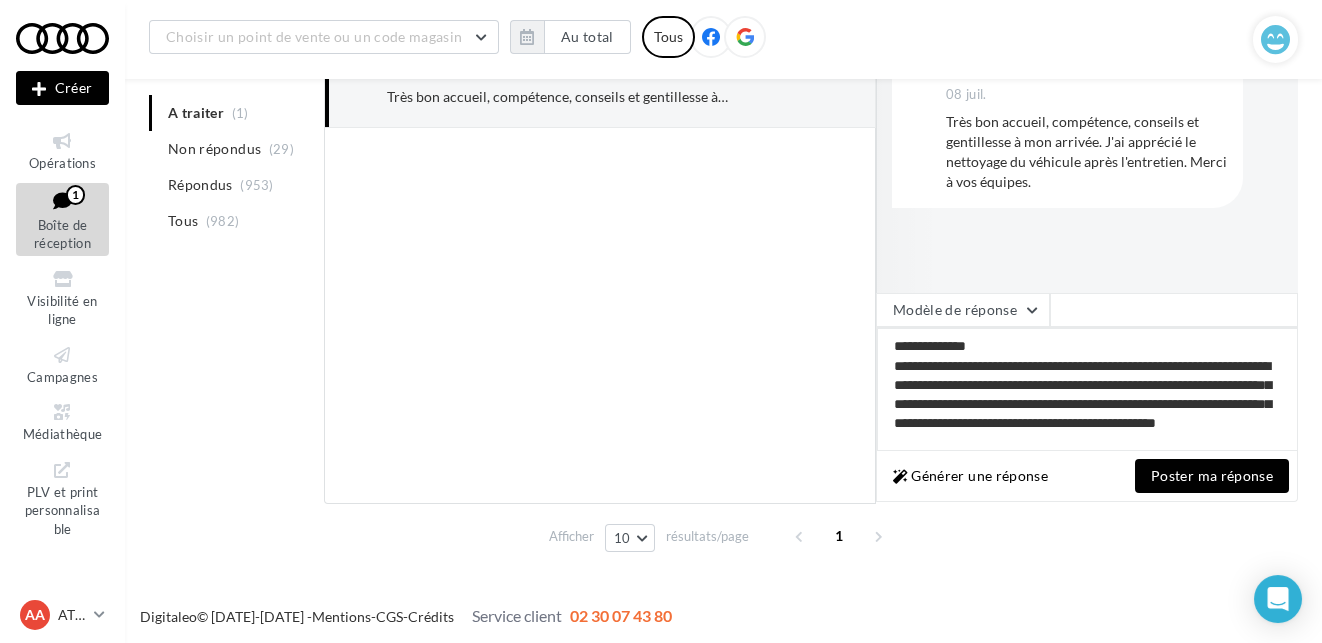 type on "**********" 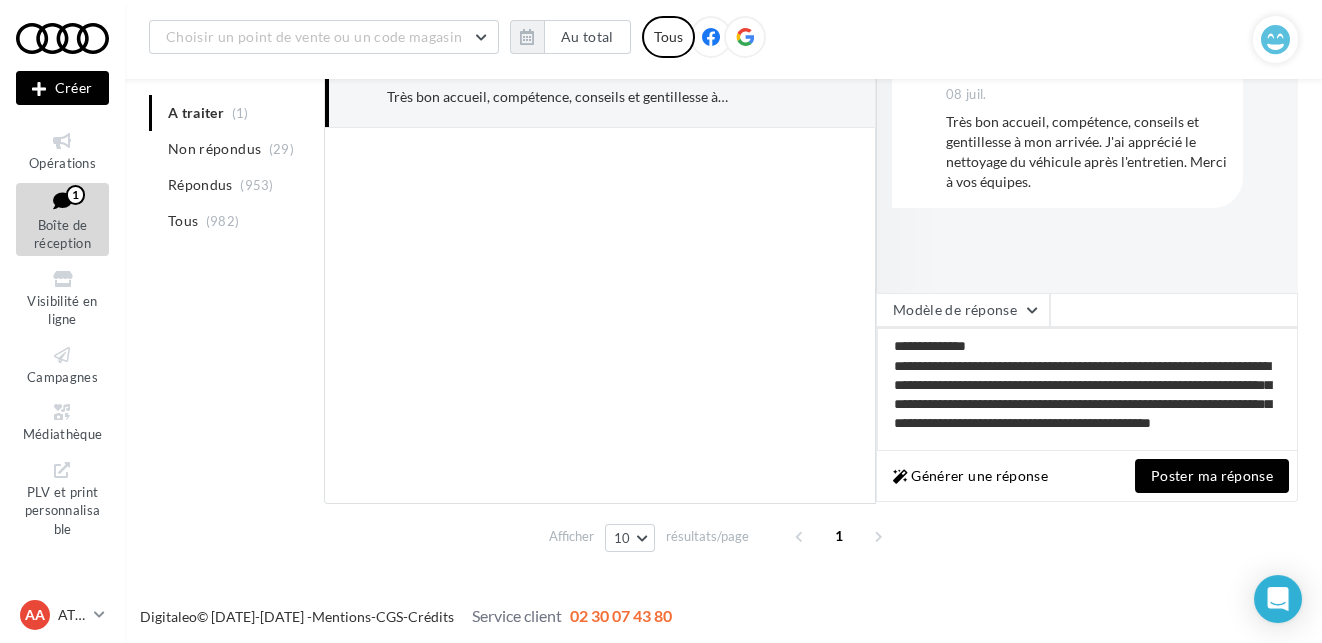 type on "**********" 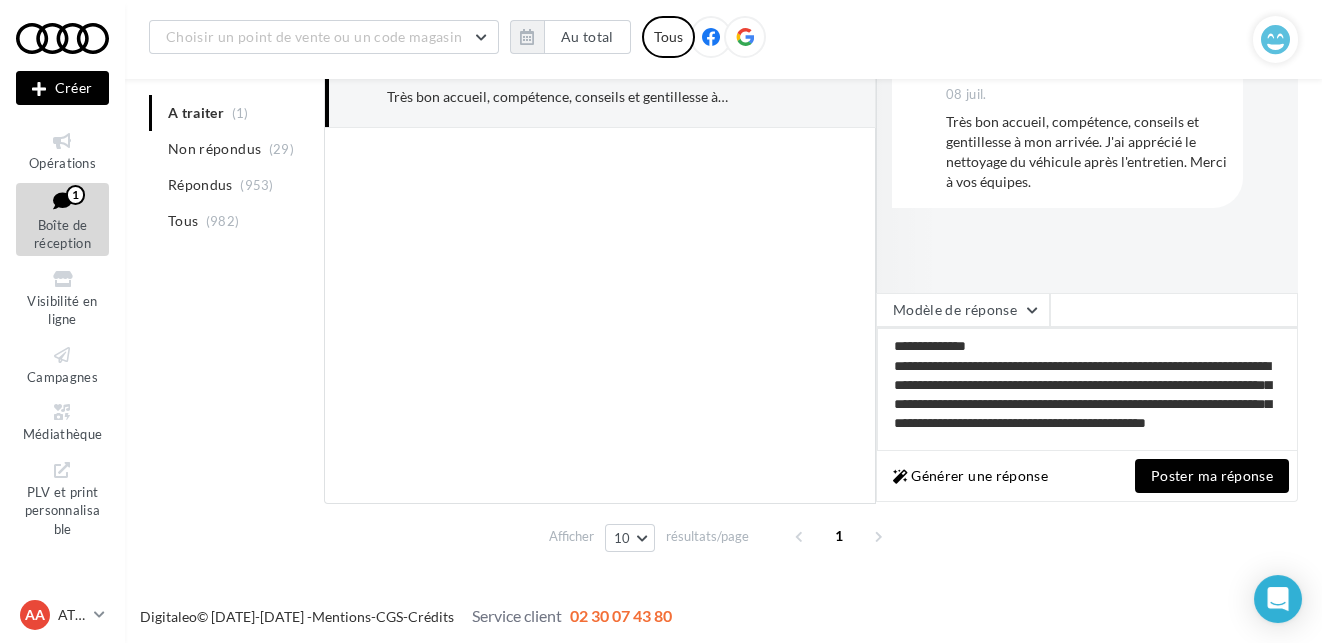 type on "**********" 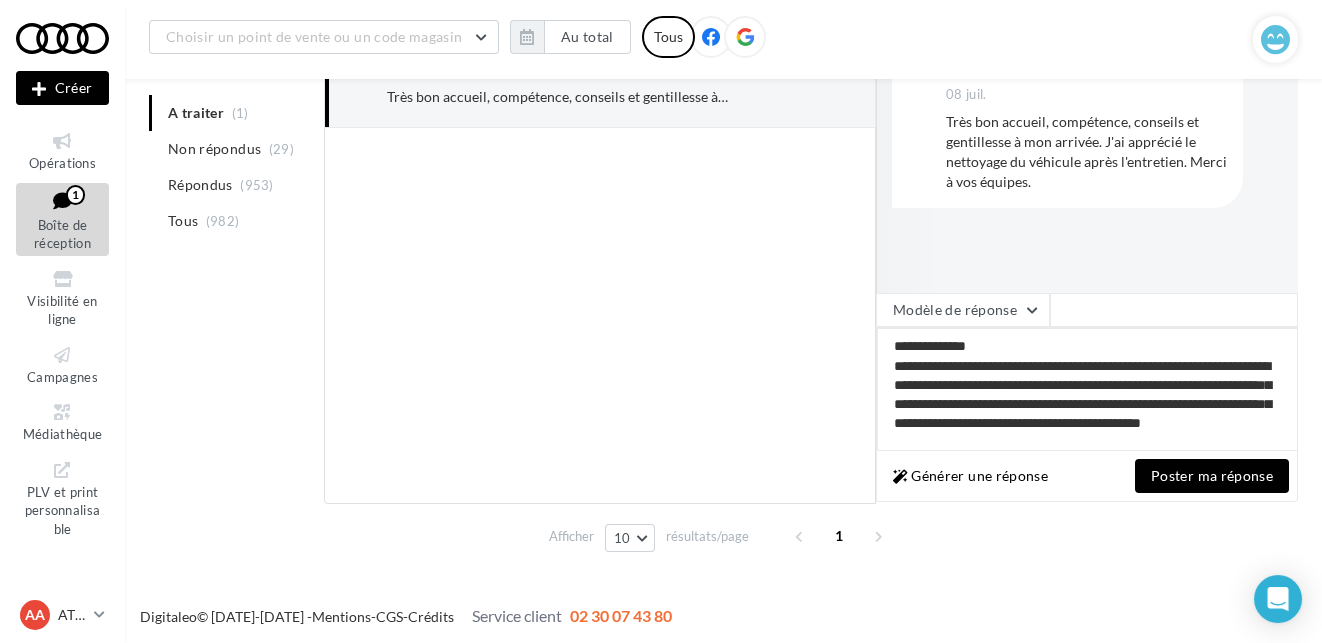 type on "**********" 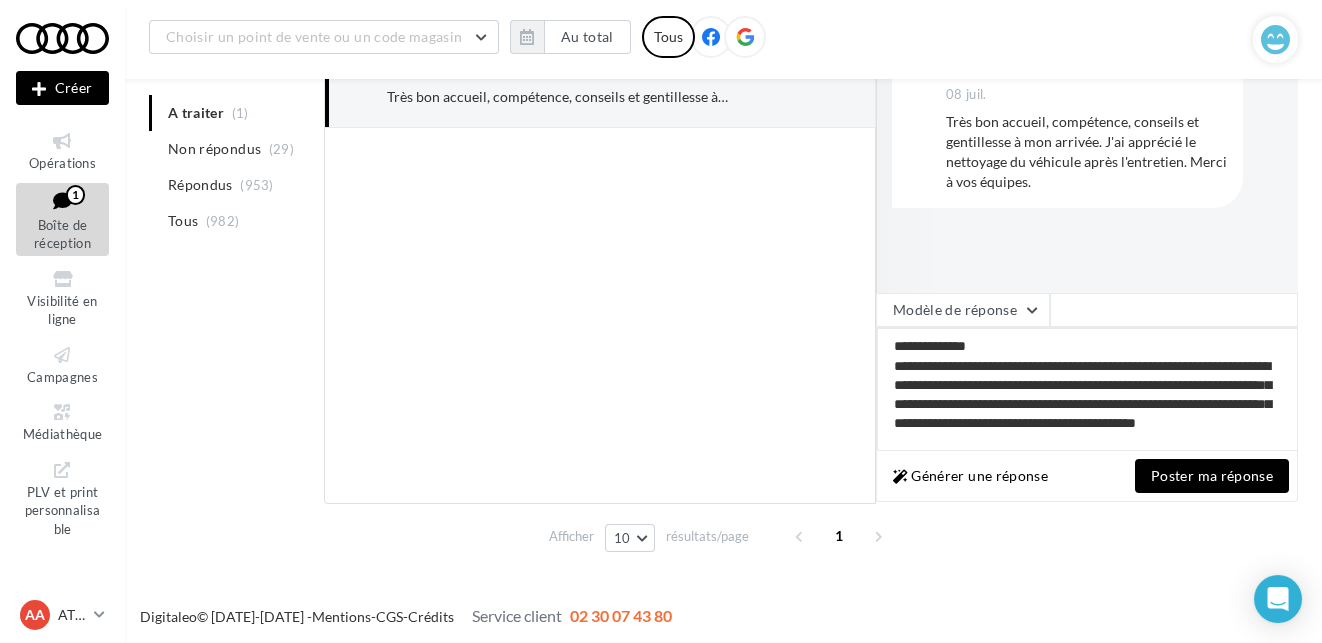 type on "**********" 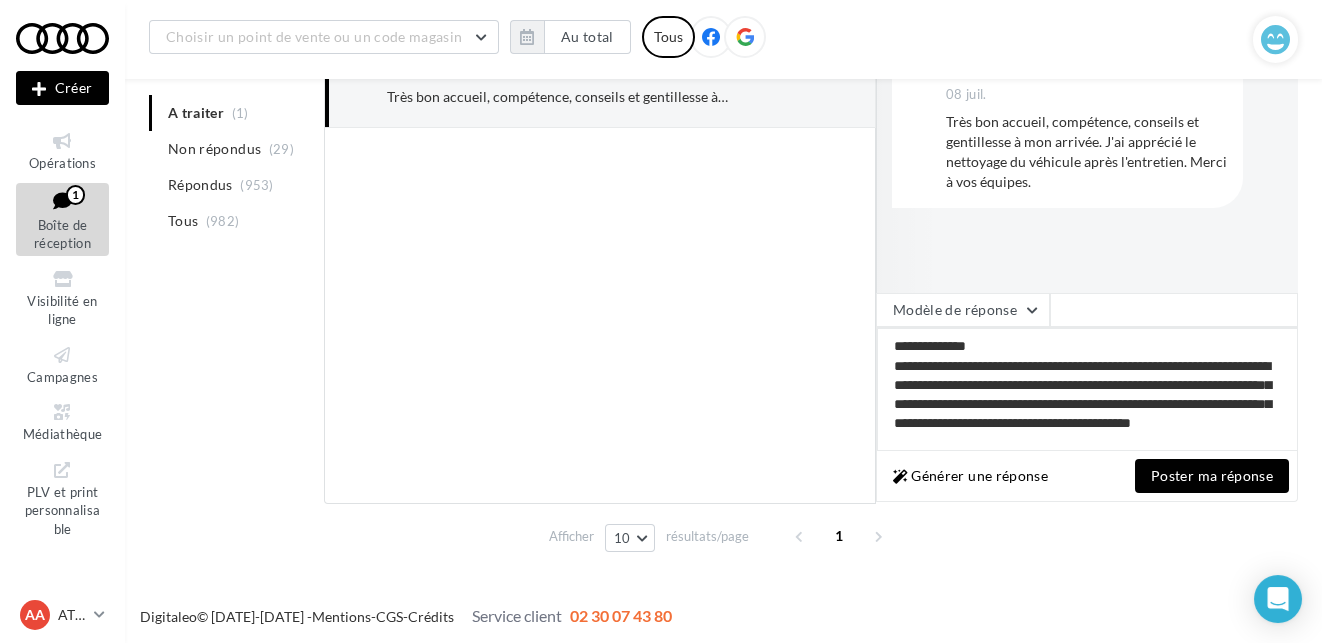 type on "**********" 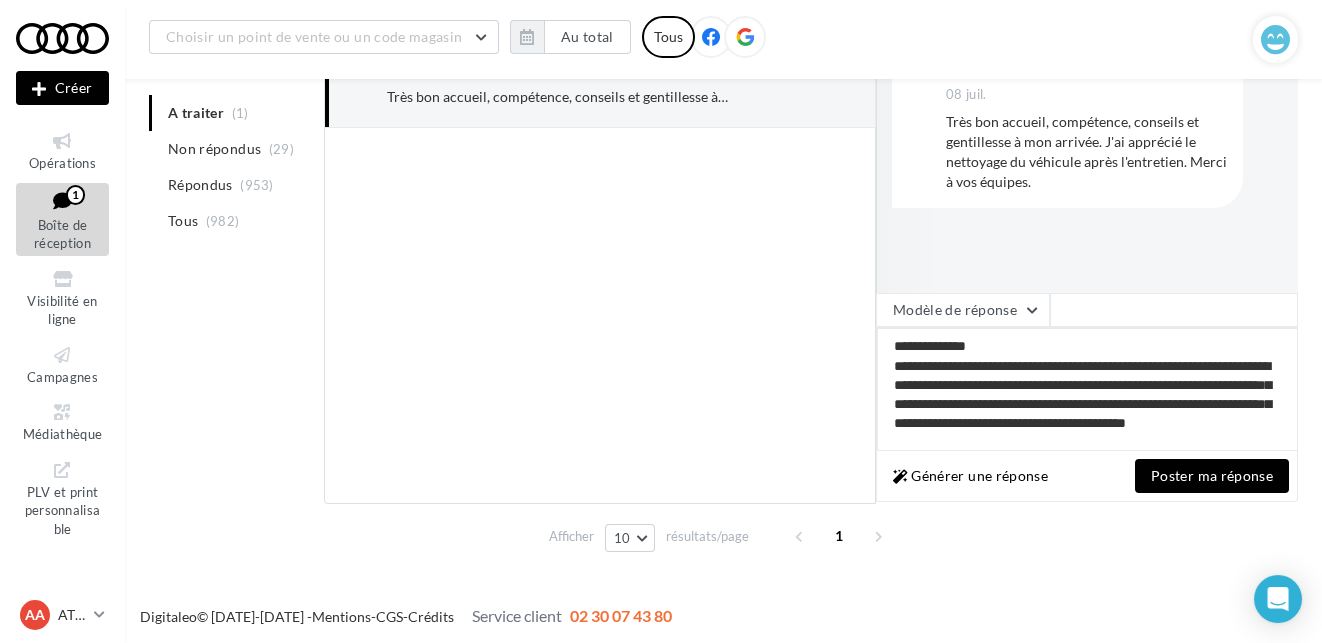 type on "**********" 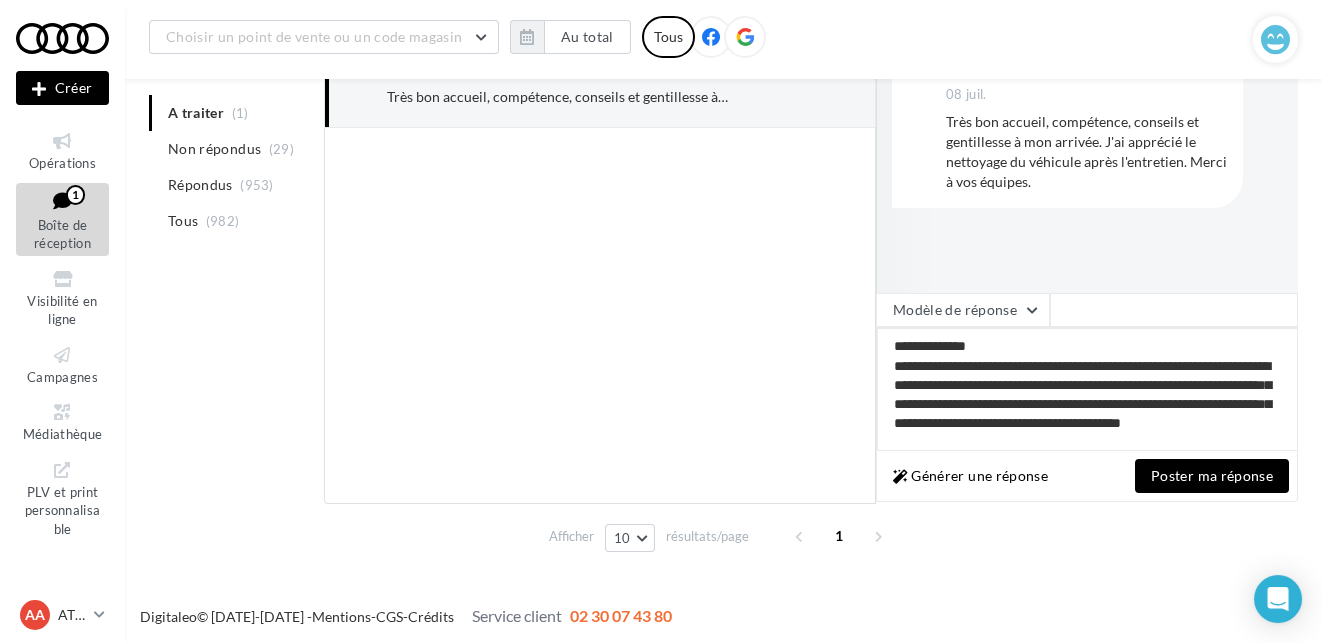 type on "**********" 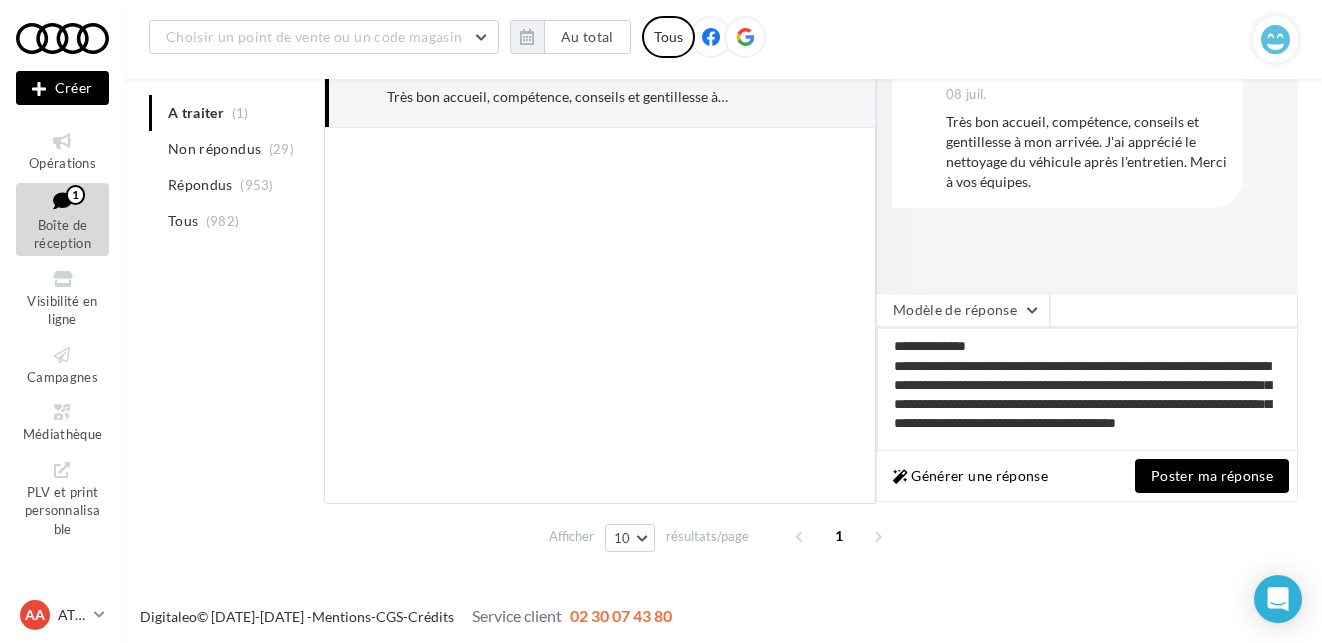 type on "**********" 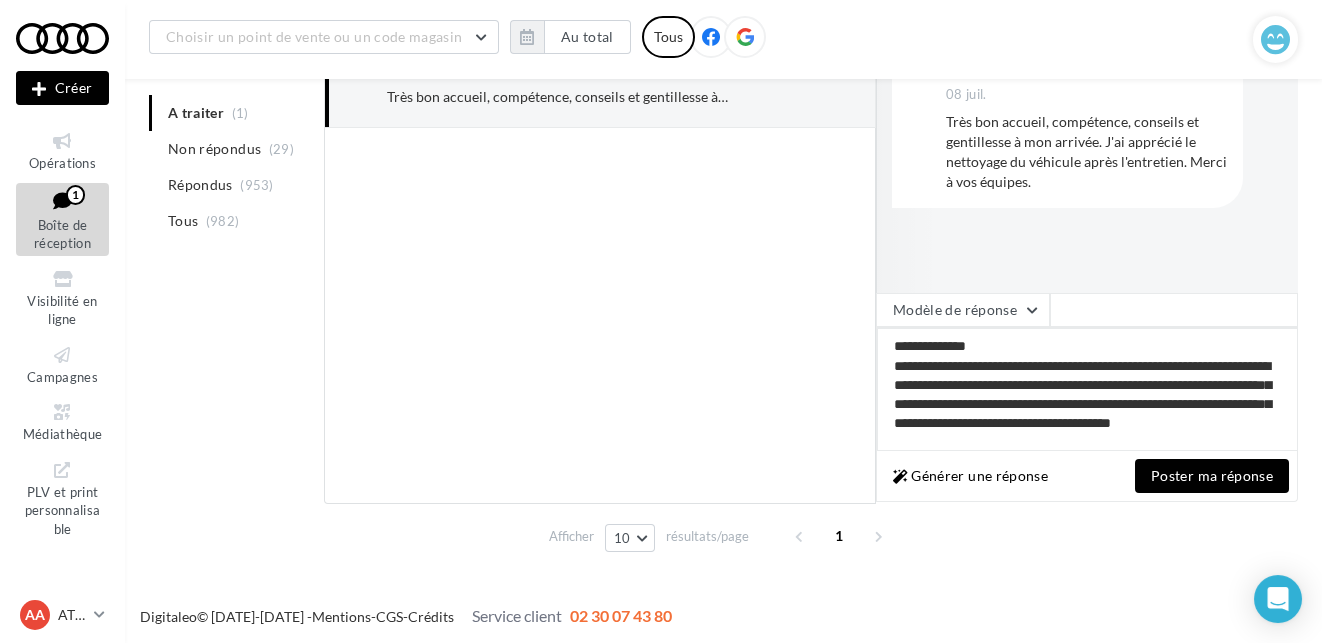 type on "**********" 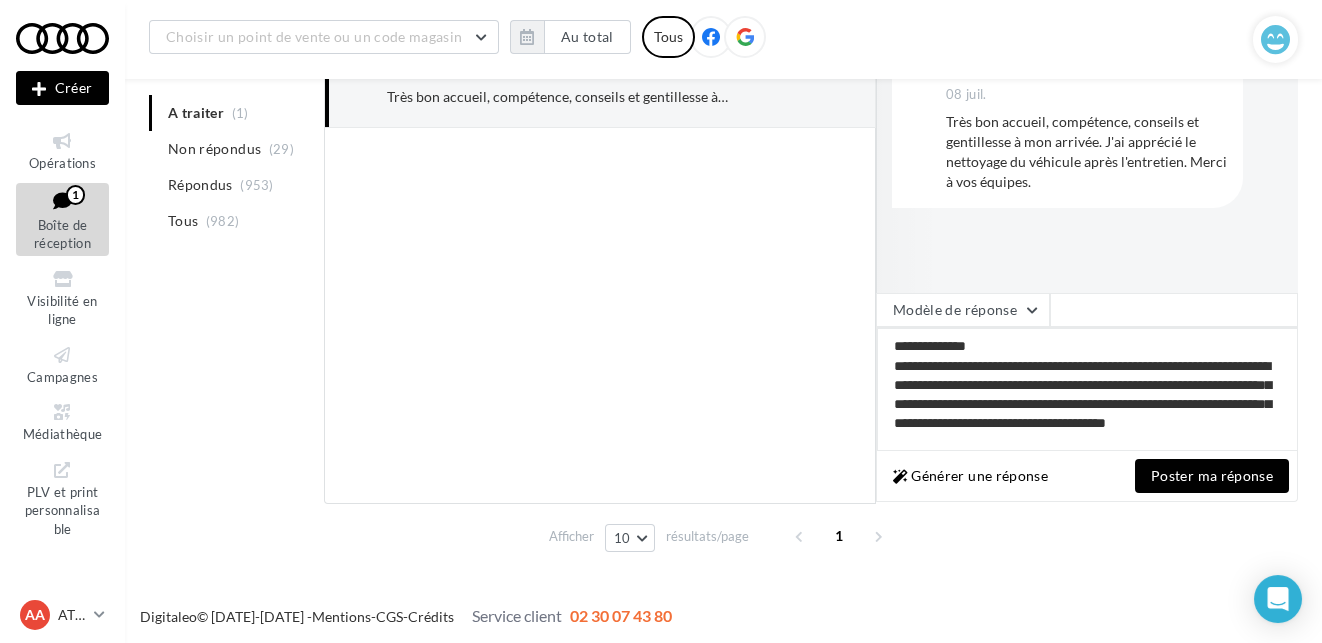 type on "**********" 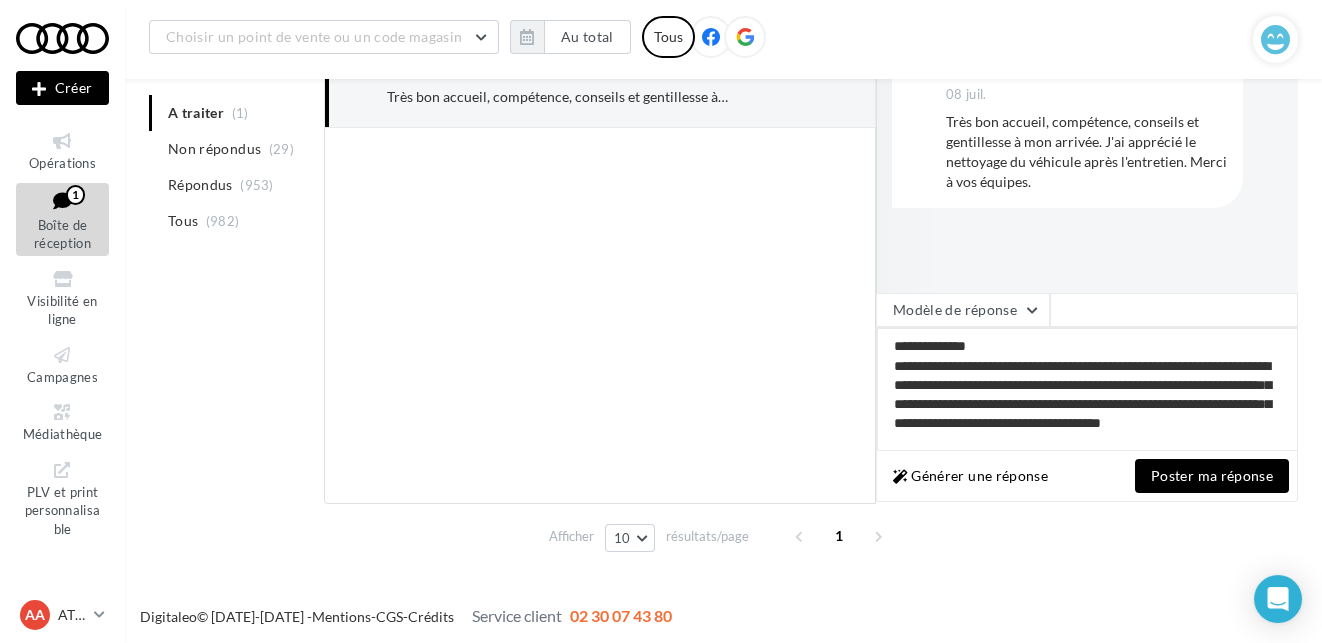 type on "**********" 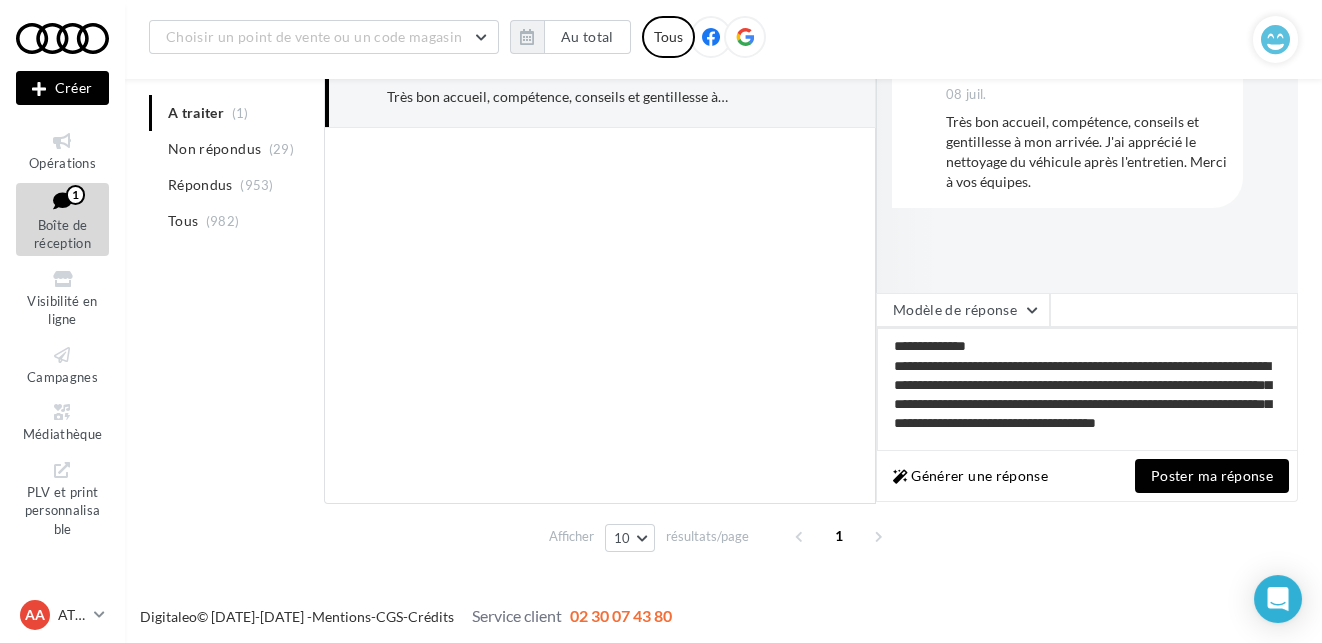 type on "**********" 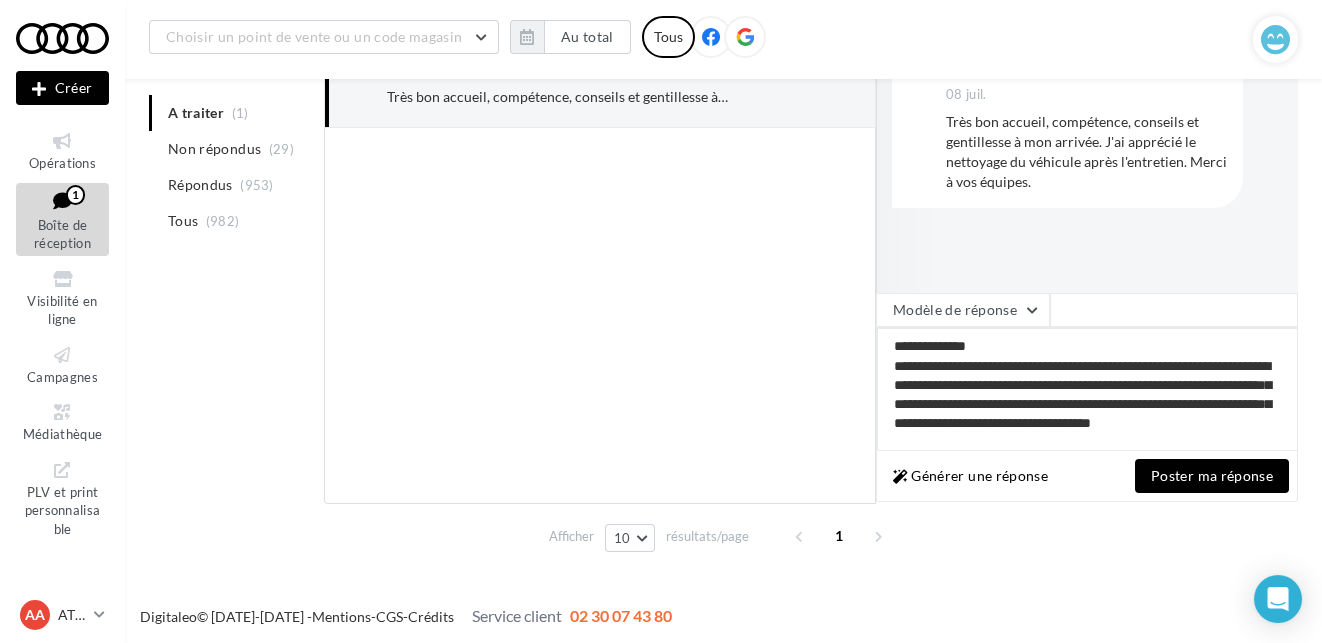 type on "**********" 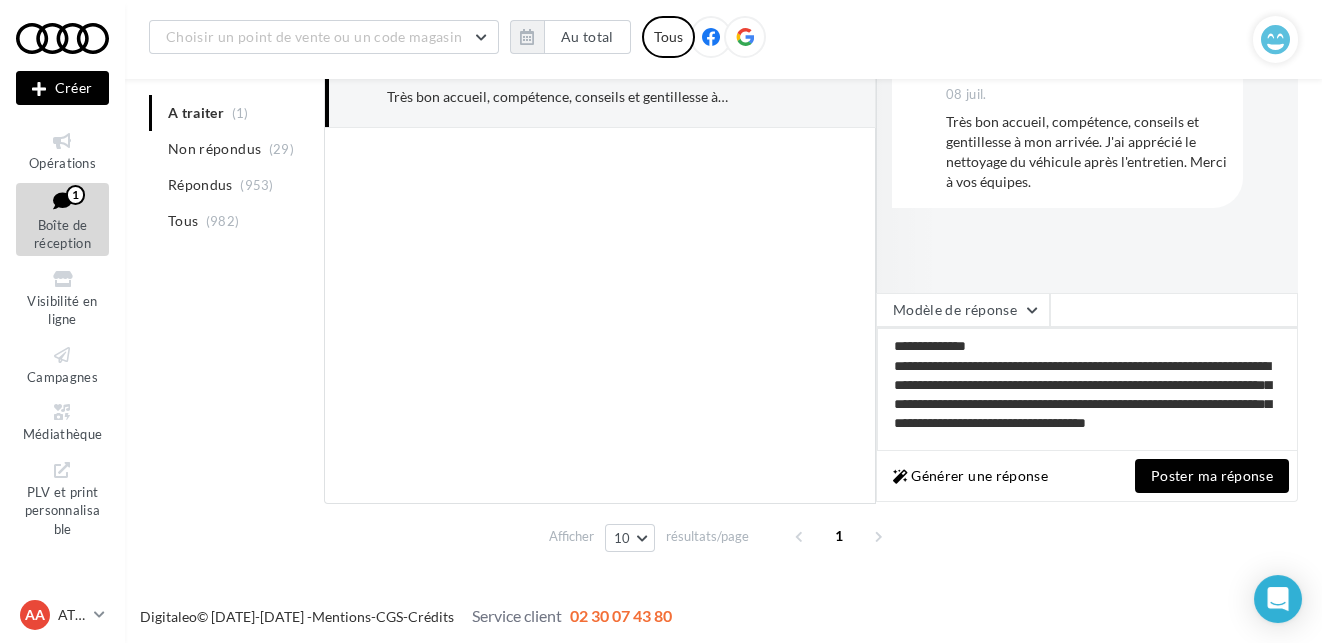 type on "**********" 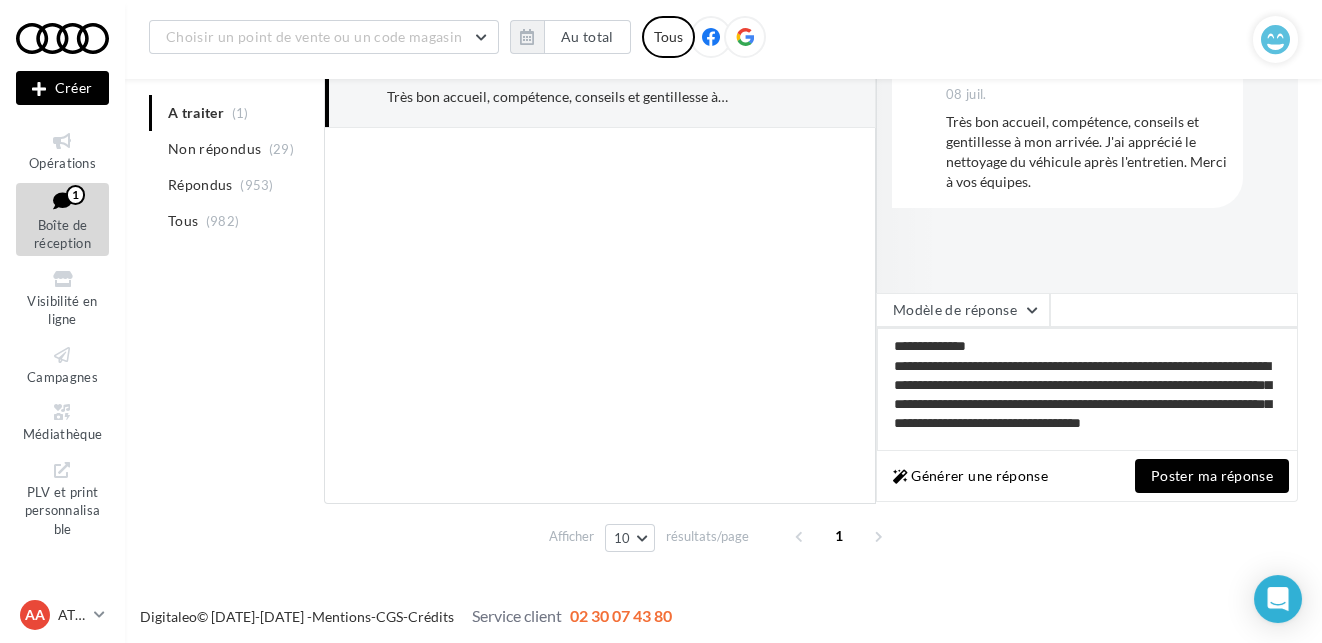 type on "**********" 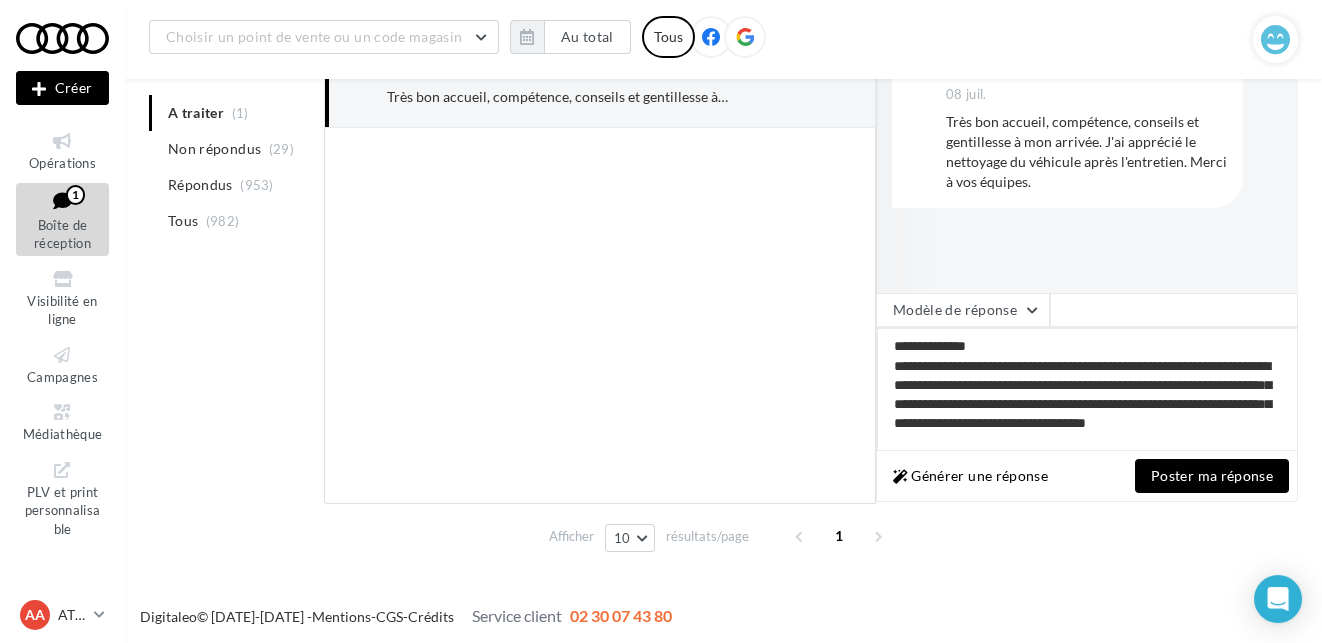 type on "**********" 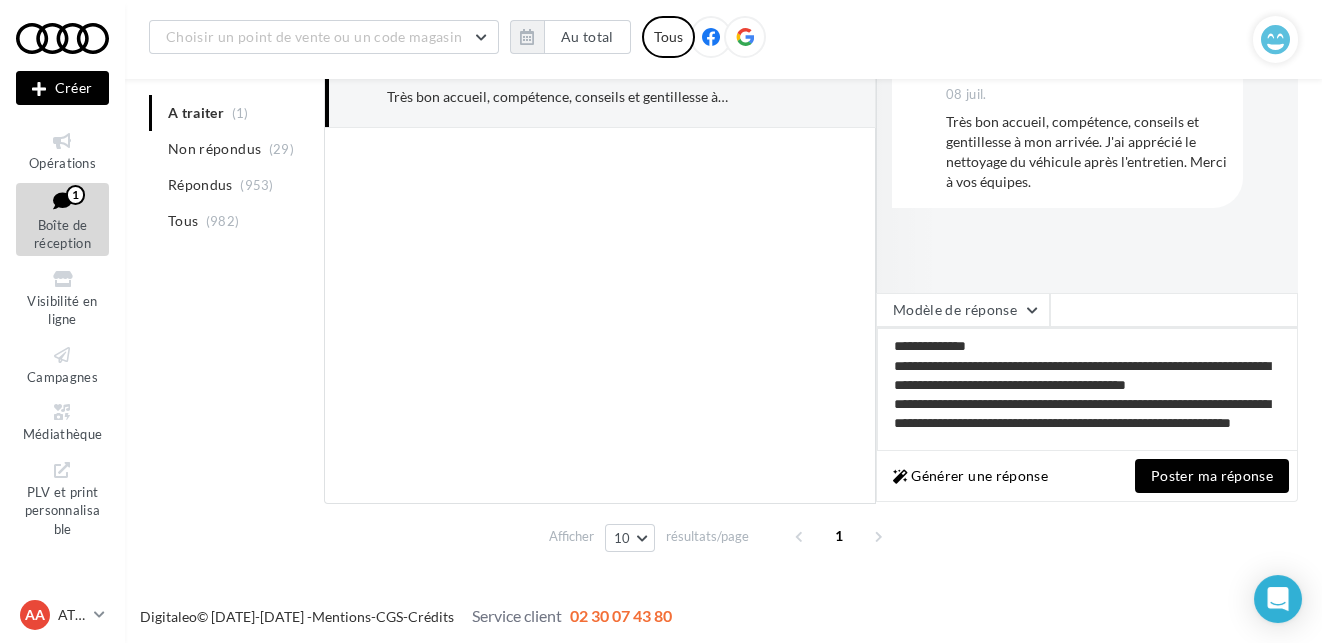 scroll, scrollTop: 40, scrollLeft: 0, axis: vertical 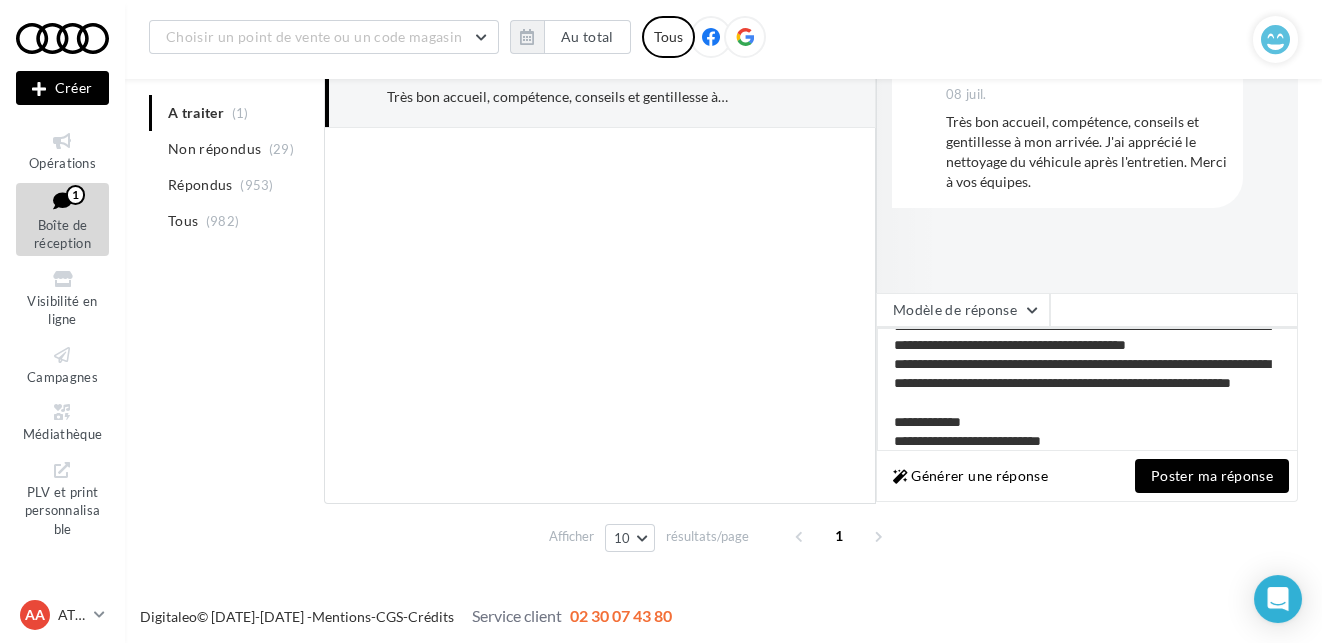 click on "**********" at bounding box center [1087, 389] 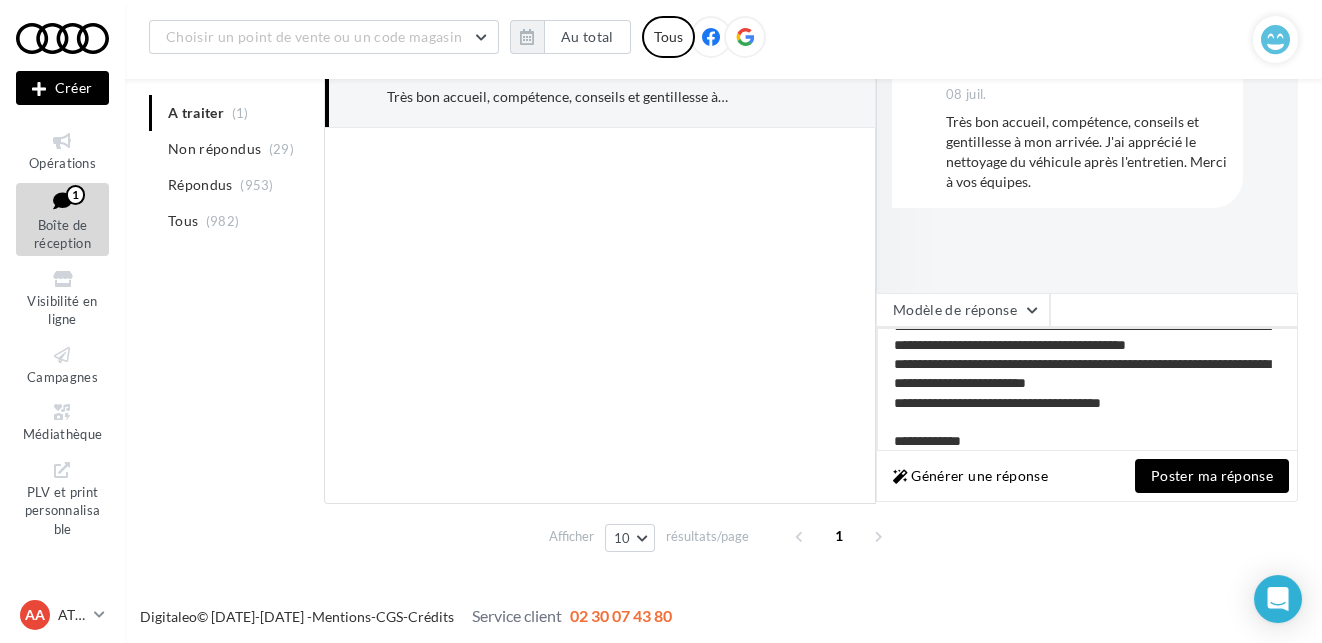 click on "**********" at bounding box center (1087, 389) 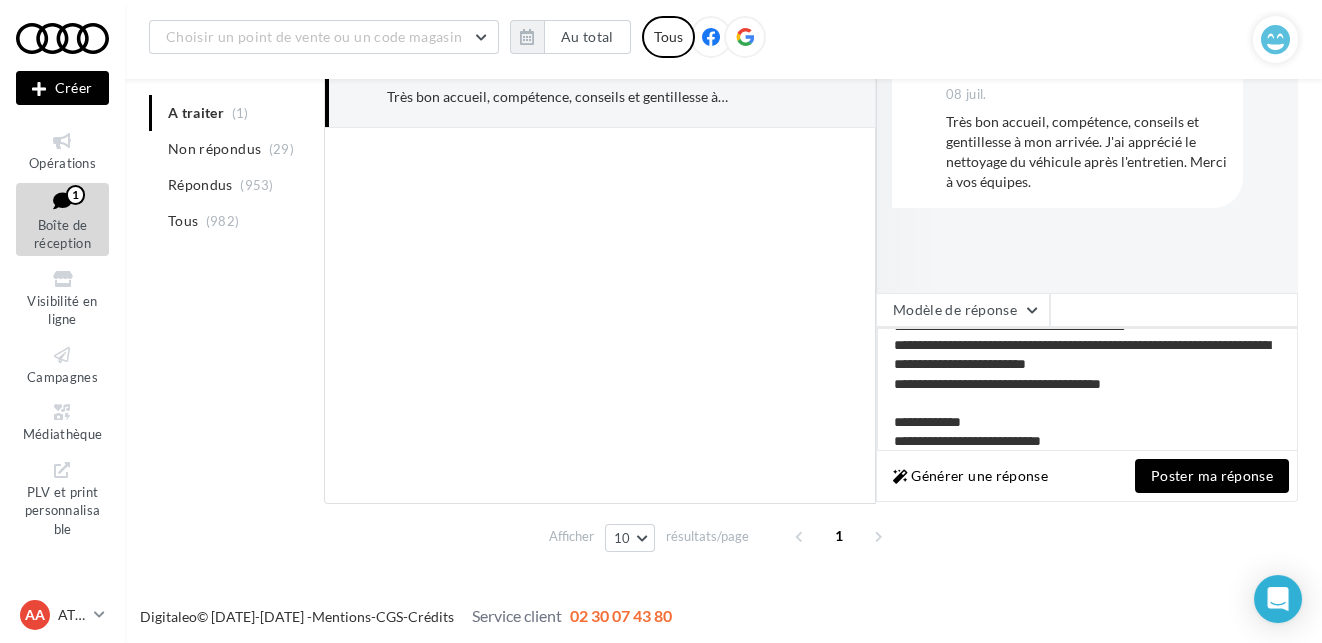 type on "**********" 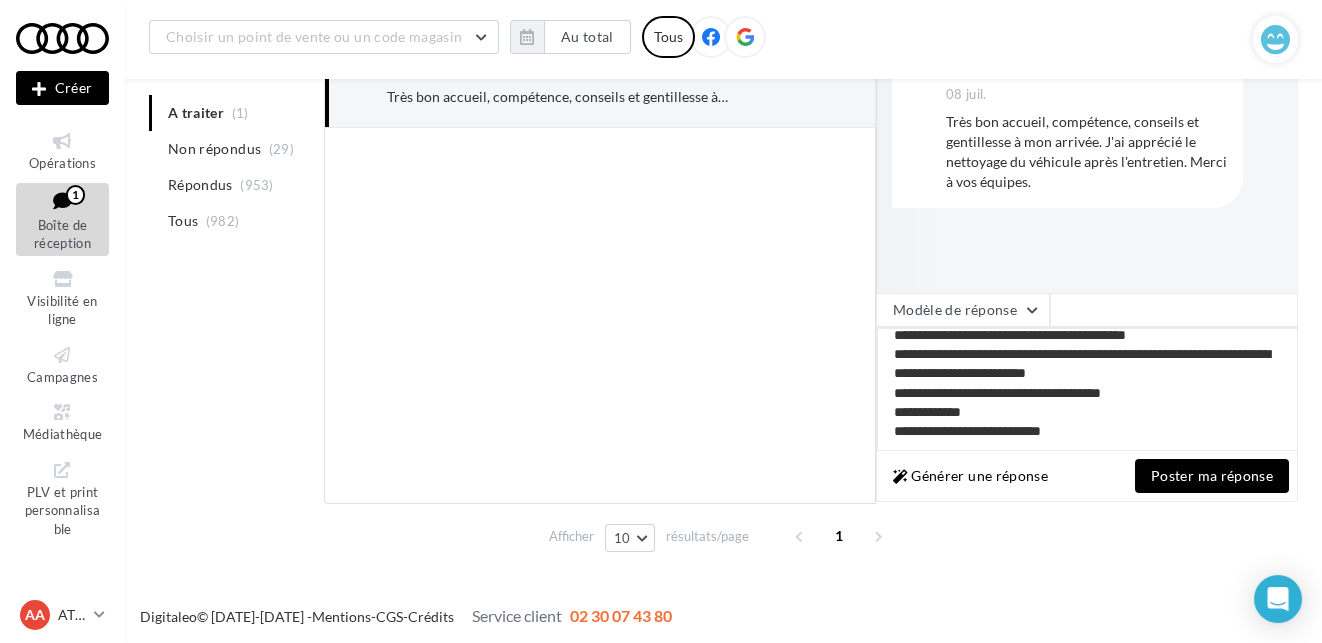type on "**********" 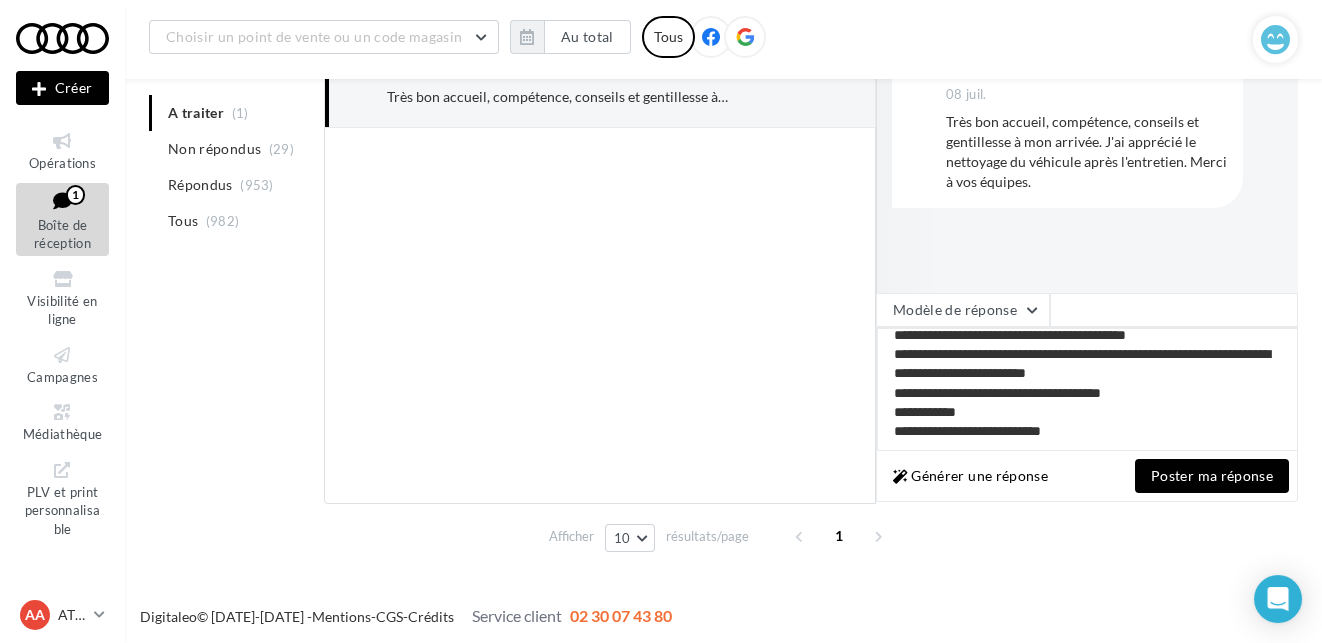 type on "**********" 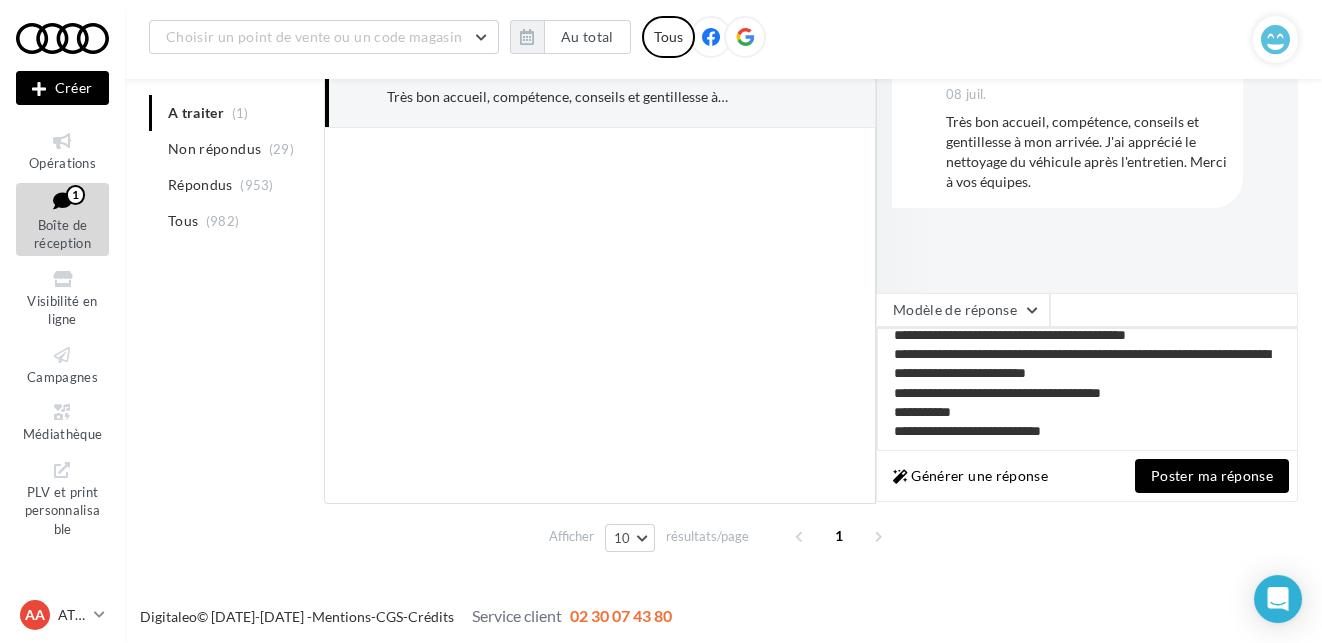 type on "**********" 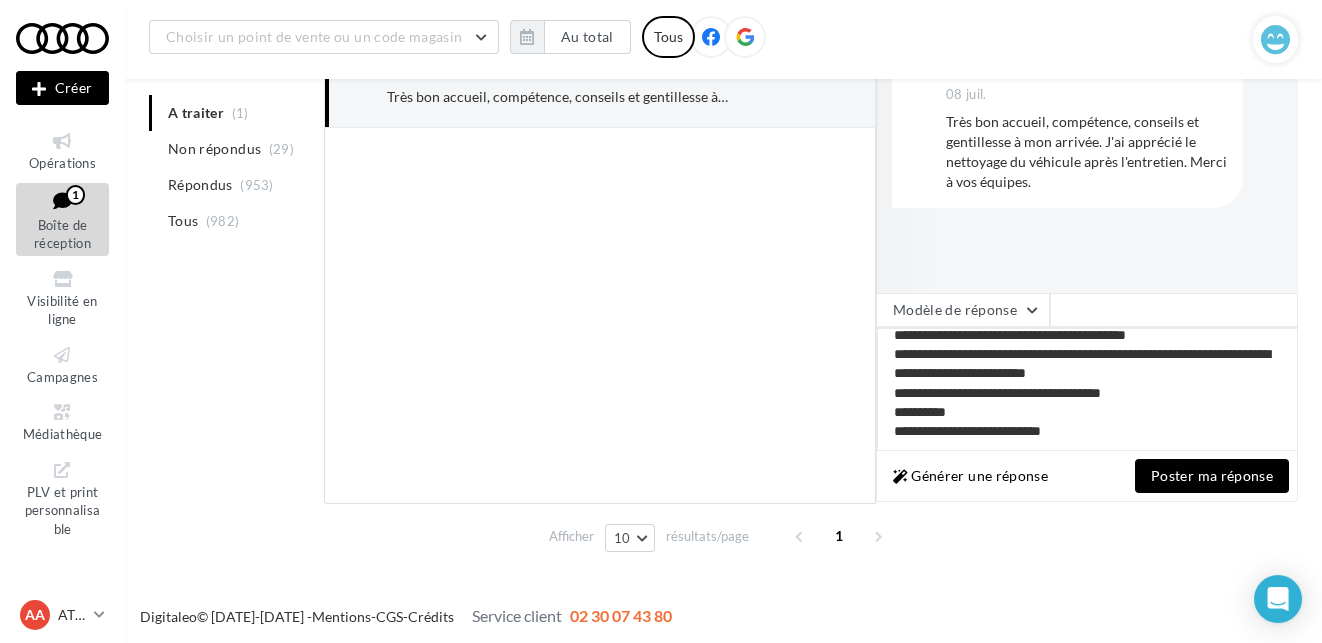 type on "**********" 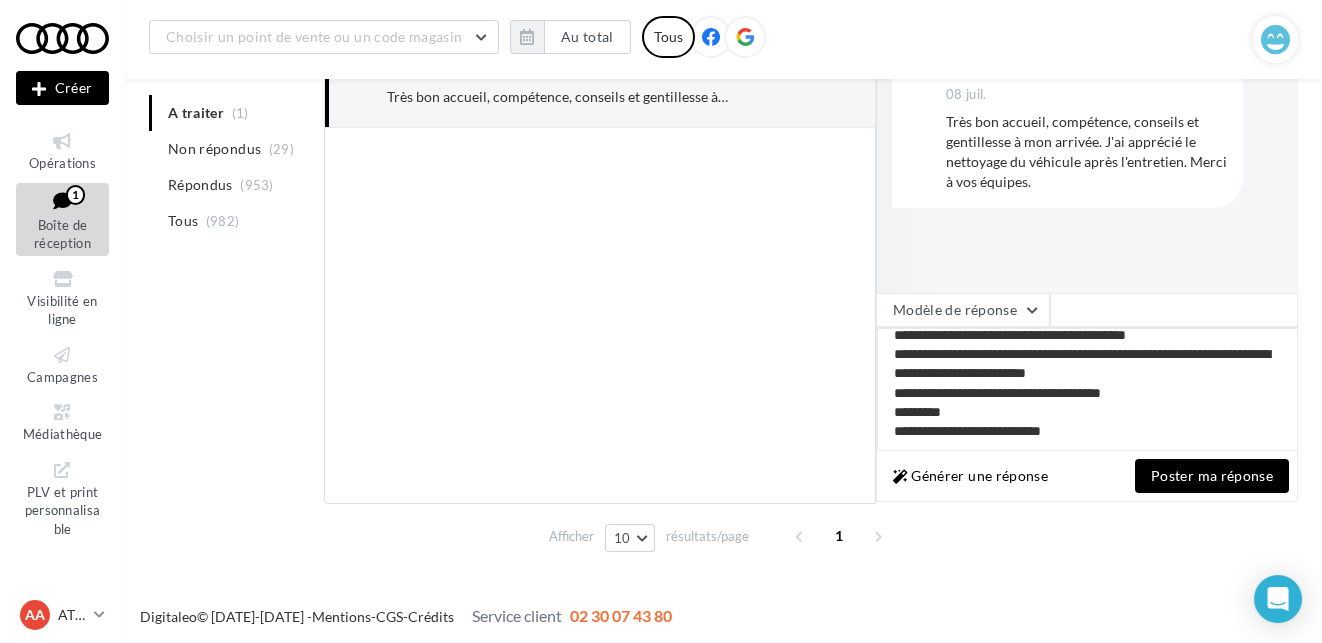 type 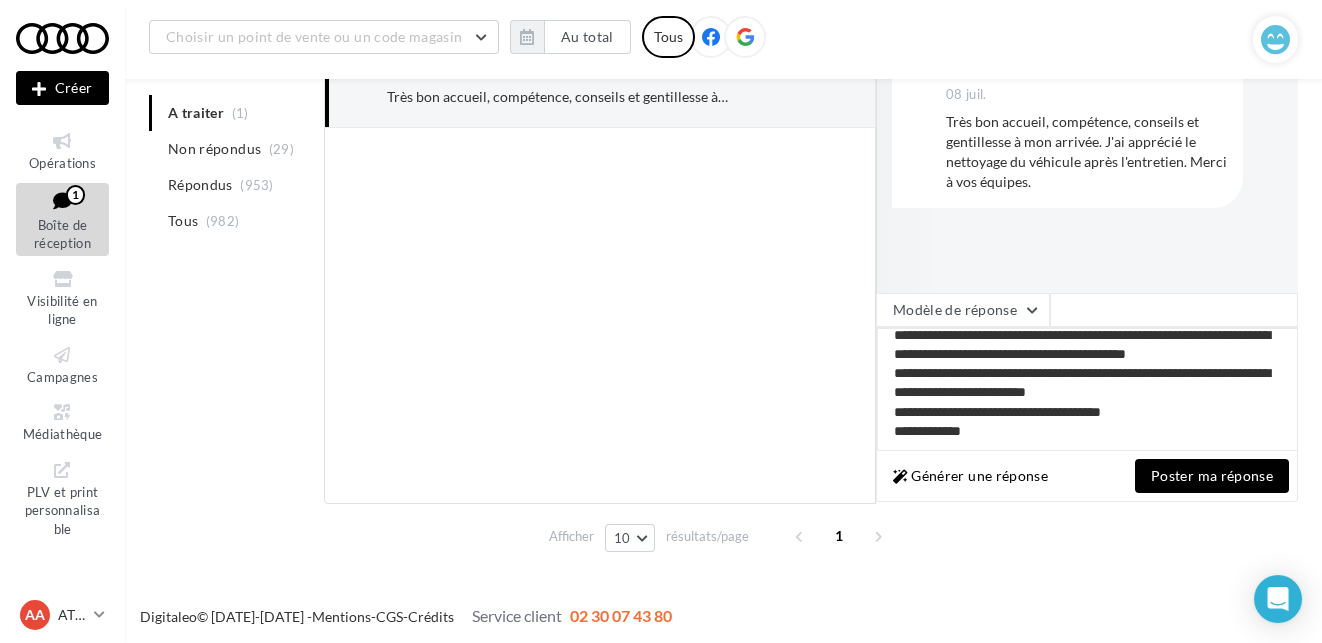 scroll, scrollTop: 59, scrollLeft: 0, axis: vertical 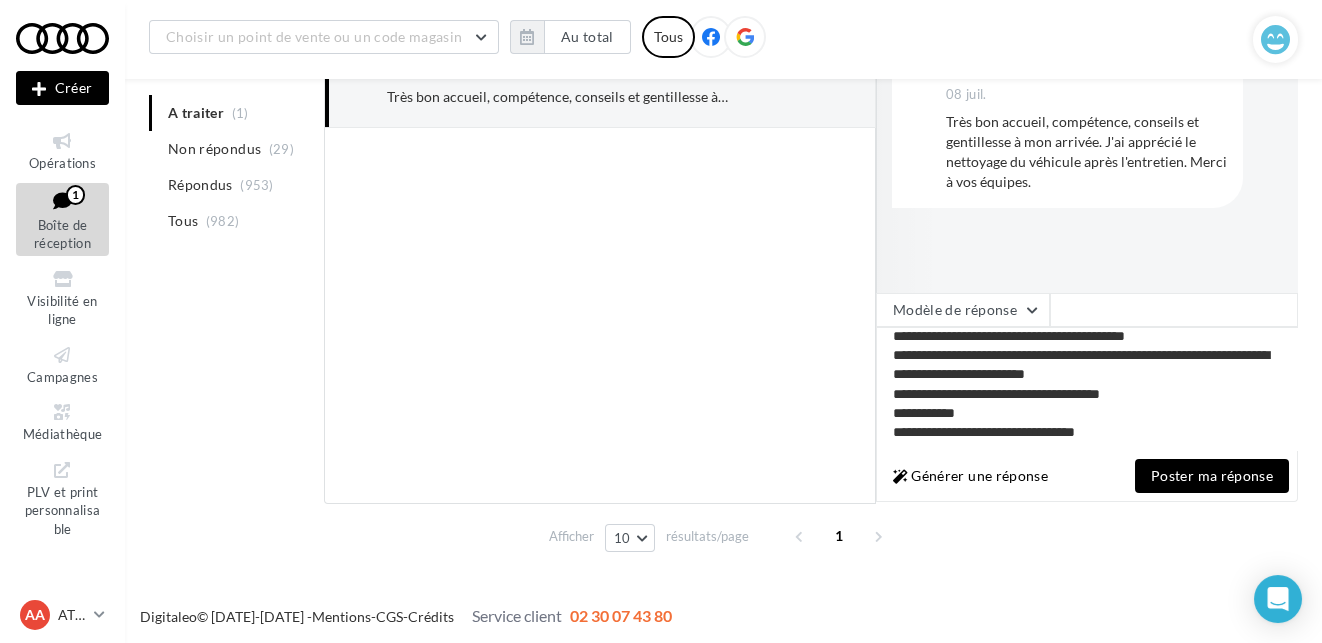 click on "Poster ma réponse" at bounding box center (1212, 476) 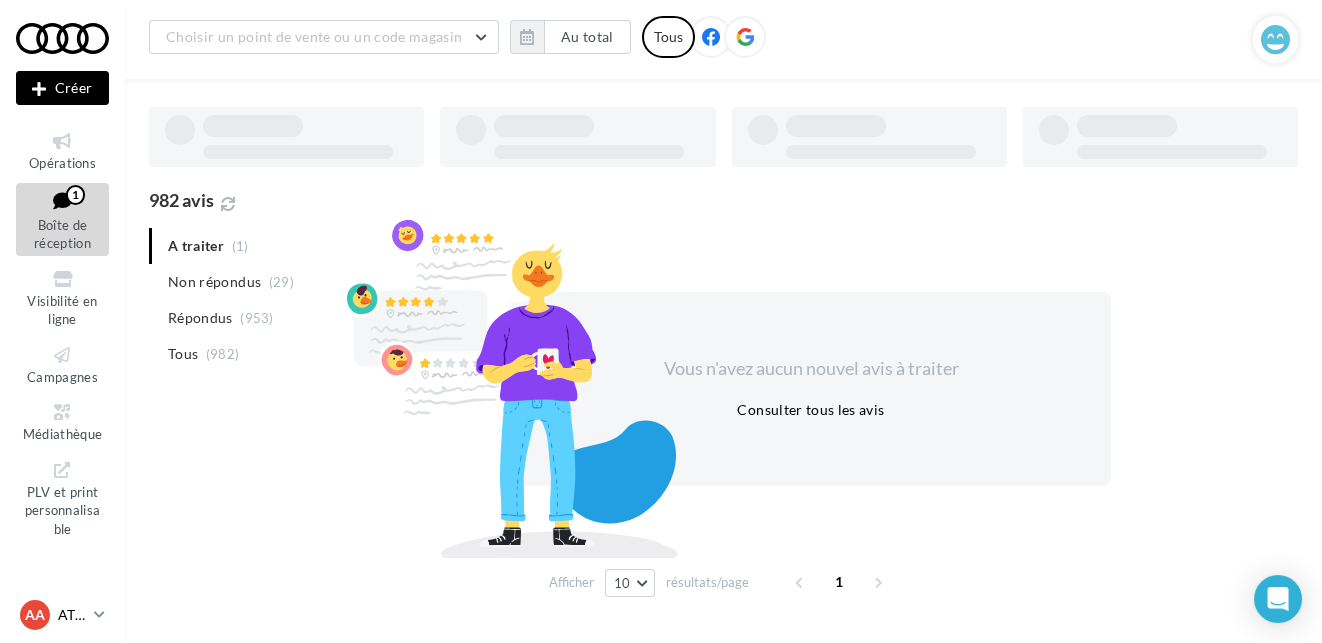 scroll, scrollTop: 81, scrollLeft: 0, axis: vertical 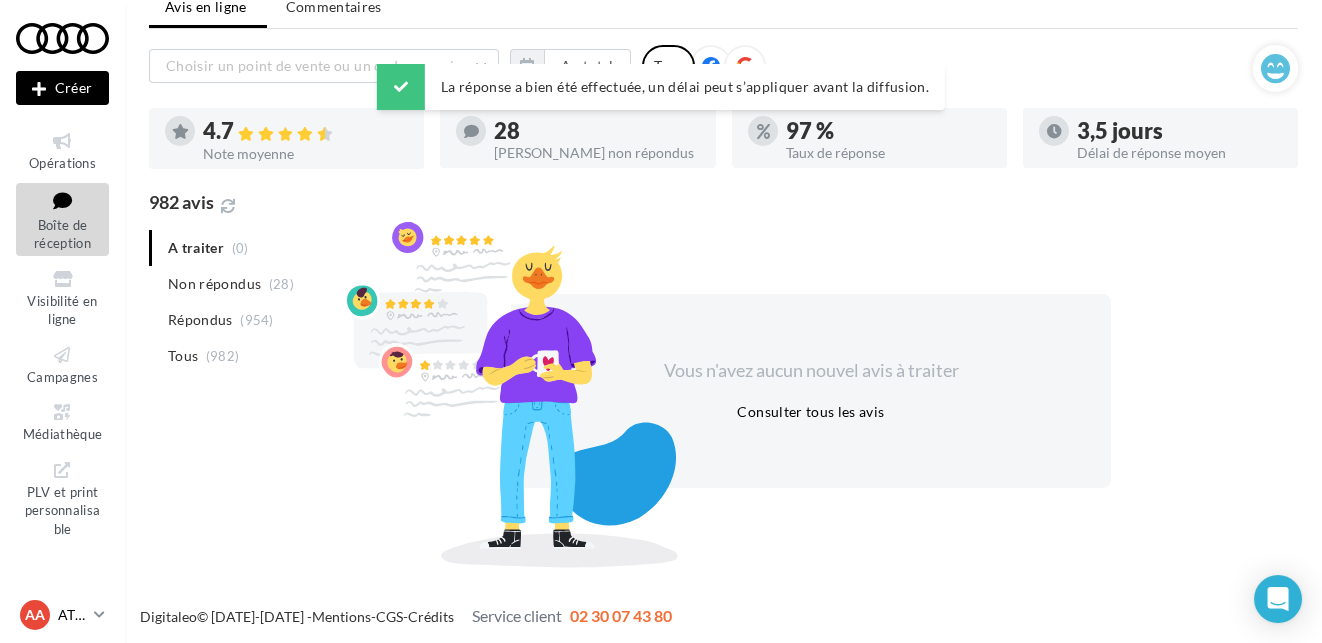 click on "ATT - Audi" at bounding box center (72, 615) 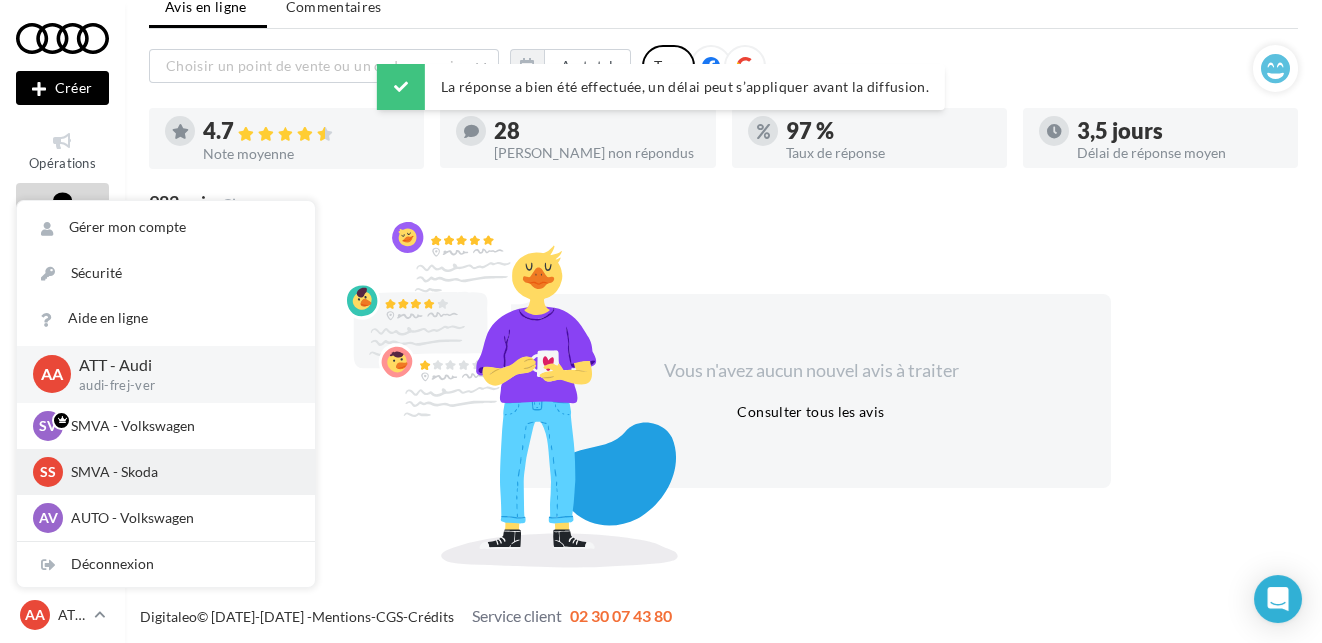 click on "SS     SMVA - Skoda   sk-puge-ver" at bounding box center (166, 472) 